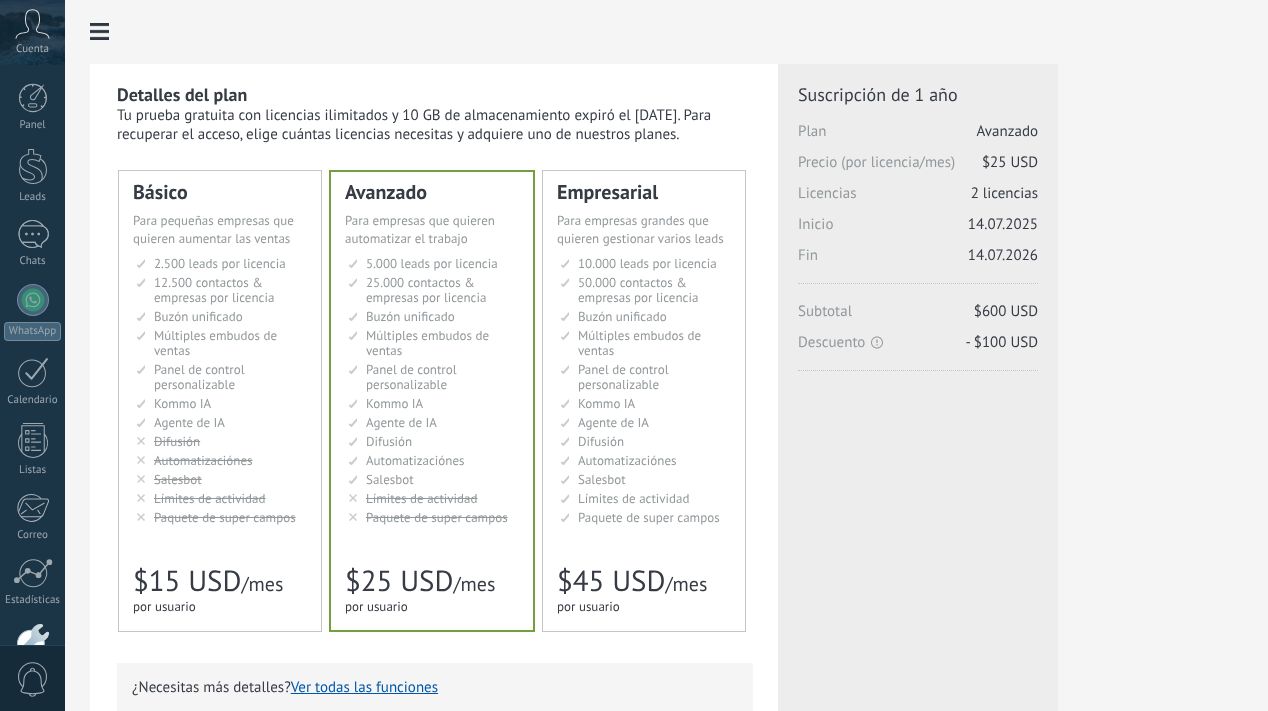 scroll, scrollTop: 0, scrollLeft: 0, axis: both 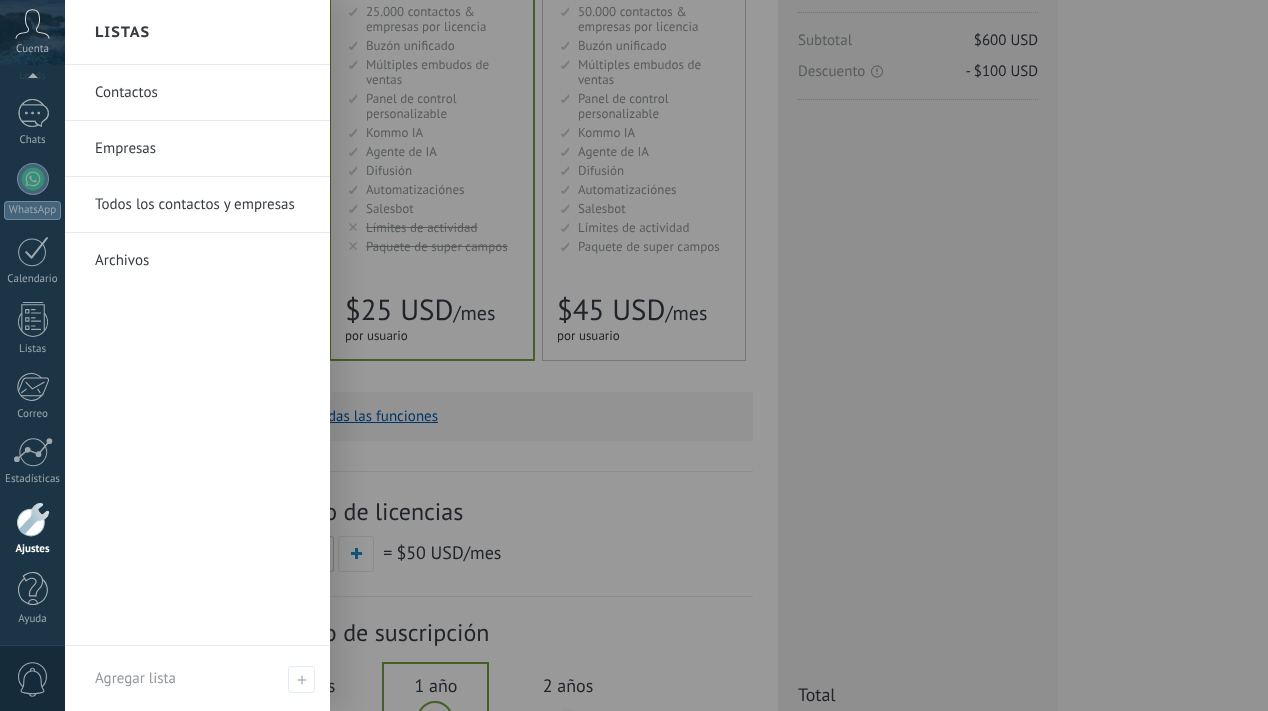 click at bounding box center (33, 519) 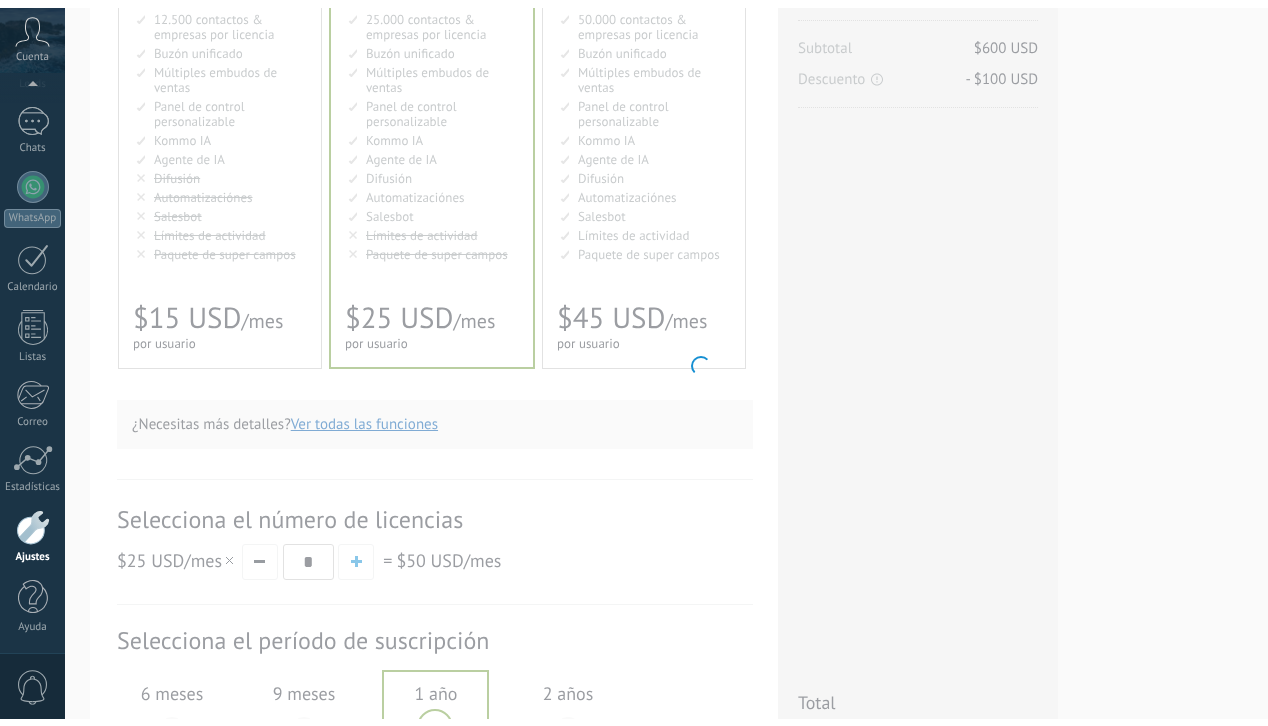 scroll, scrollTop: 0, scrollLeft: 0, axis: both 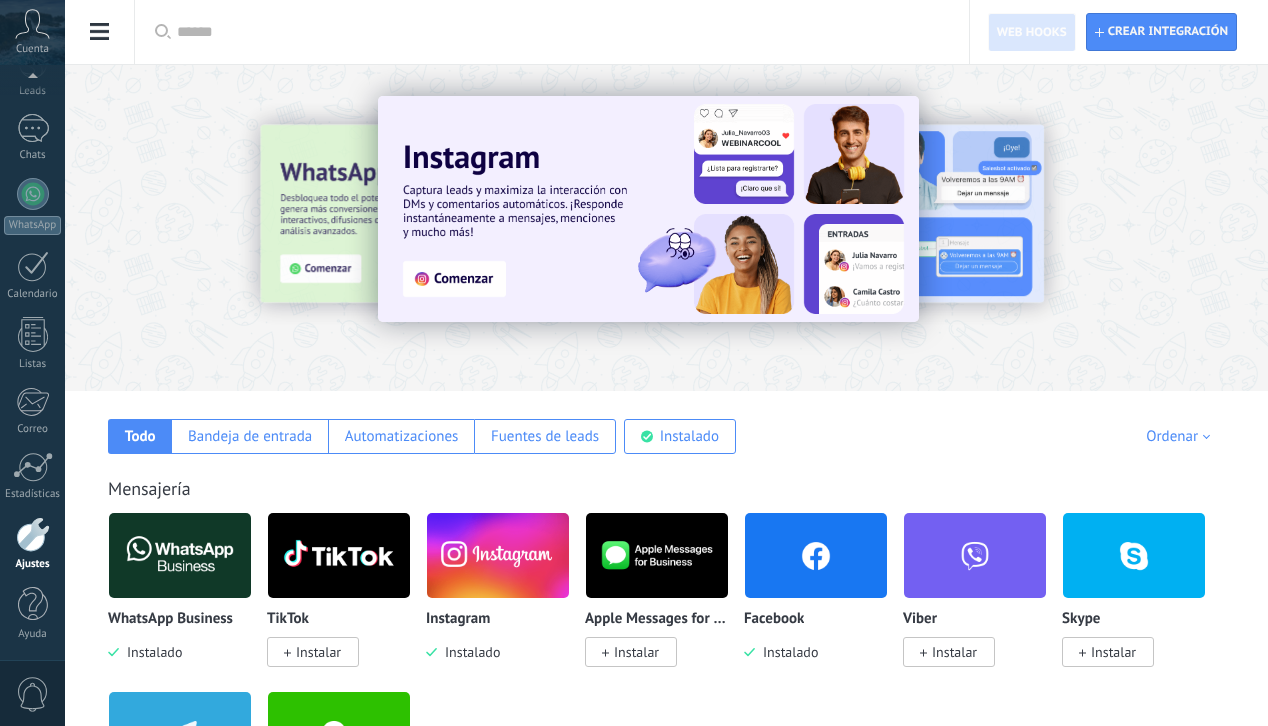 click on "Integración" at bounding box center (-116, 93) 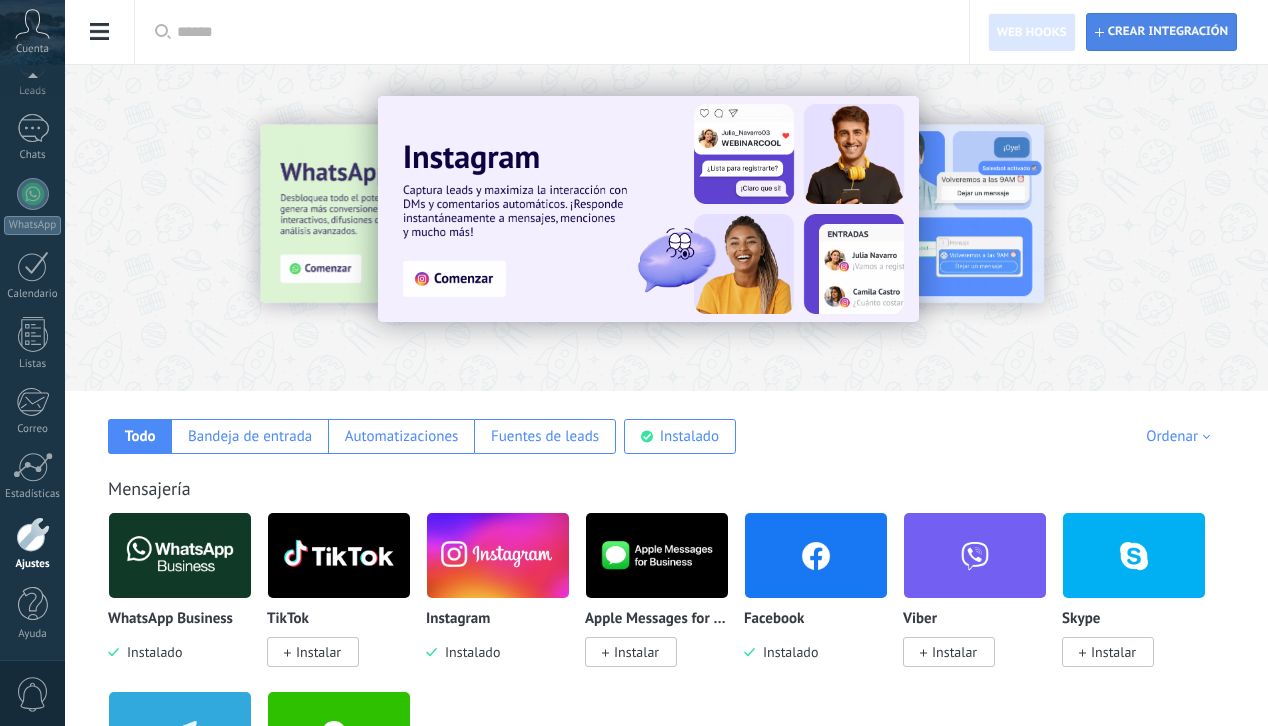 click on "Crear integración" at bounding box center (1168, 32) 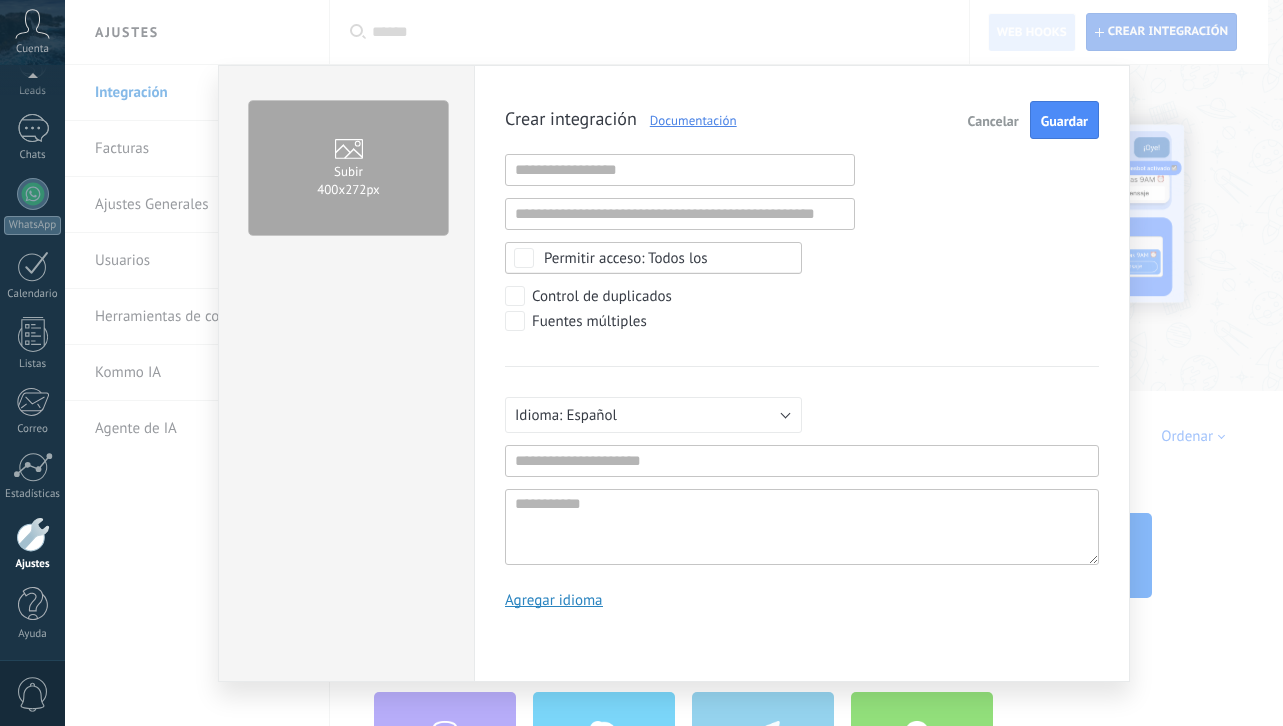 scroll, scrollTop: 19, scrollLeft: 0, axis: vertical 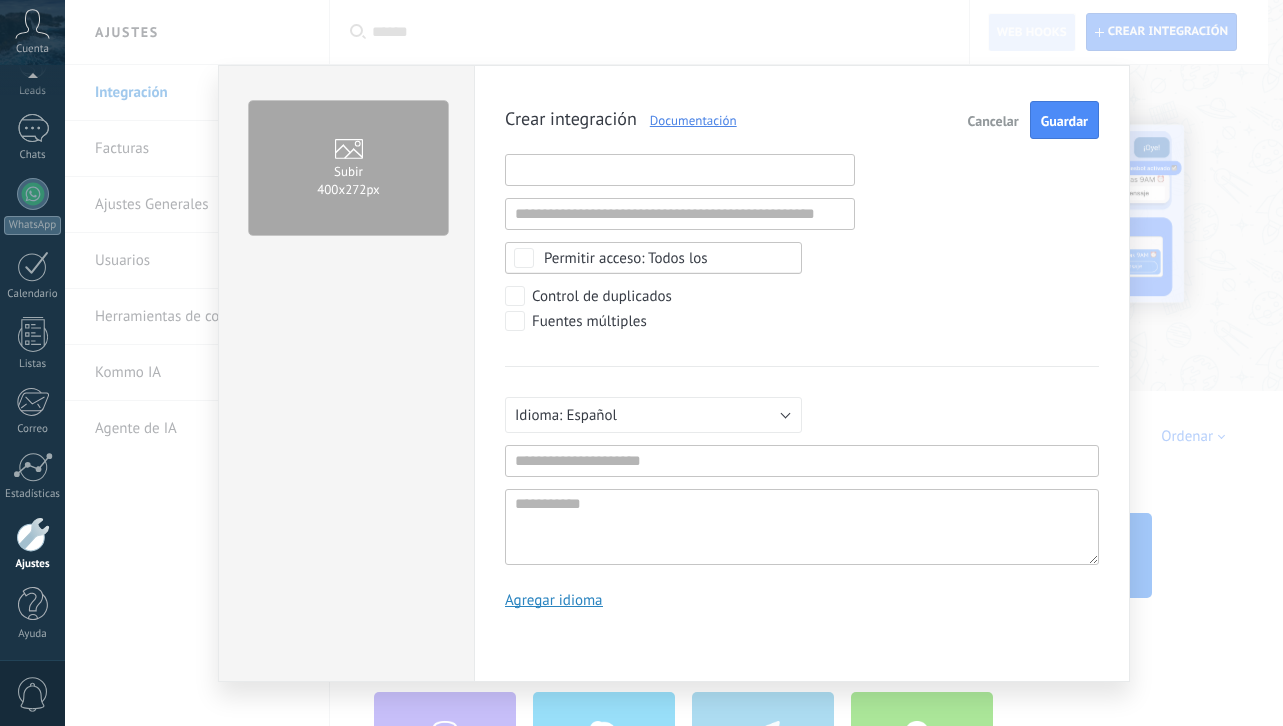 click at bounding box center (680, 170) 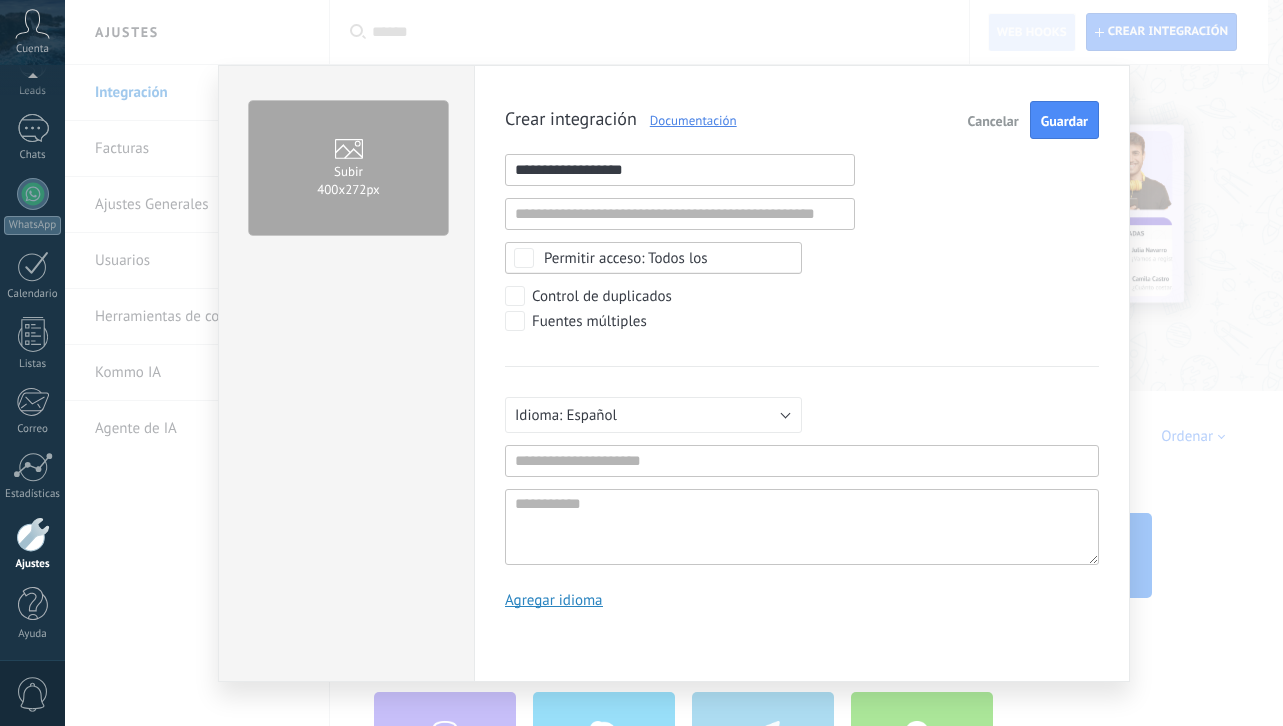 type on "**********" 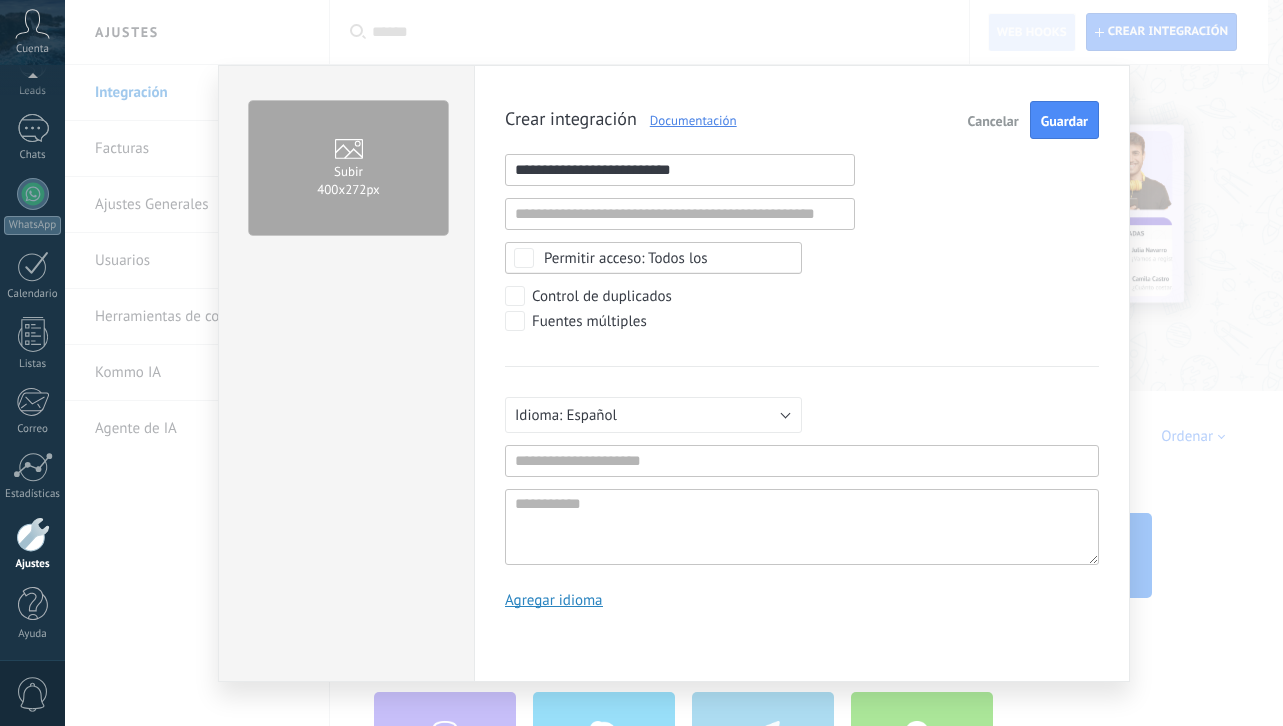 click on "Control de duplicados" at bounding box center [588, 296] 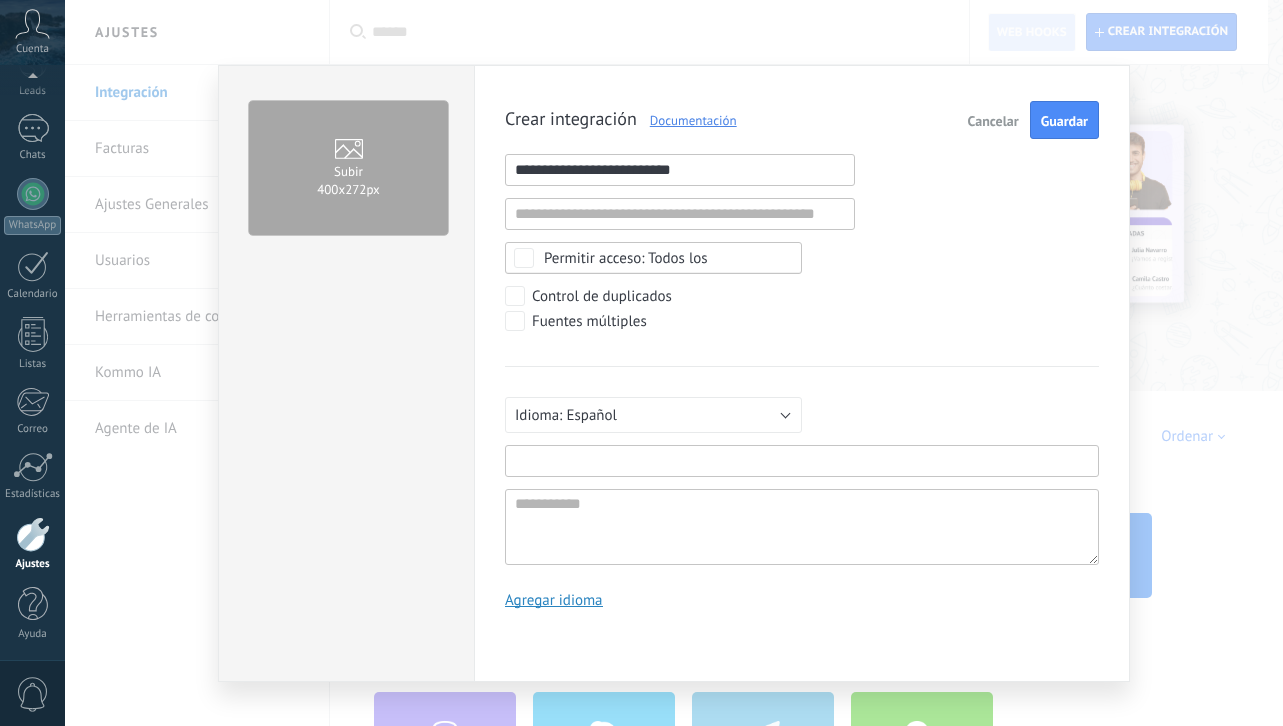 click at bounding box center [802, 461] 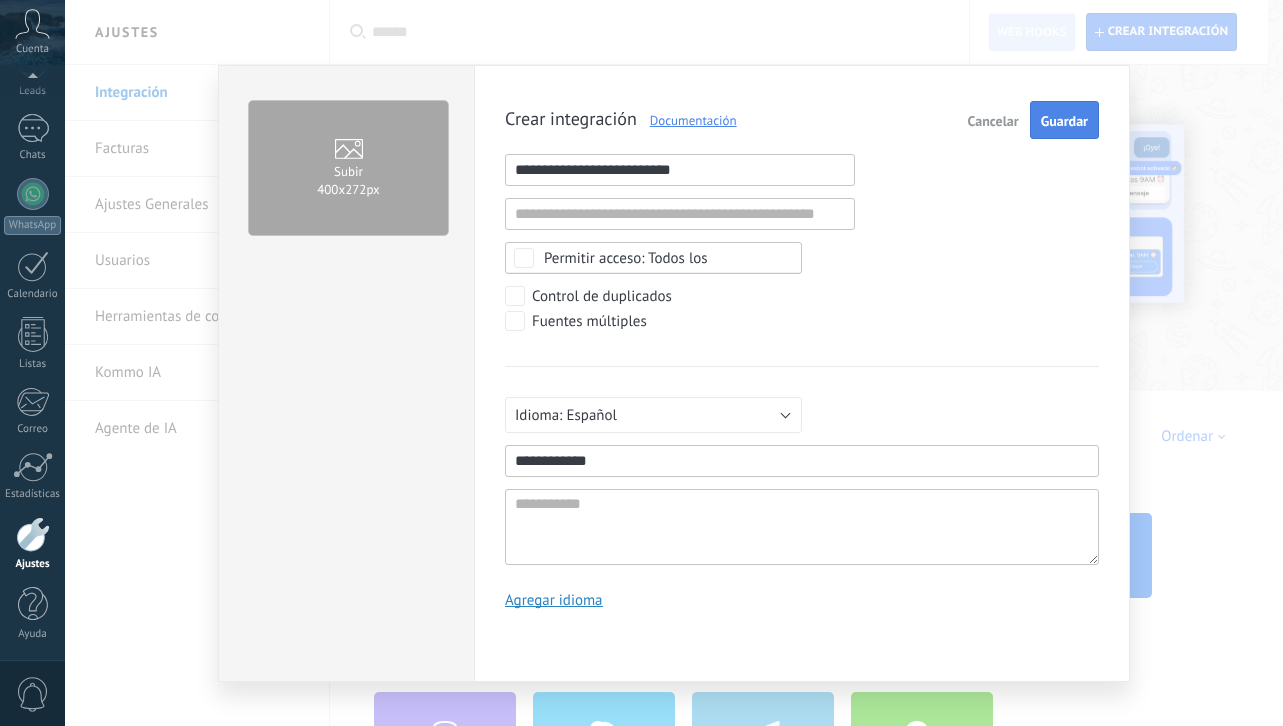 type on "**********" 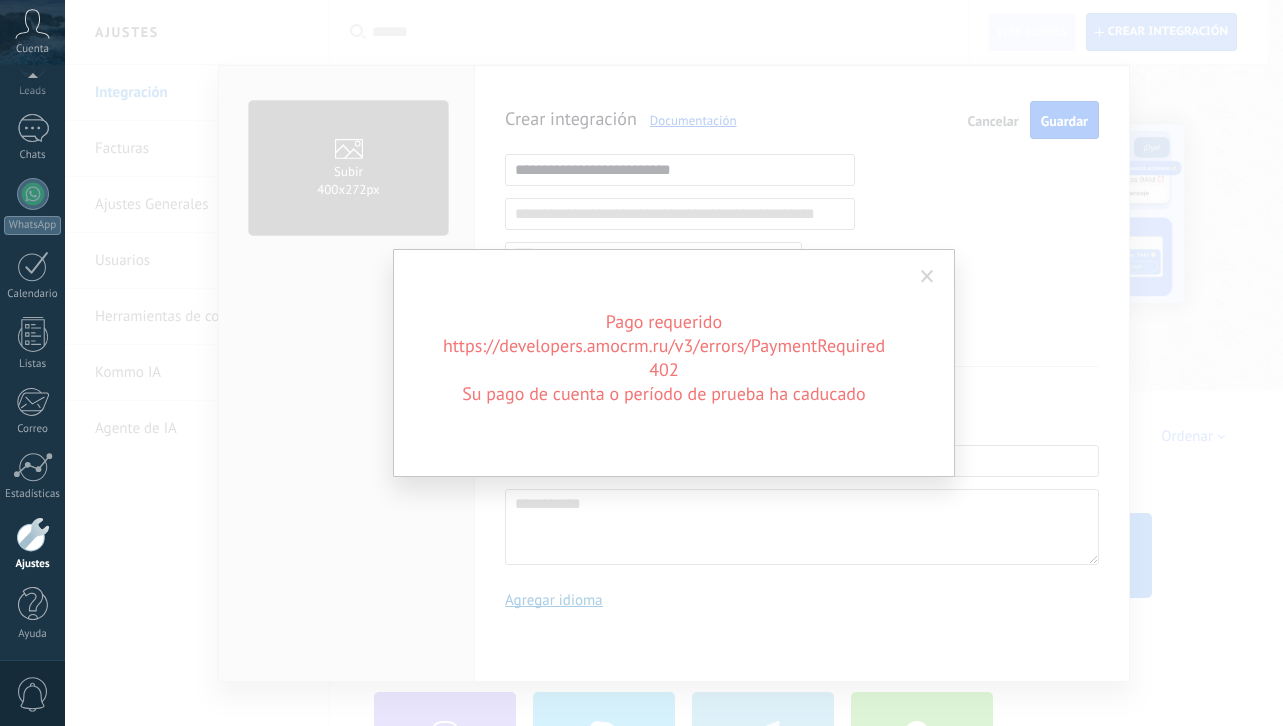 click at bounding box center [927, 277] 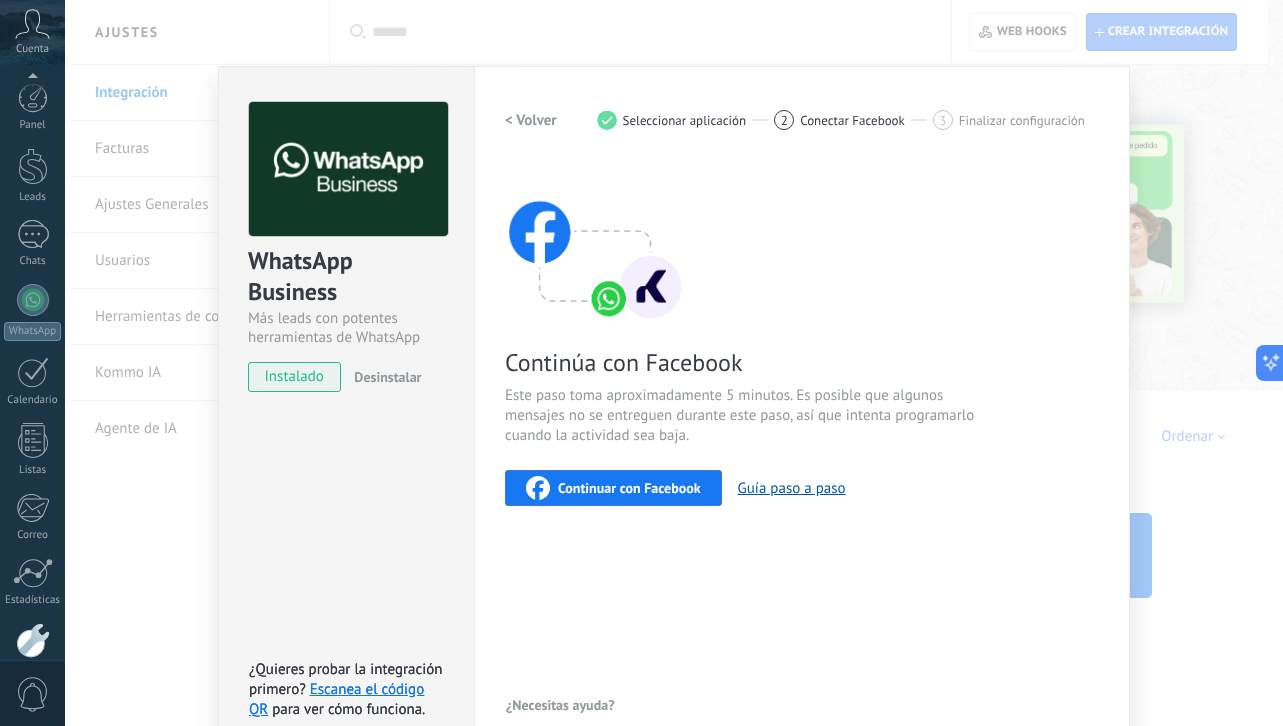 scroll, scrollTop: 548, scrollLeft: 0, axis: vertical 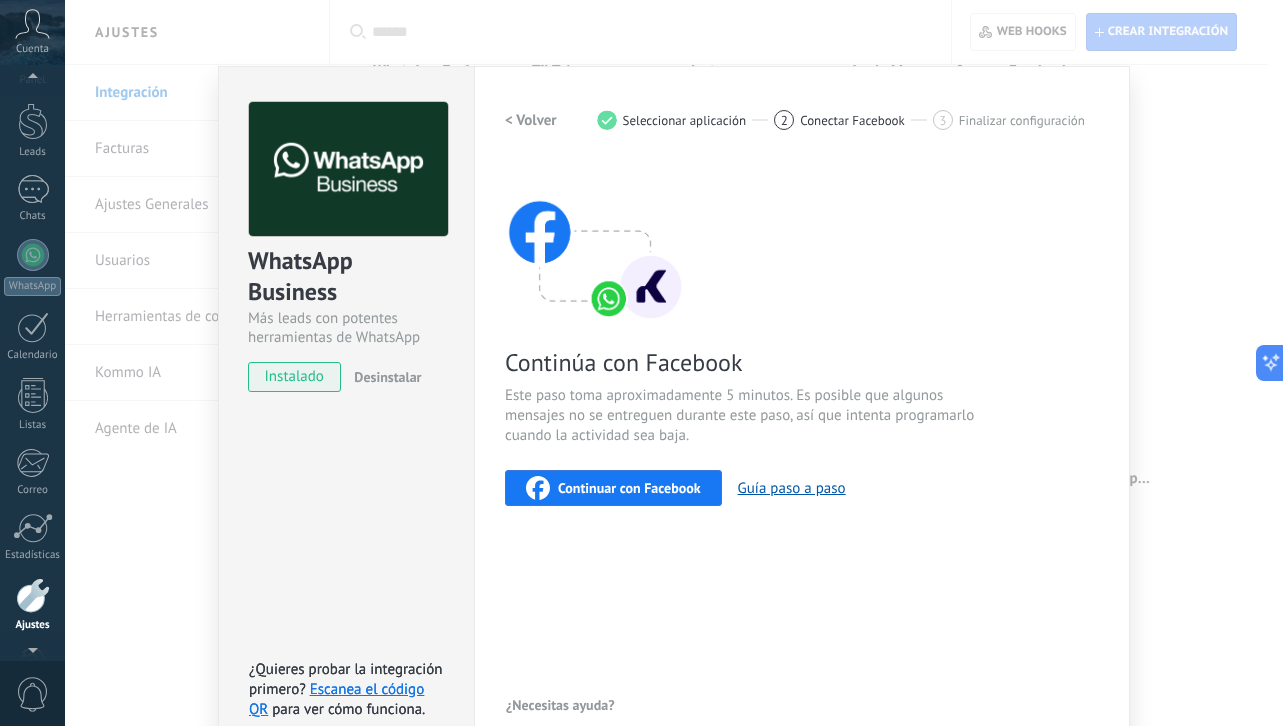 click at bounding box center (32, 646) 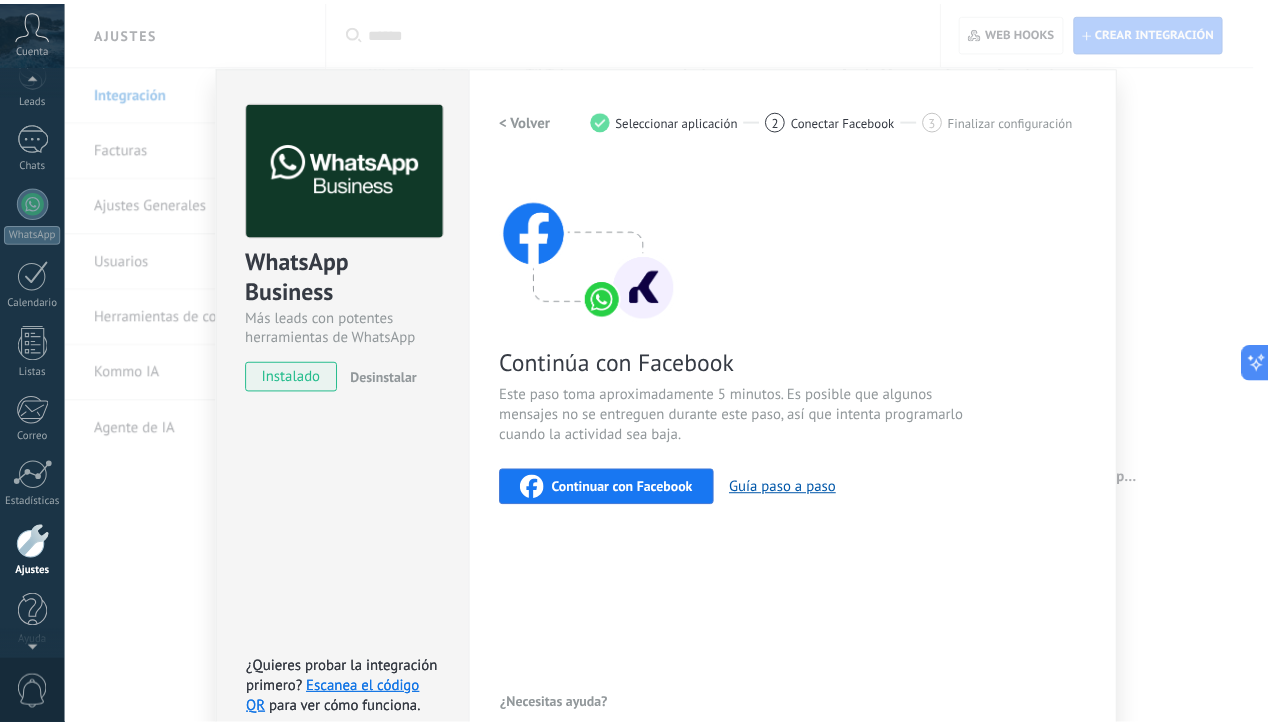 scroll, scrollTop: 106, scrollLeft: 0, axis: vertical 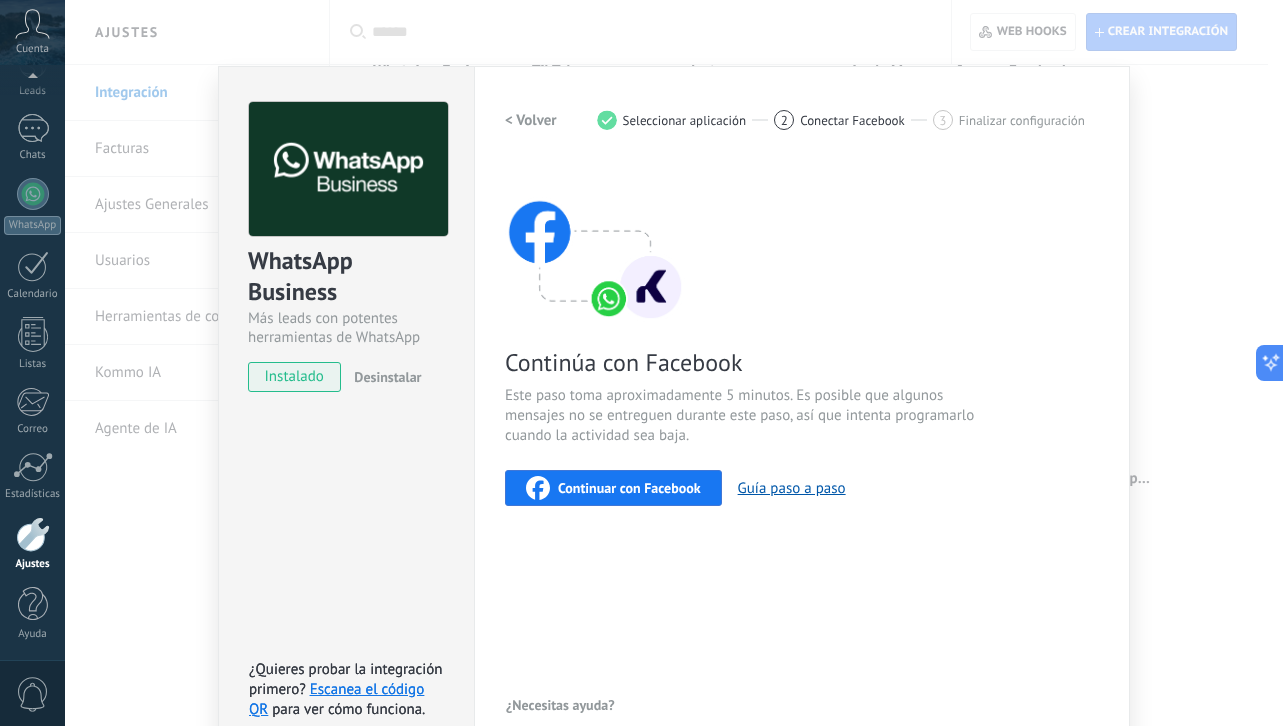 click at bounding box center (33, 534) 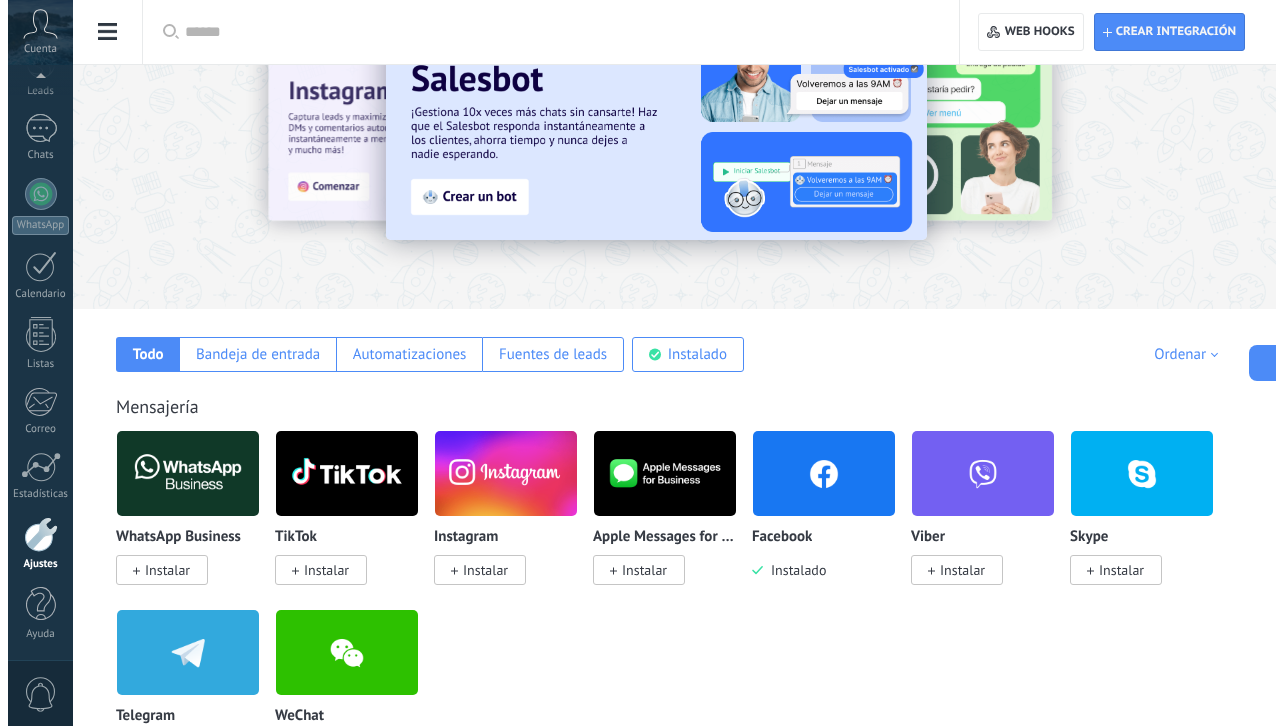 scroll, scrollTop: 0, scrollLeft: 0, axis: both 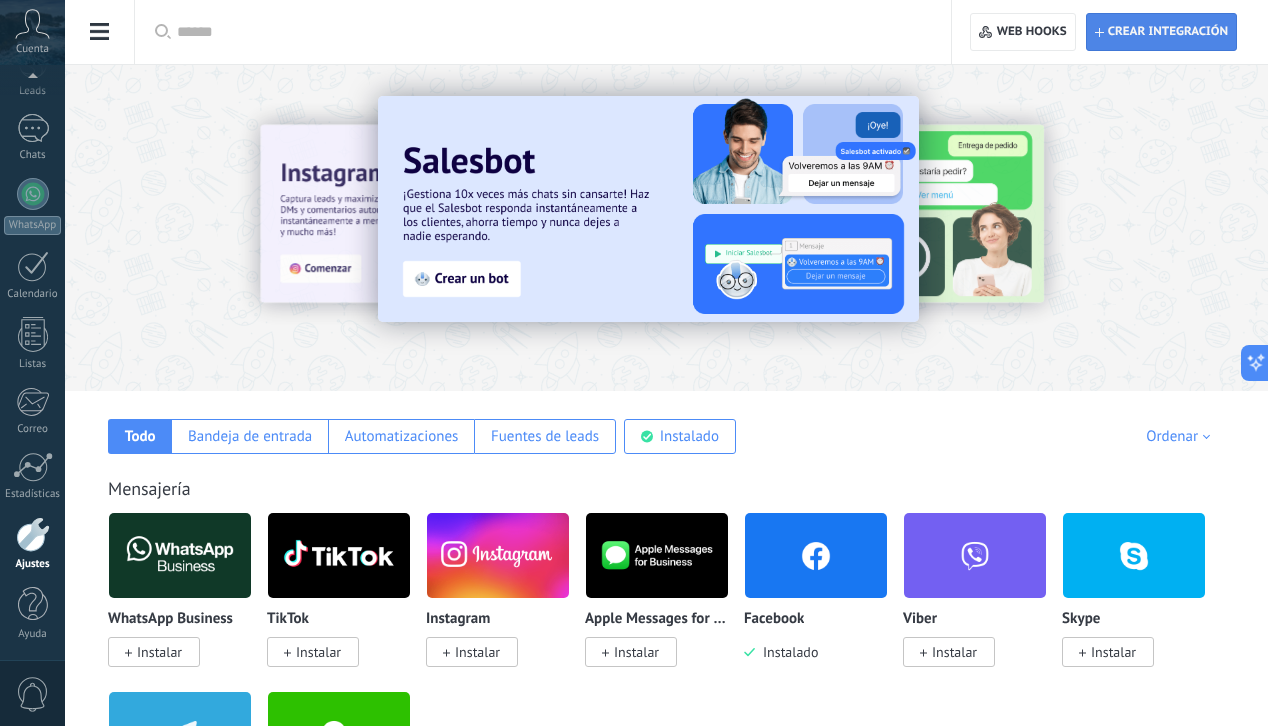 click on "Crear integración" at bounding box center [1168, 32] 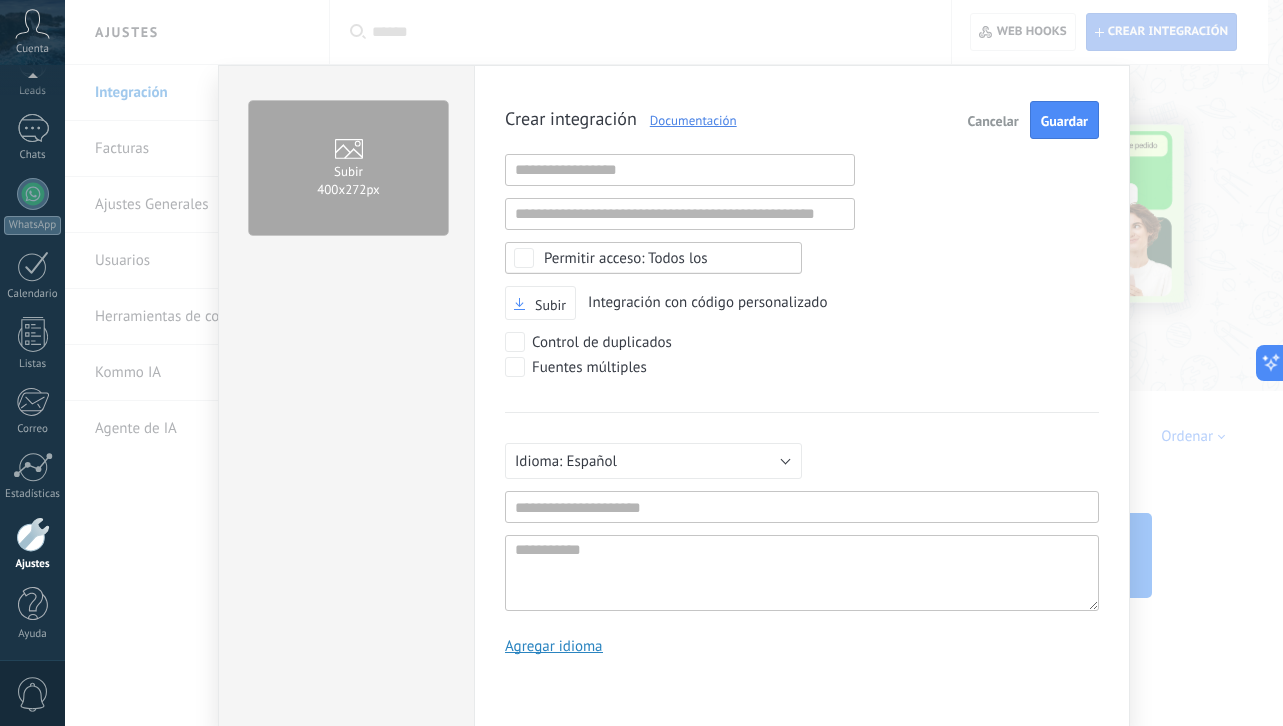 scroll, scrollTop: 19, scrollLeft: 0, axis: vertical 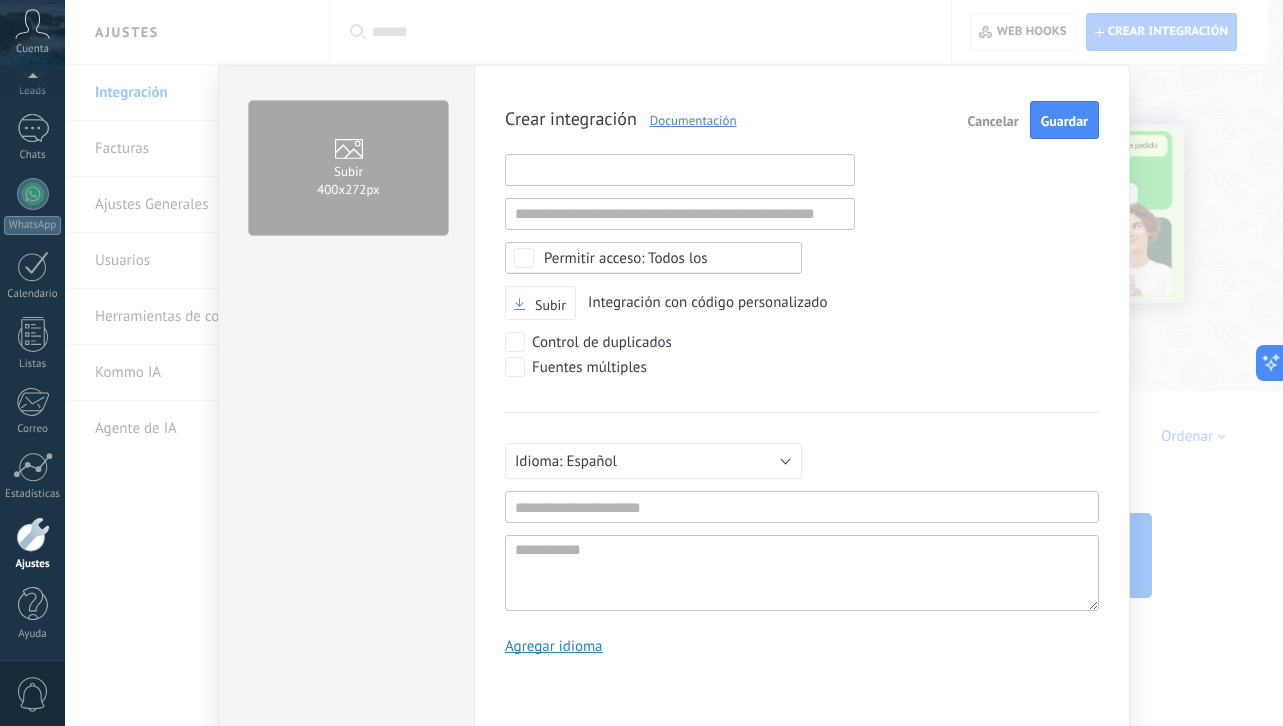 click at bounding box center [680, 170] 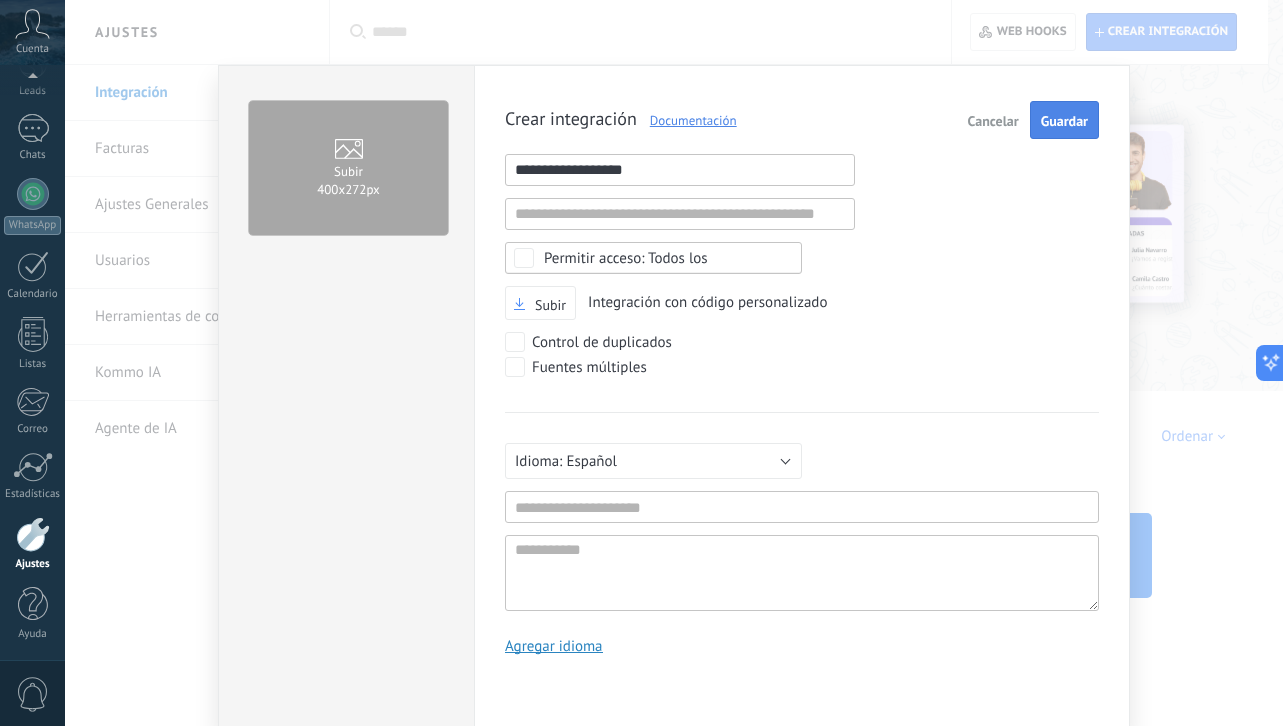 type on "**********" 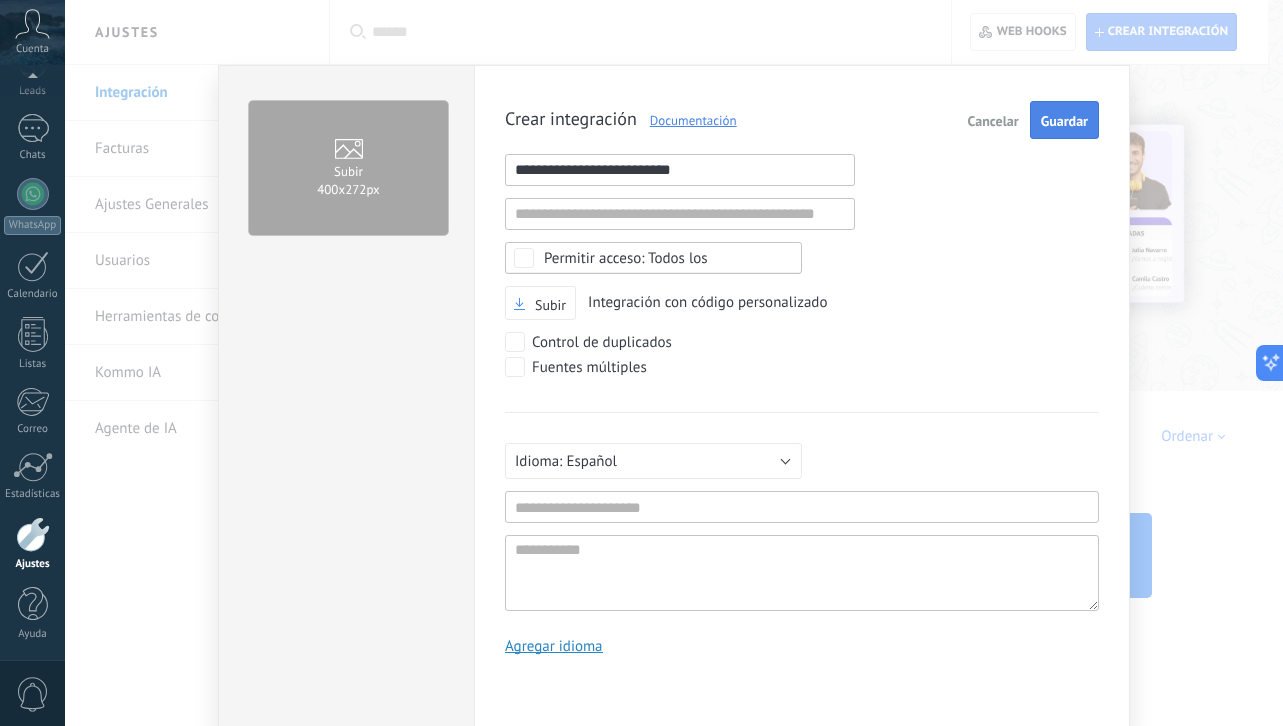 click on "Guardar" at bounding box center (1064, 121) 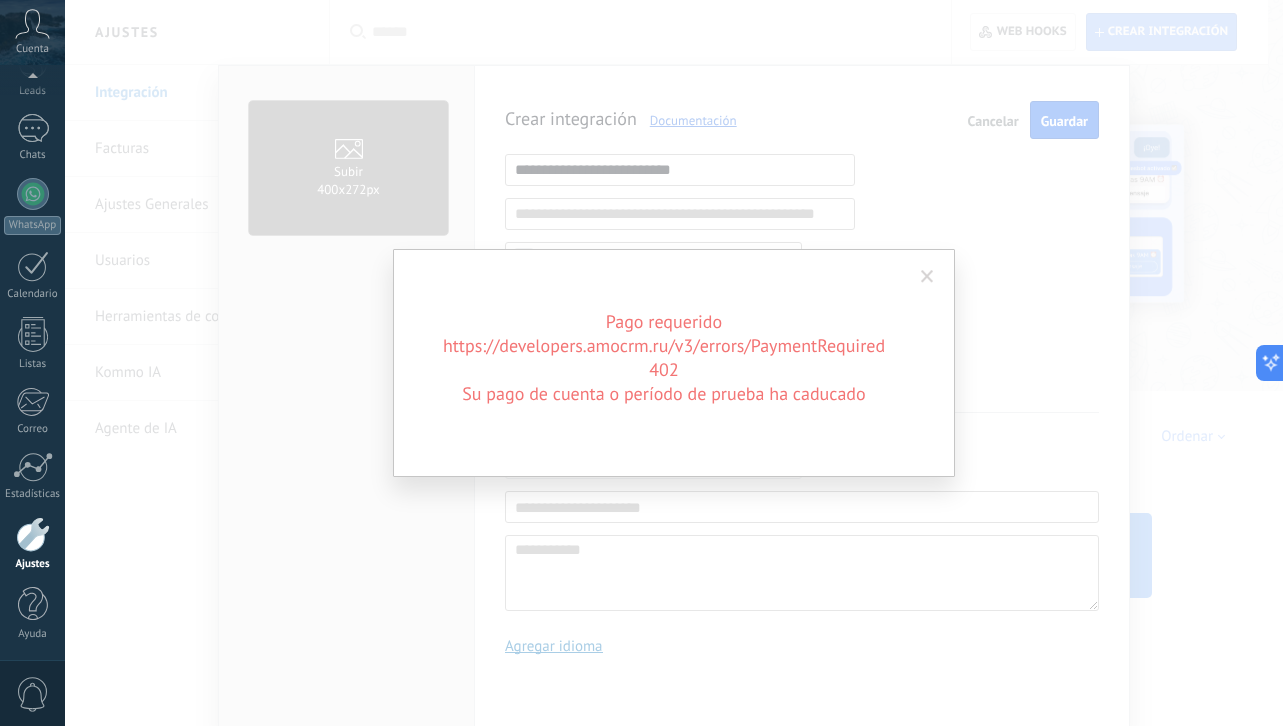 click at bounding box center [927, 277] 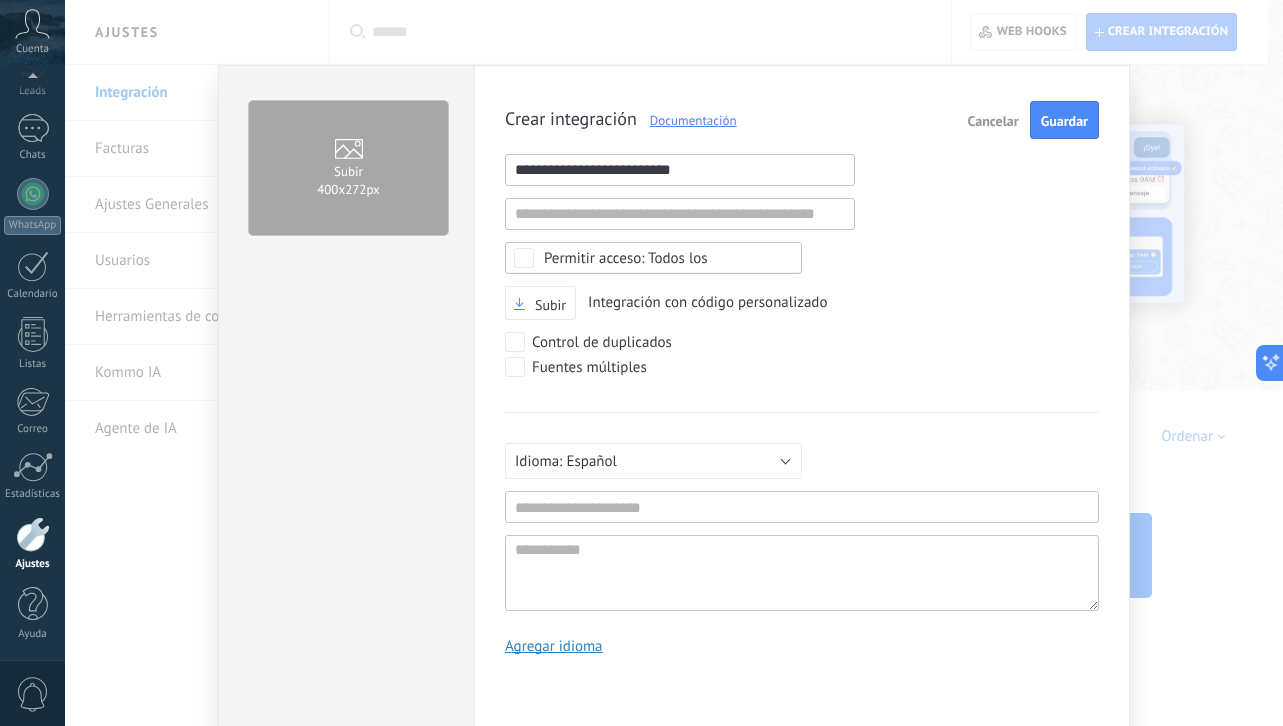 click on "Subir 400х272px" at bounding box center [348, 168] 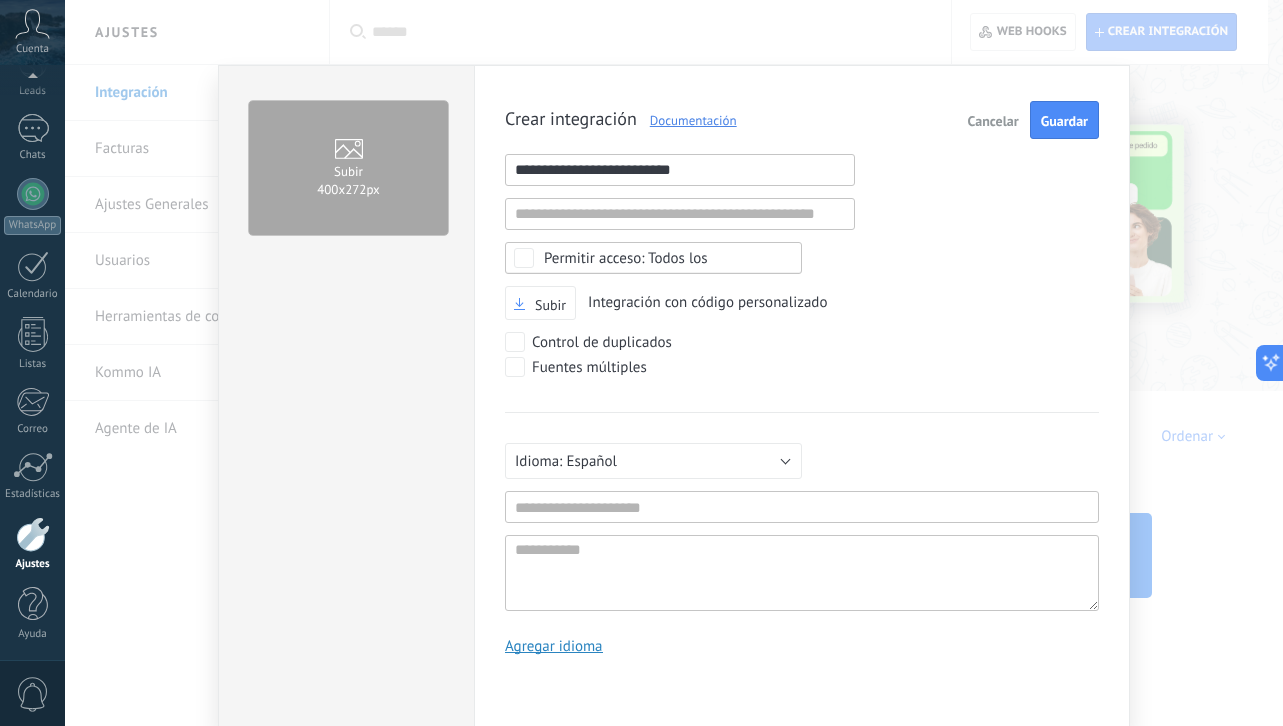 click on "Panel
Leads
Chats
WhatsApp
Clientes" at bounding box center (32, 319) 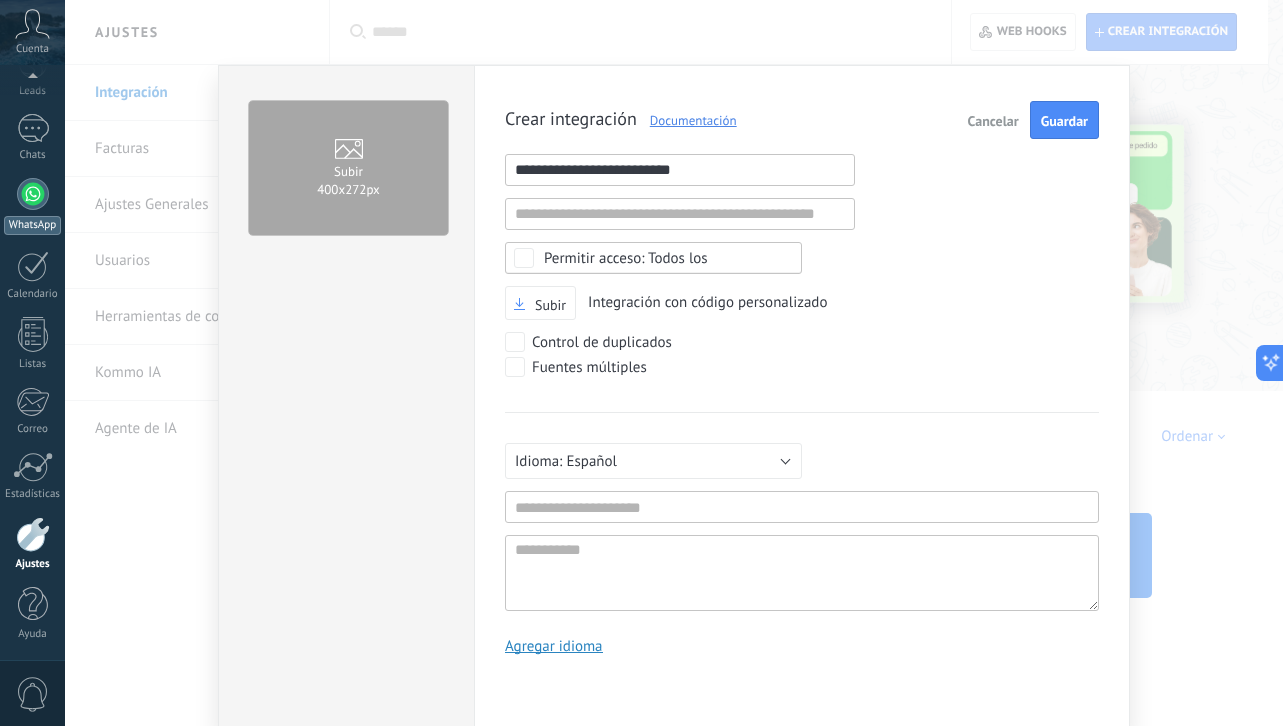 click at bounding box center [33, 194] 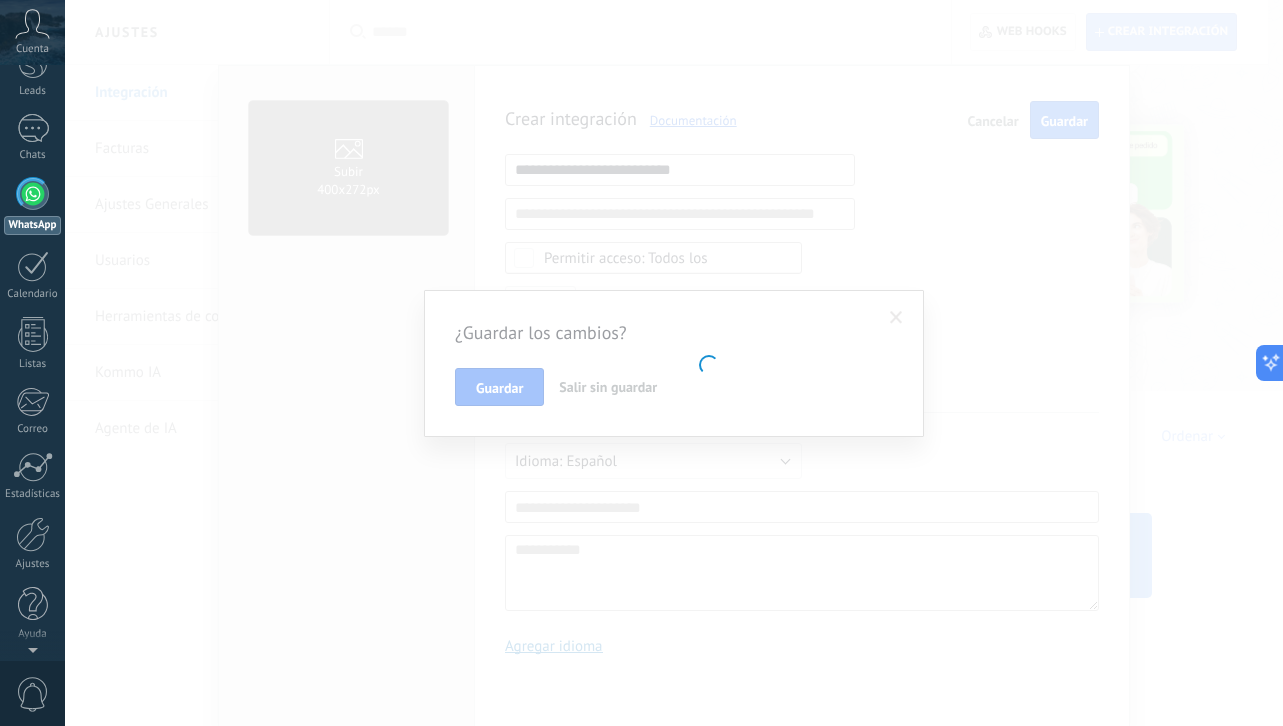 scroll, scrollTop: 0, scrollLeft: 0, axis: both 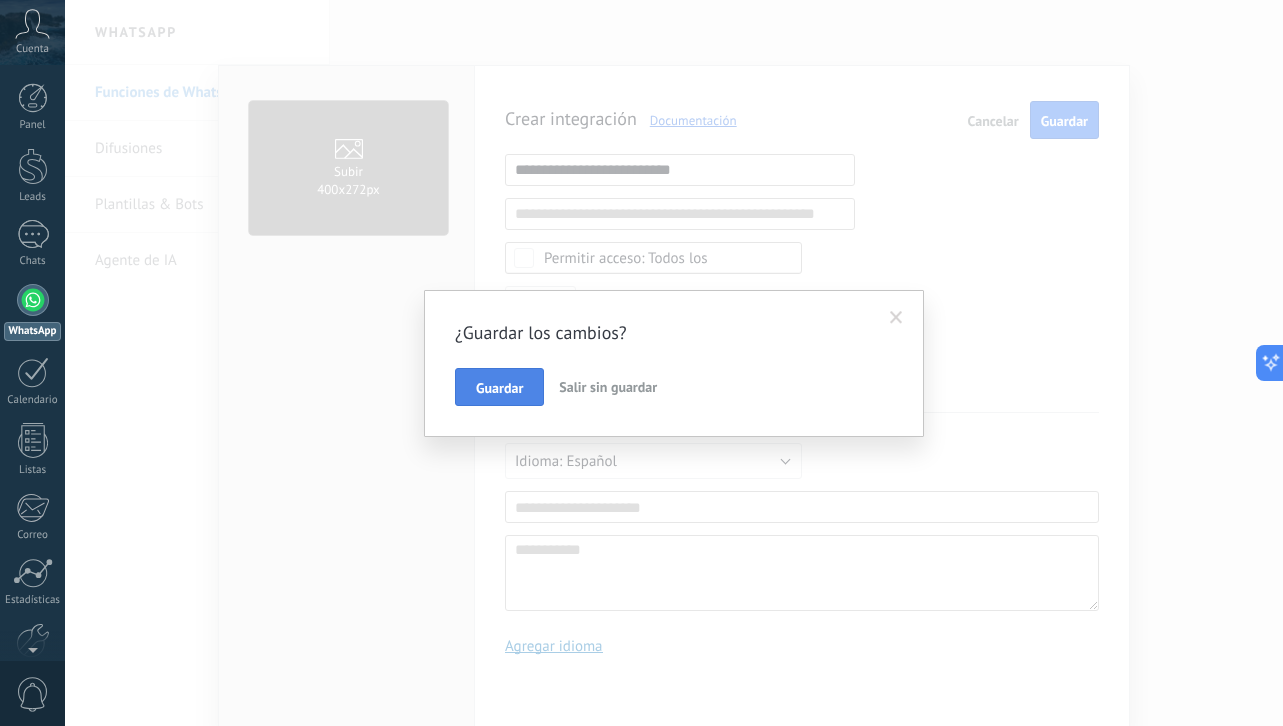 click on "Guardar" at bounding box center [499, 388] 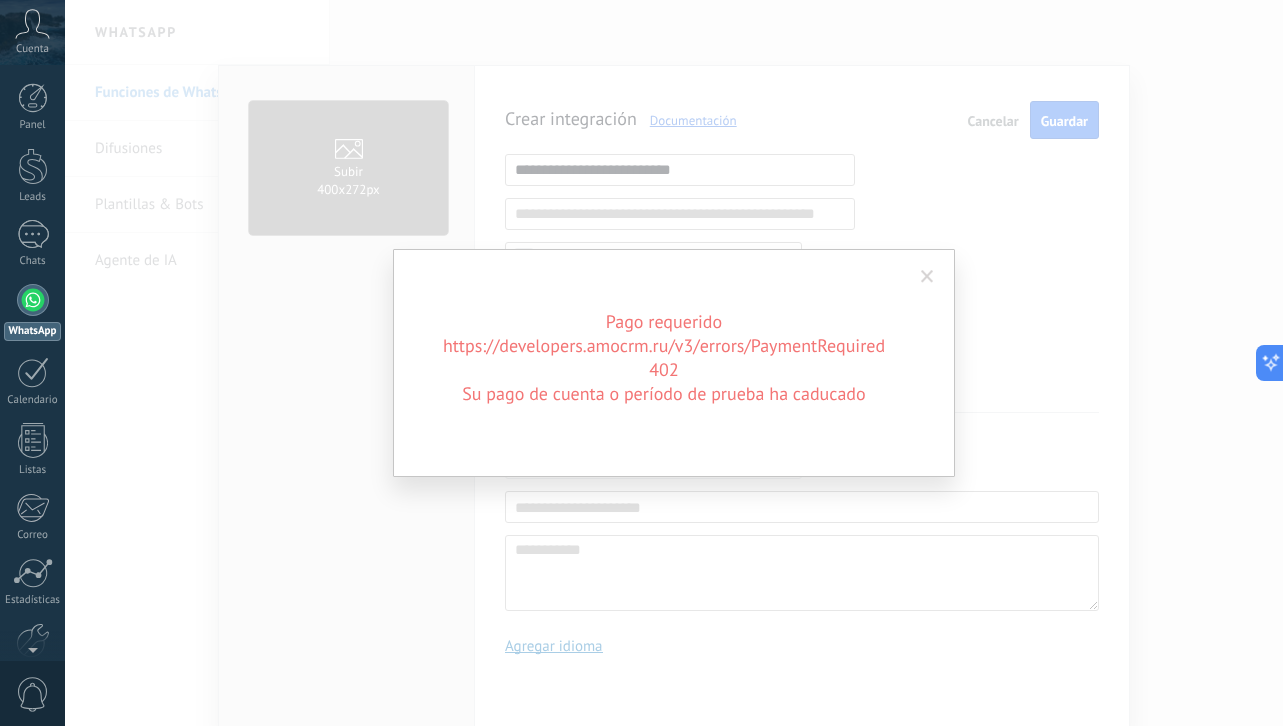 click on "Pago requerido https://developers.amocrm.ru/v3/errors/PaymentRequired 402 Su pago de cuenta o período de prueba ha caducado" at bounding box center (674, 363) 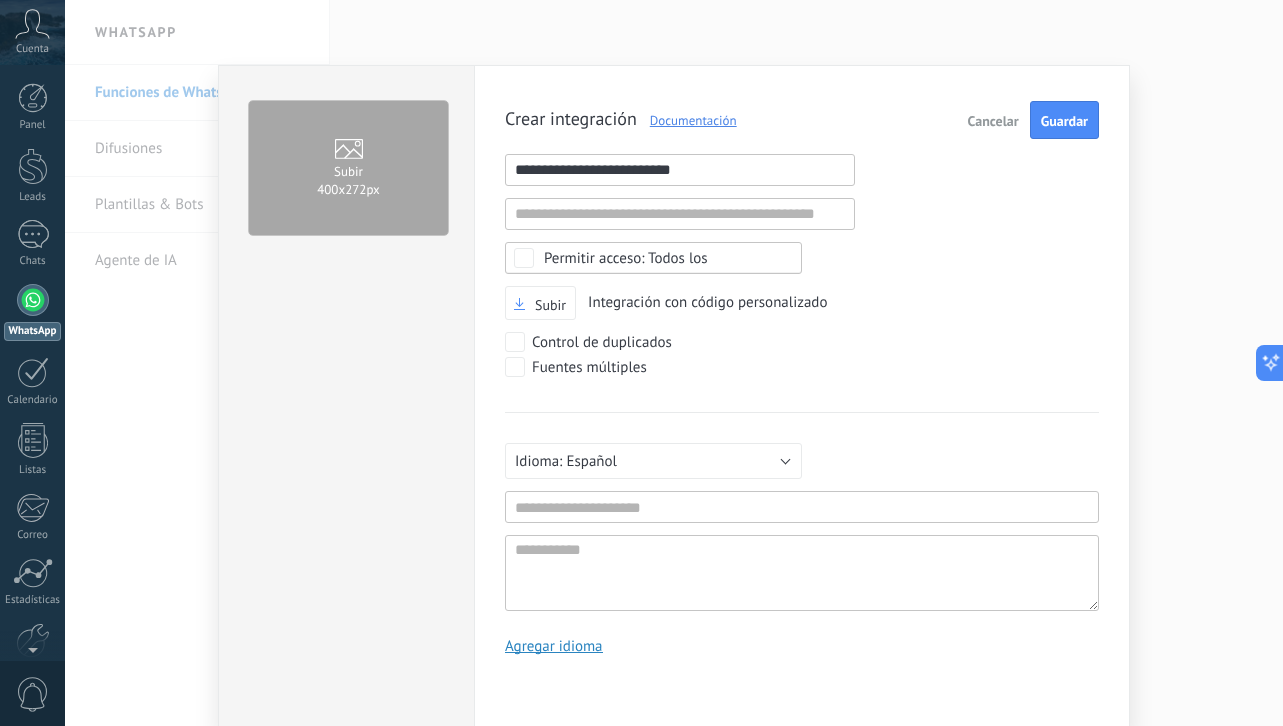 click on "Cancelar" at bounding box center (993, 121) 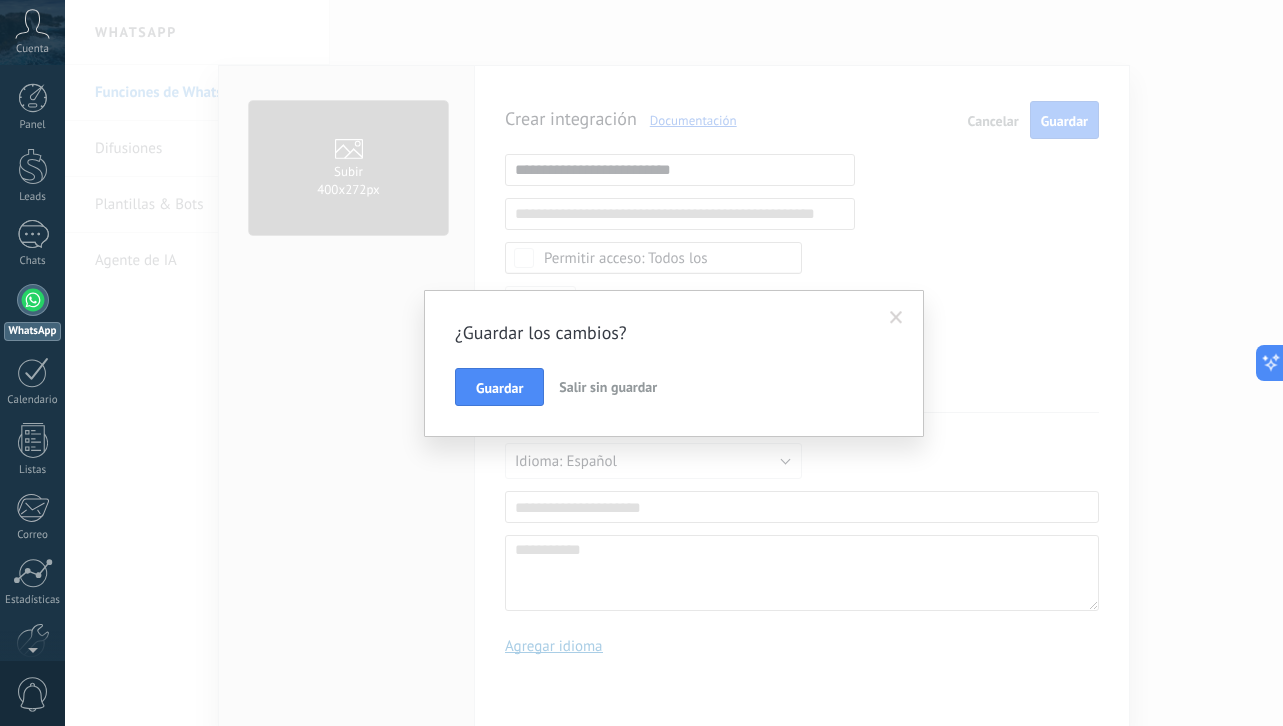 click on "Salir sin guardar" at bounding box center [608, 387] 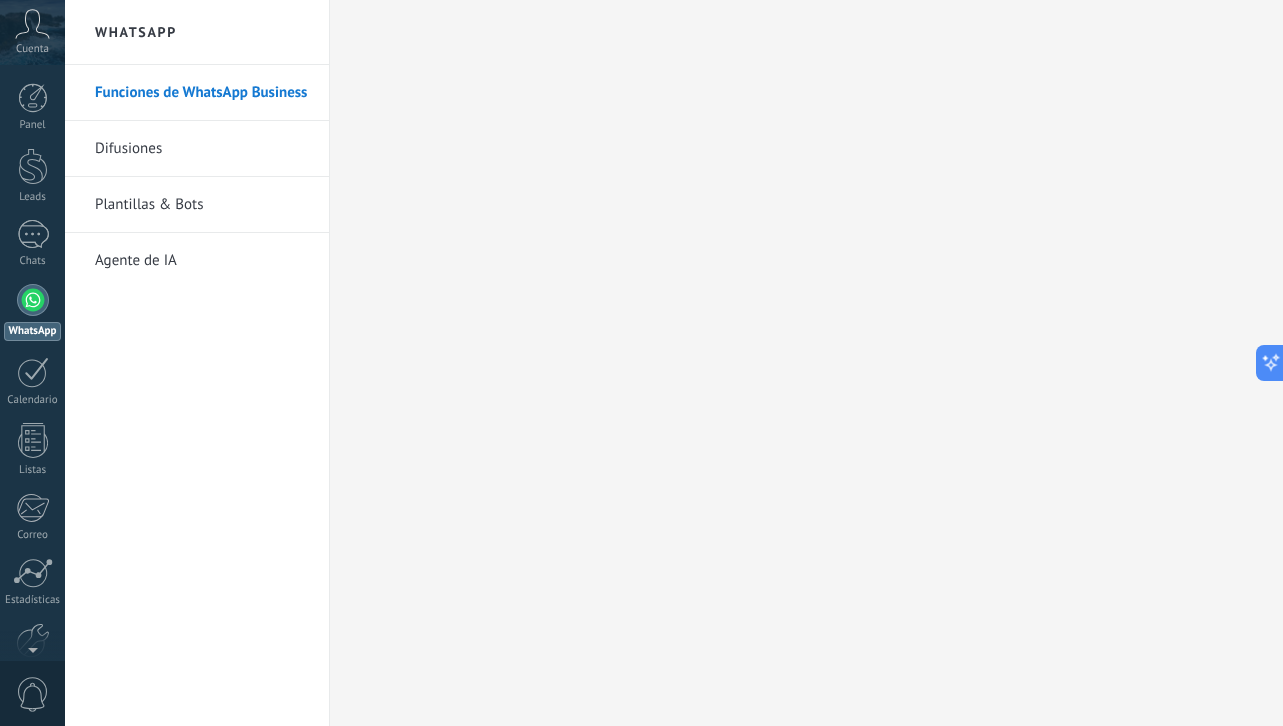 click 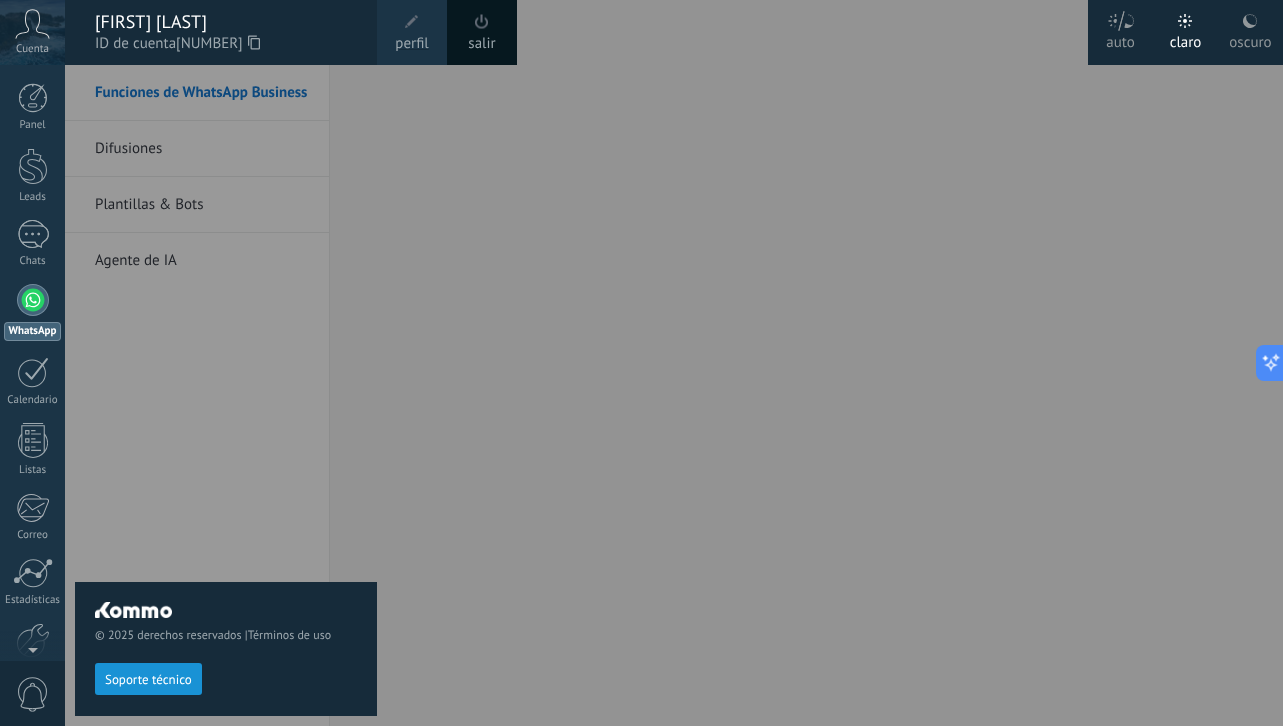 click 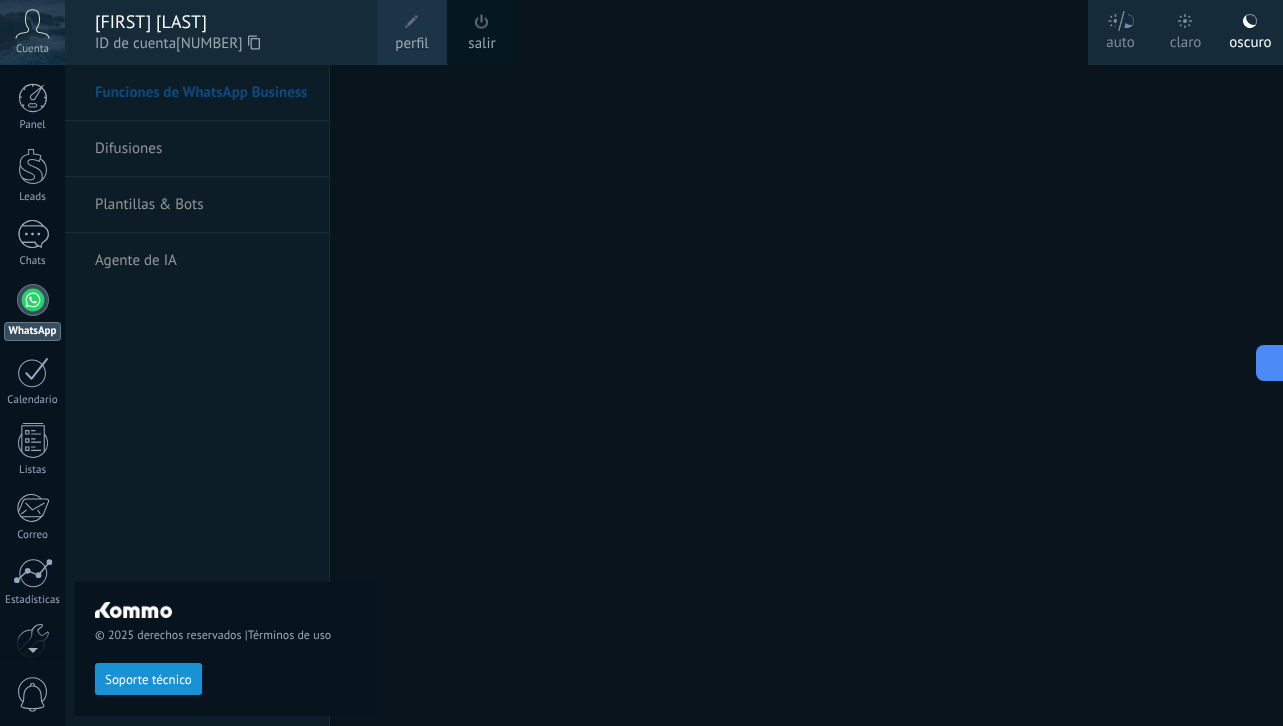 click at bounding box center [33, 300] 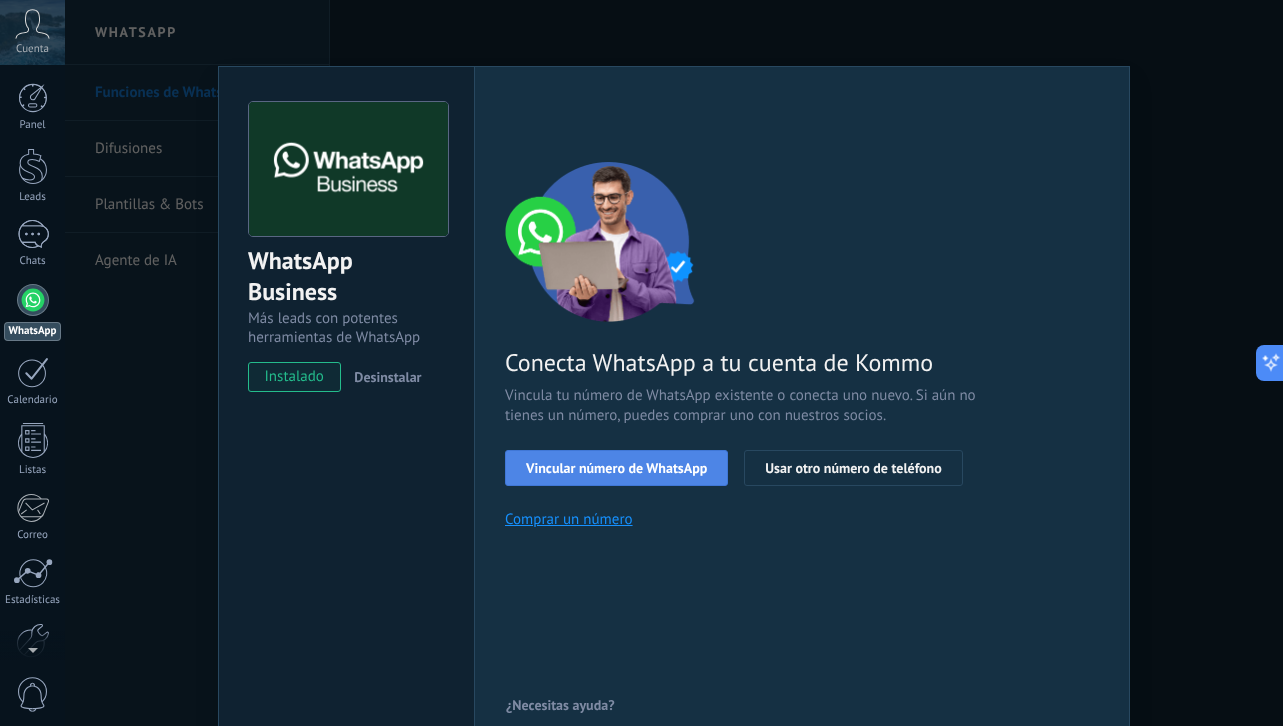 click on "Vincular número de WhatsApp" at bounding box center [616, 468] 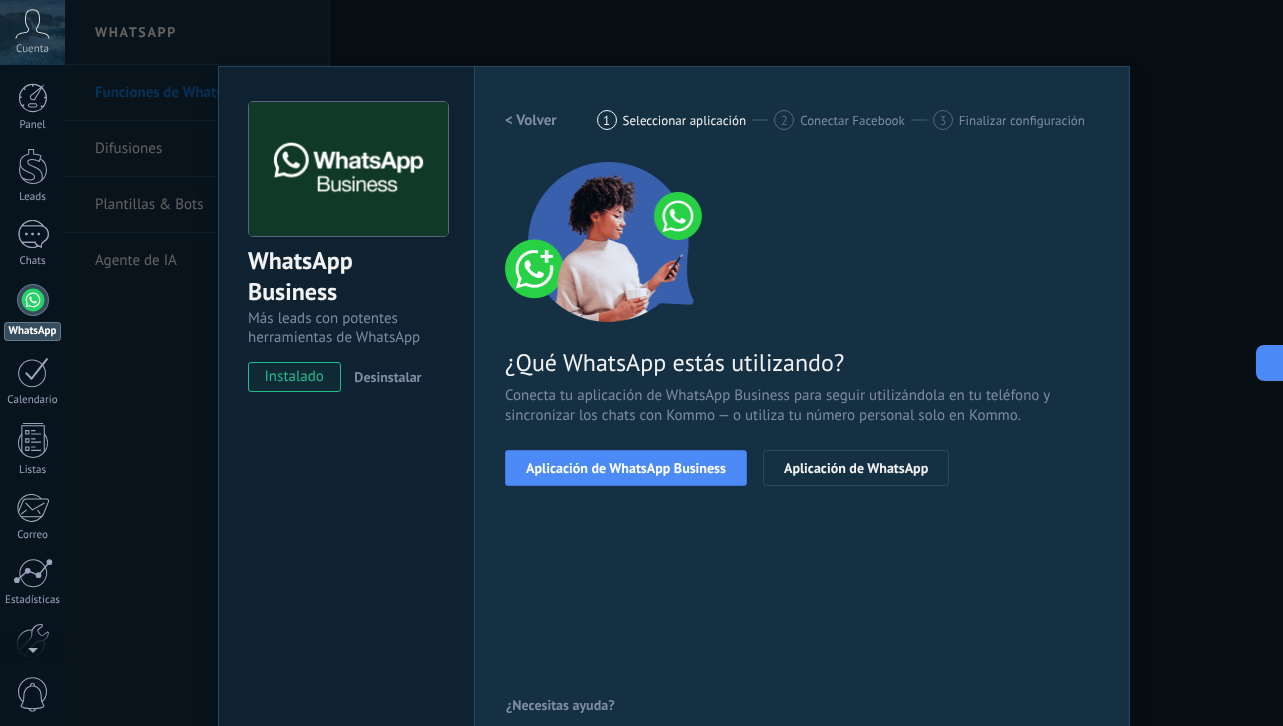 click on "Aplicación de WhatsApp Business" at bounding box center [626, 468] 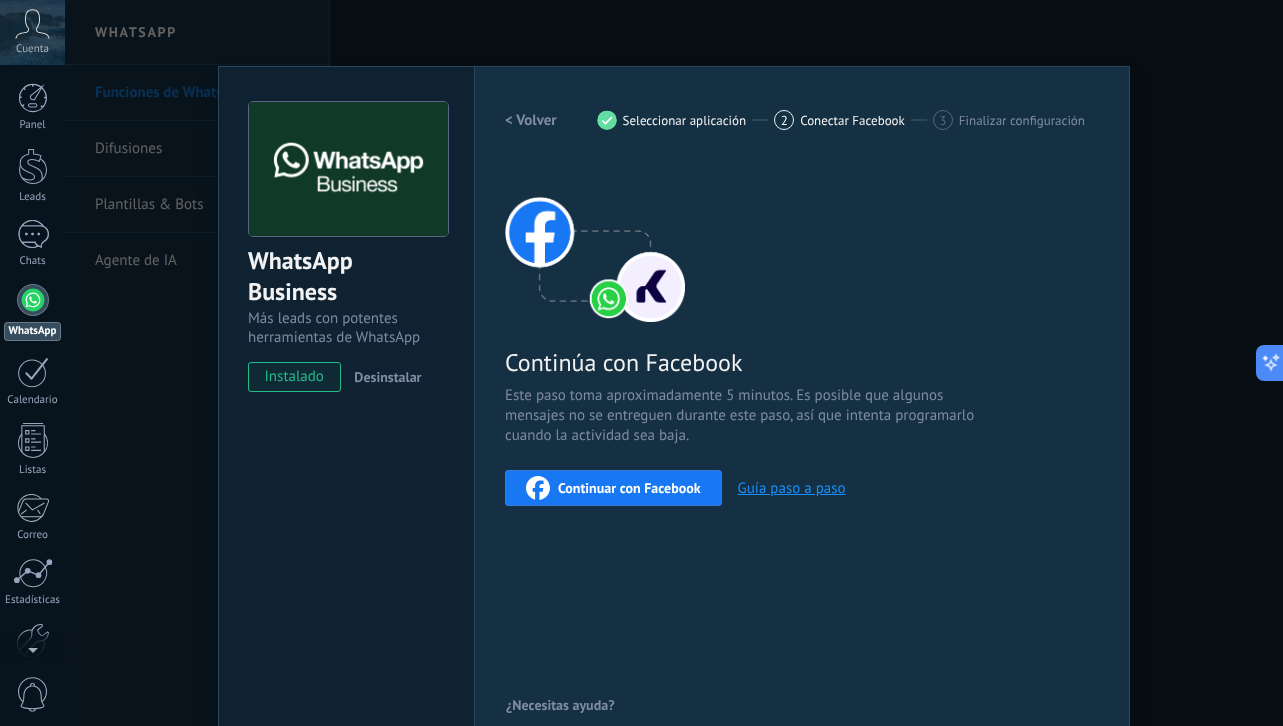 click on "Continuar con Facebook" at bounding box center [613, 488] 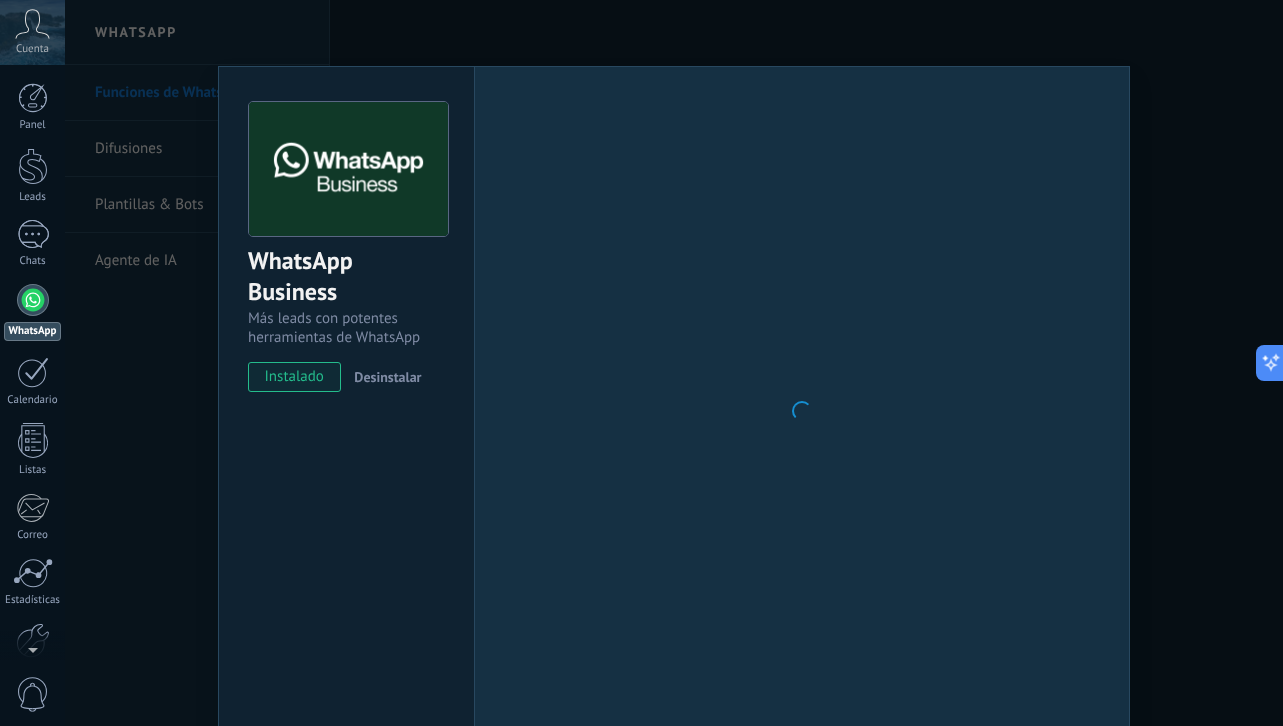 click on "WhatsApp Business Más leads con potentes herramientas de WhatsApp instalado Desinstalar Configuraciones Autorizaciones Esta pestaña registra a los usuarios que han concedido acceso a las integración a esta cuenta. Si deseas remover la posibilidad que un usuario pueda enviar solicitudes a la cuenta en nombre de esta integración, puedes revocar el acceso. Si el acceso a todos los usuarios es revocado, la integración dejará de funcionar. Esta aplicacion está instalada, pero nadie le ha dado acceso aun. WhatsApp Cloud API más _:  Guardar < Volver 1 Seleccionar aplicación 2 Conectar Facebook  3 Finalizar configuración Continúa con Facebook Este paso toma aproximadamente 5 minutos. Es posible que algunos mensajes no se entreguen durante este paso, así que intenta programarlo cuando la actividad sea baja. Continuar con Facebook Guía paso a paso ¿Necesitas ayuda?" at bounding box center [674, 363] 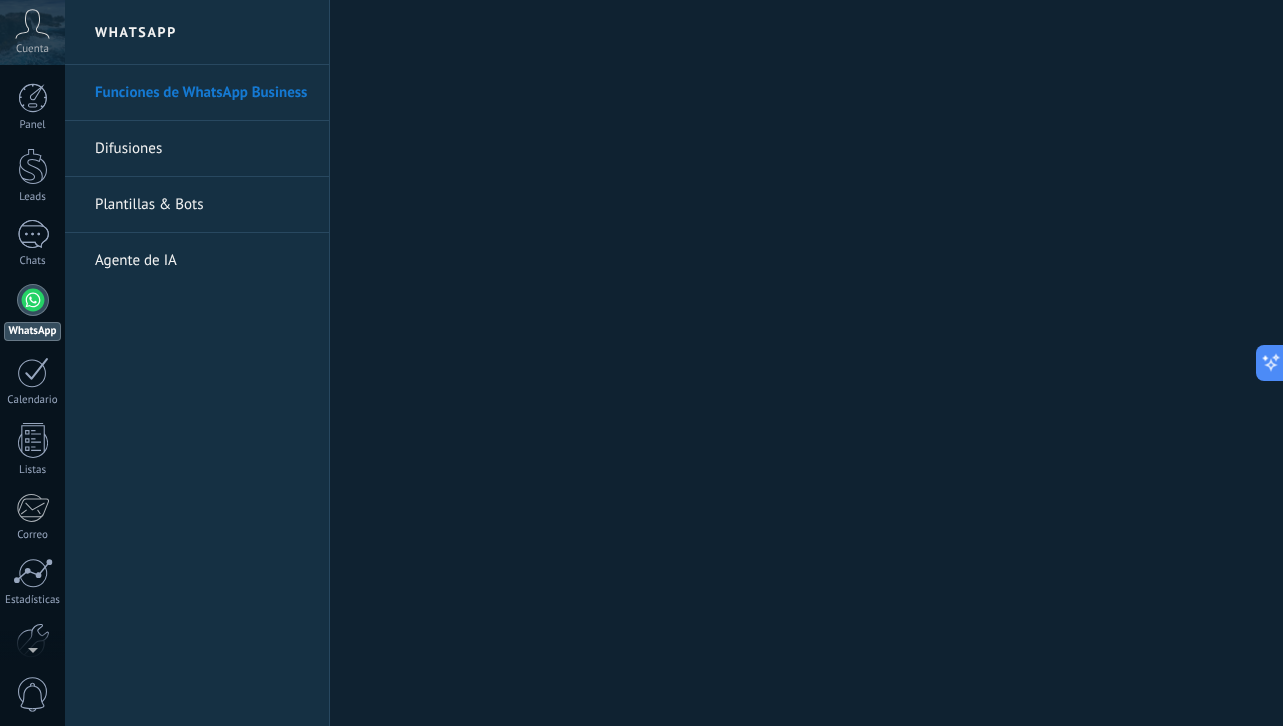 click on "Cuenta" at bounding box center (32, 32) 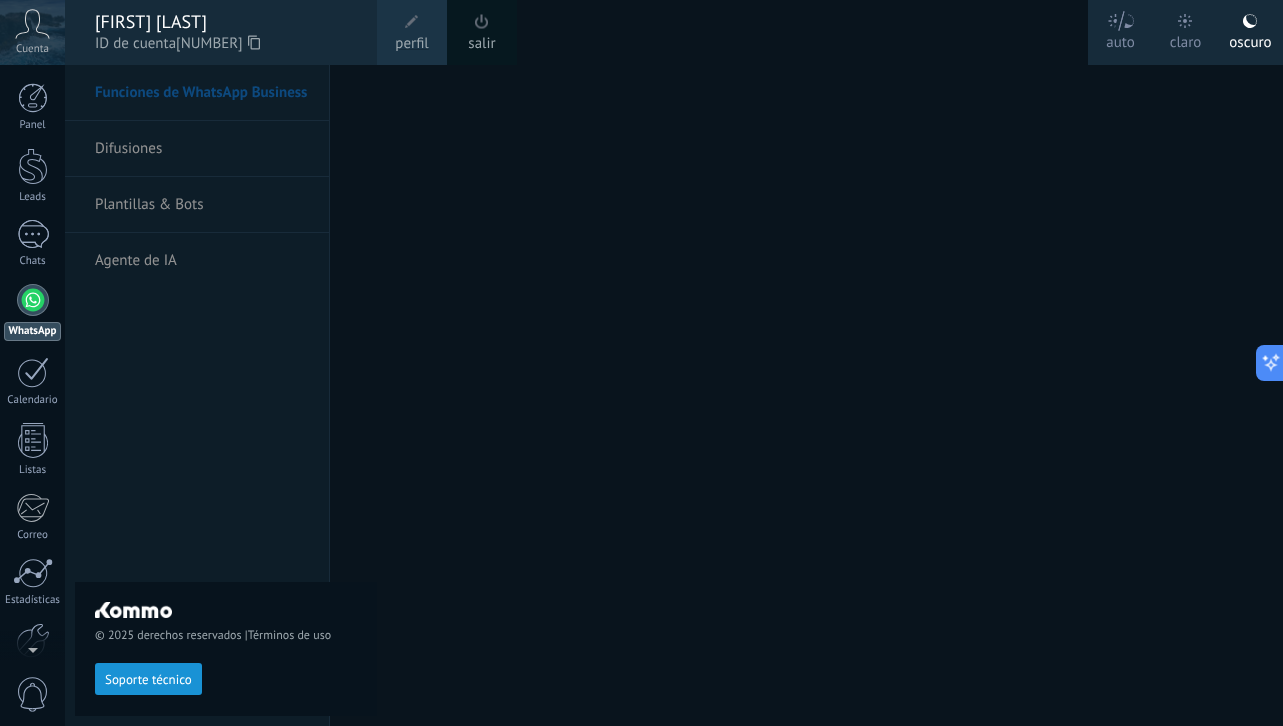 click on "©  2025  derechos reservados |  Términos de uso
Soporte técnico" at bounding box center [226, 395] 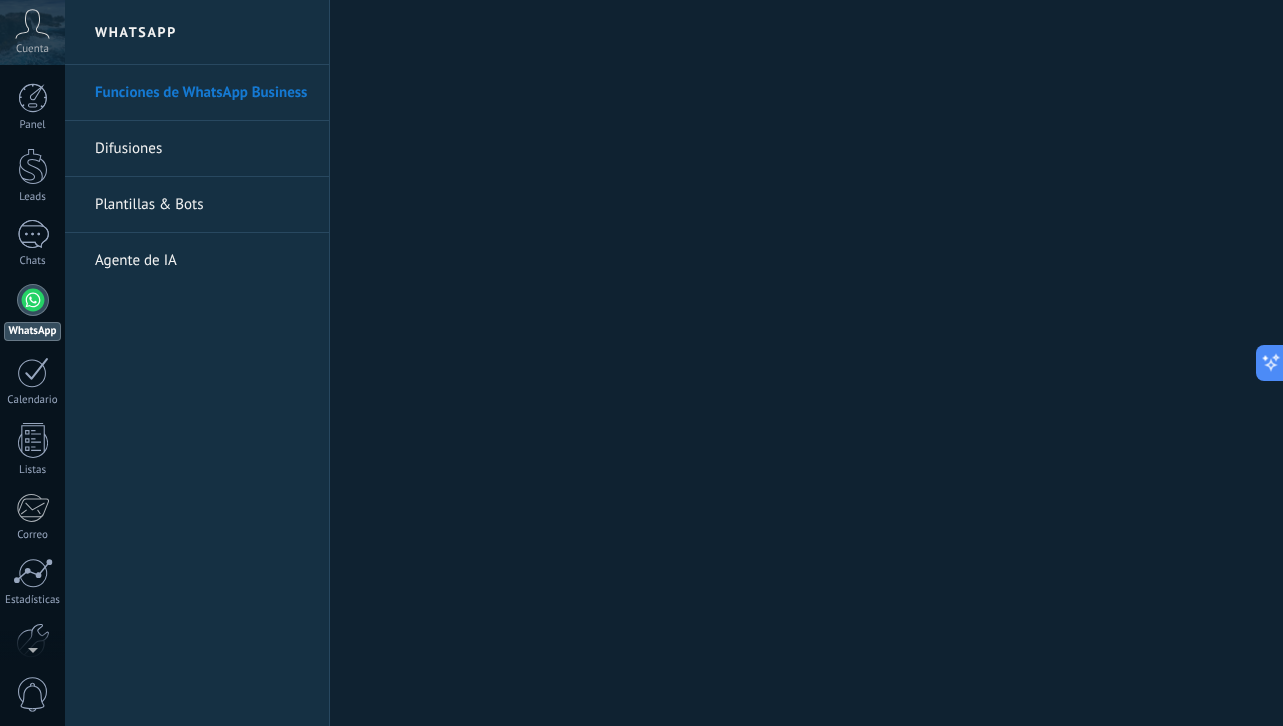 click on "Funciones de WhatsApp Business" at bounding box center (202, 93) 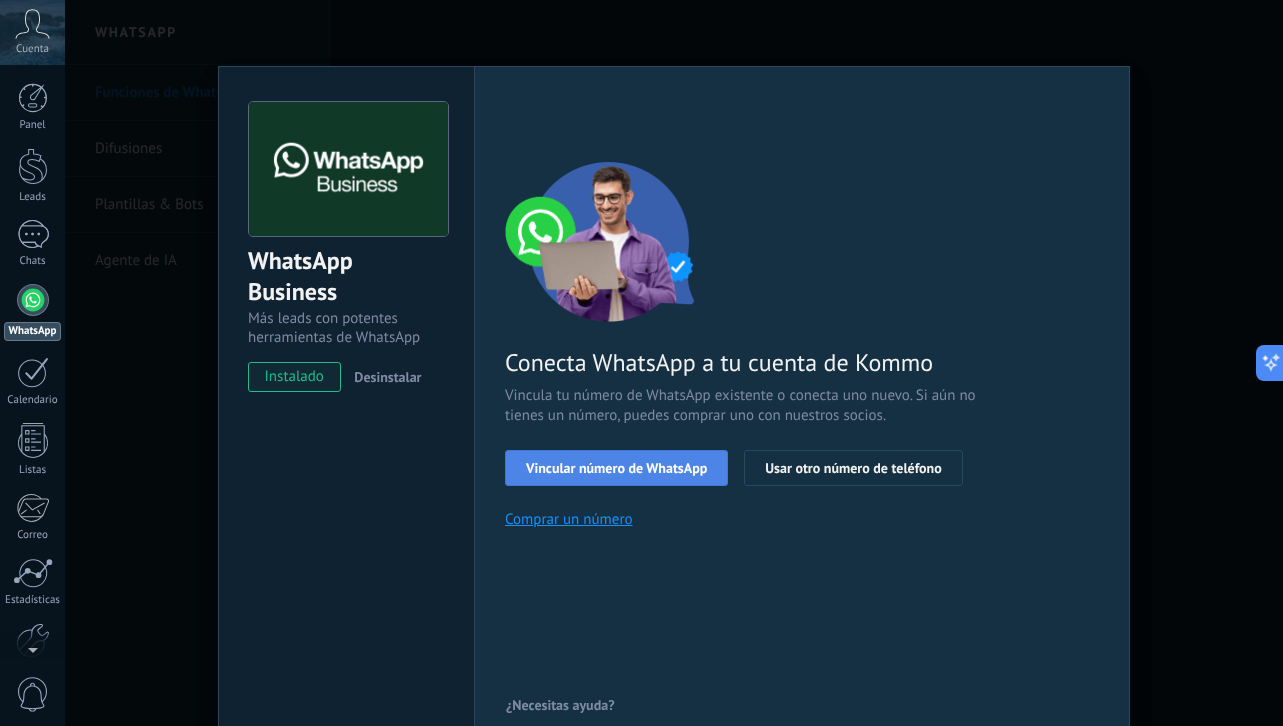 click on "Vincular número de WhatsApp" at bounding box center [616, 468] 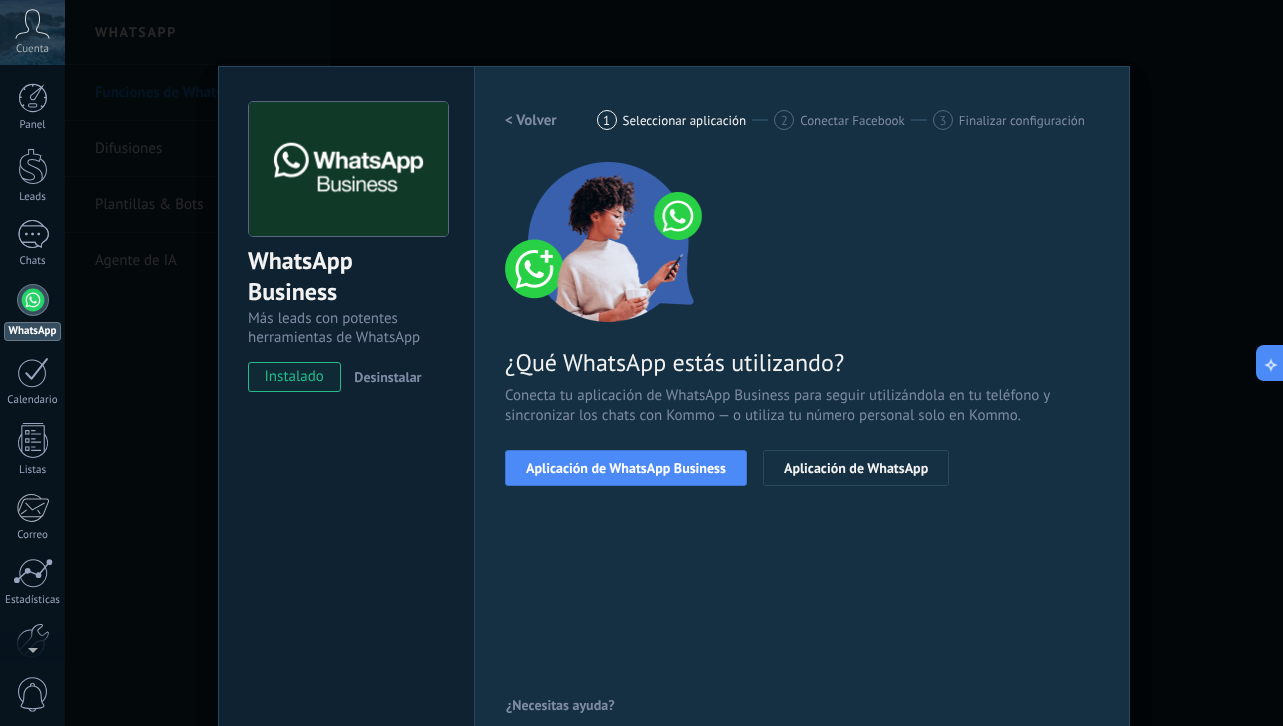 click on "Aplicación de WhatsApp Business" at bounding box center (626, 468) 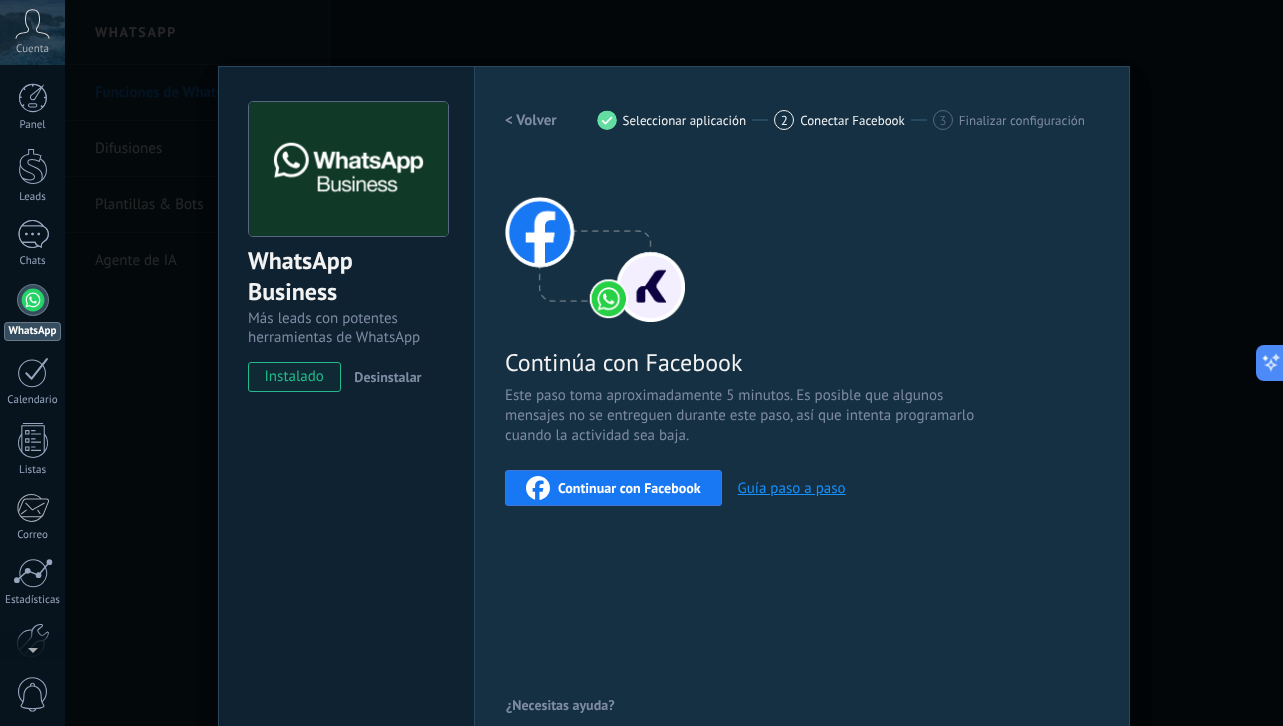 click on "Continuar con Facebook" at bounding box center (629, 488) 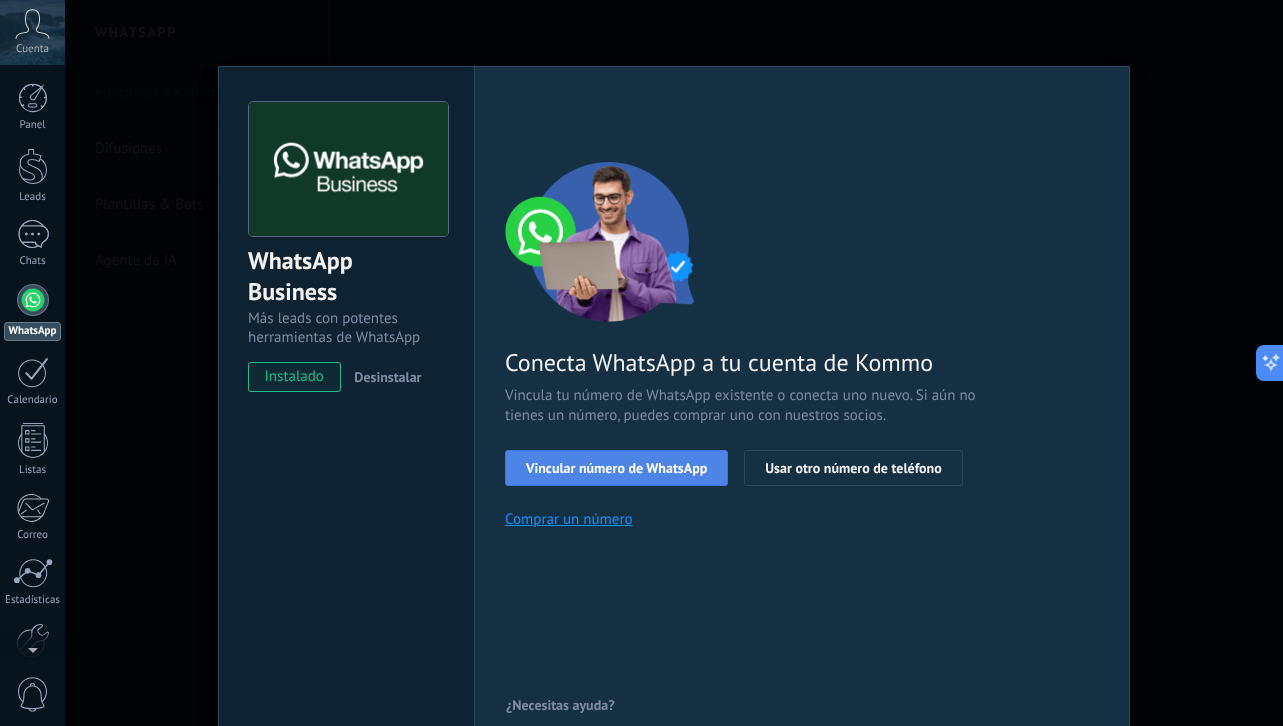 click on "Vincular número de WhatsApp" at bounding box center (616, 468) 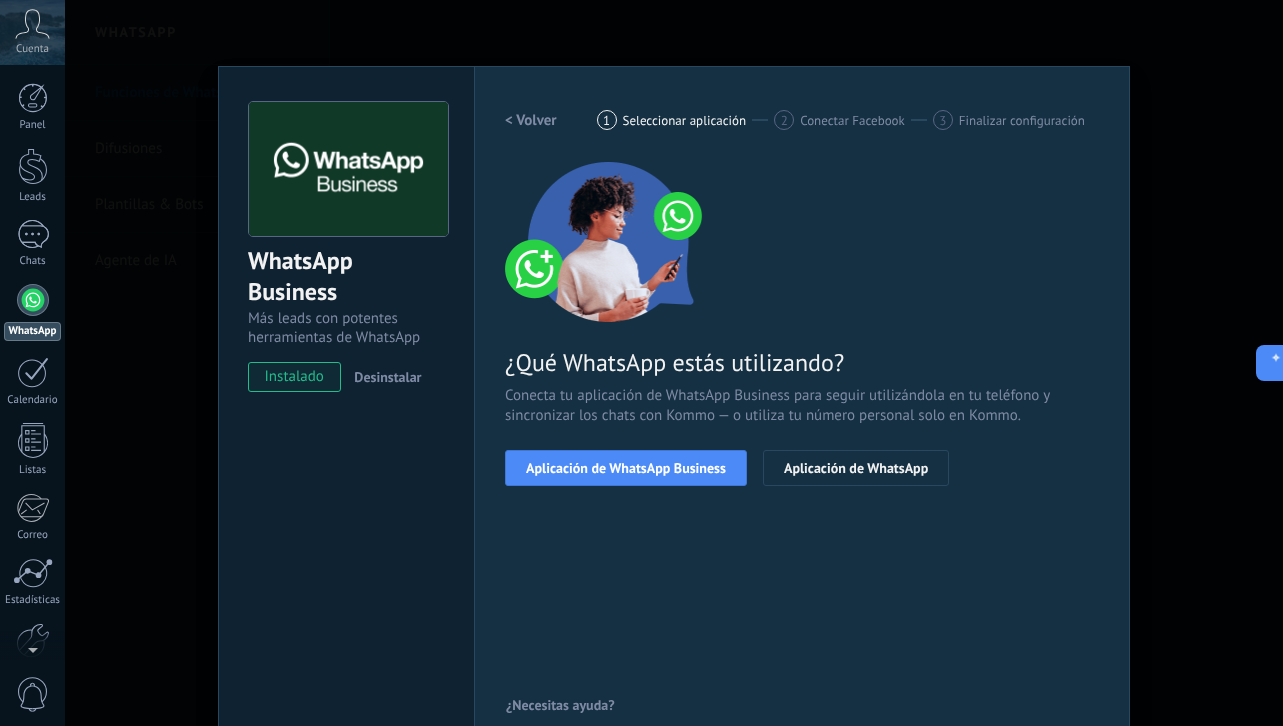 click on "Aplicación de WhatsApp Business" at bounding box center [626, 468] 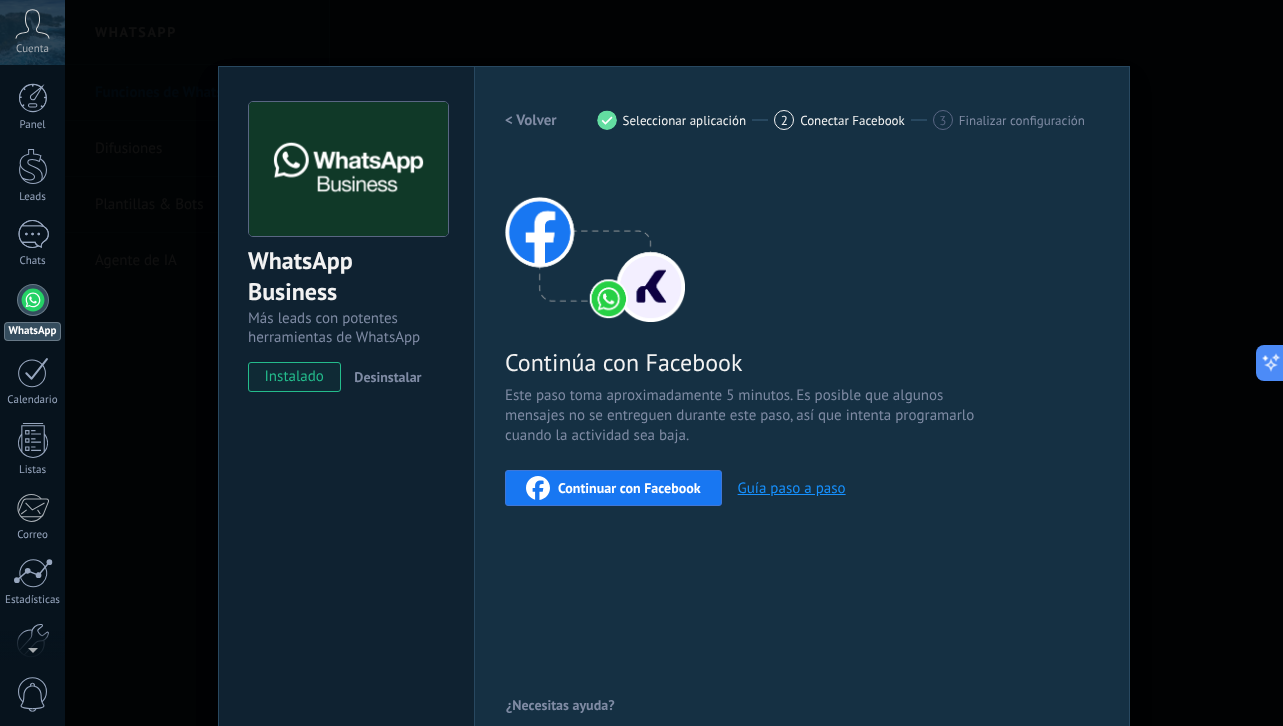 click on "Continuar con Facebook" at bounding box center [613, 488] 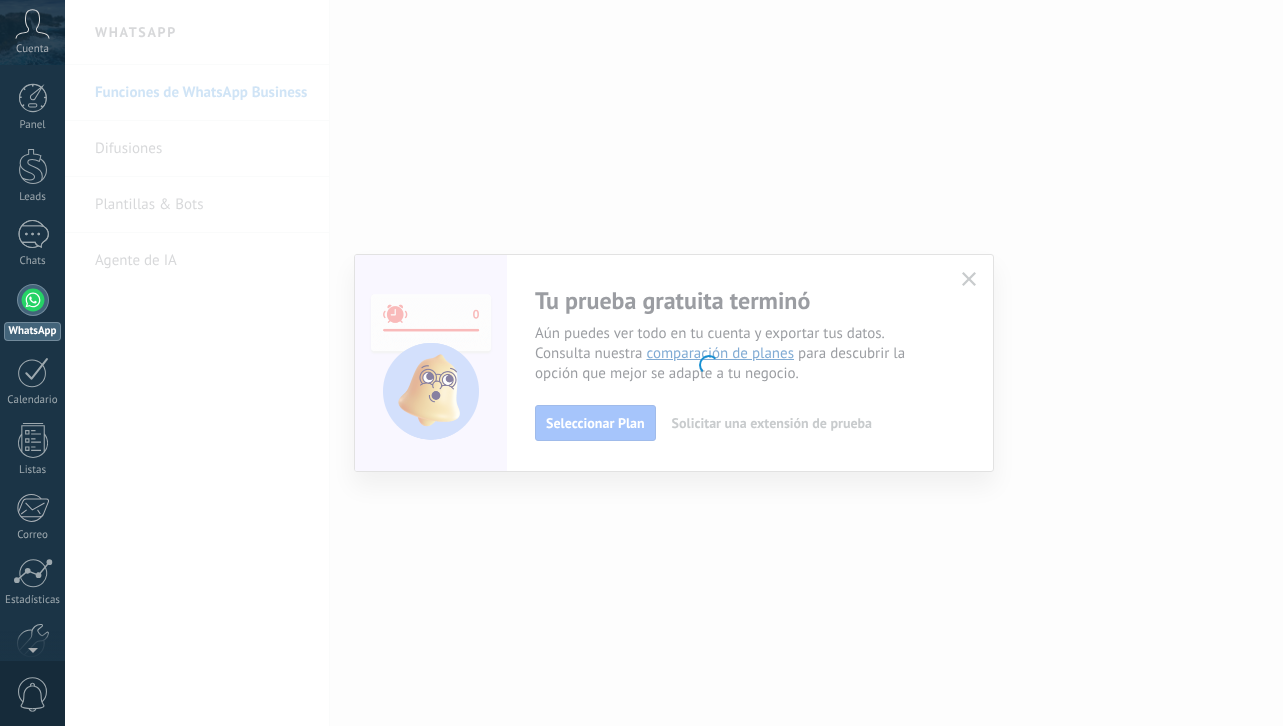 scroll, scrollTop: 0, scrollLeft: 0, axis: both 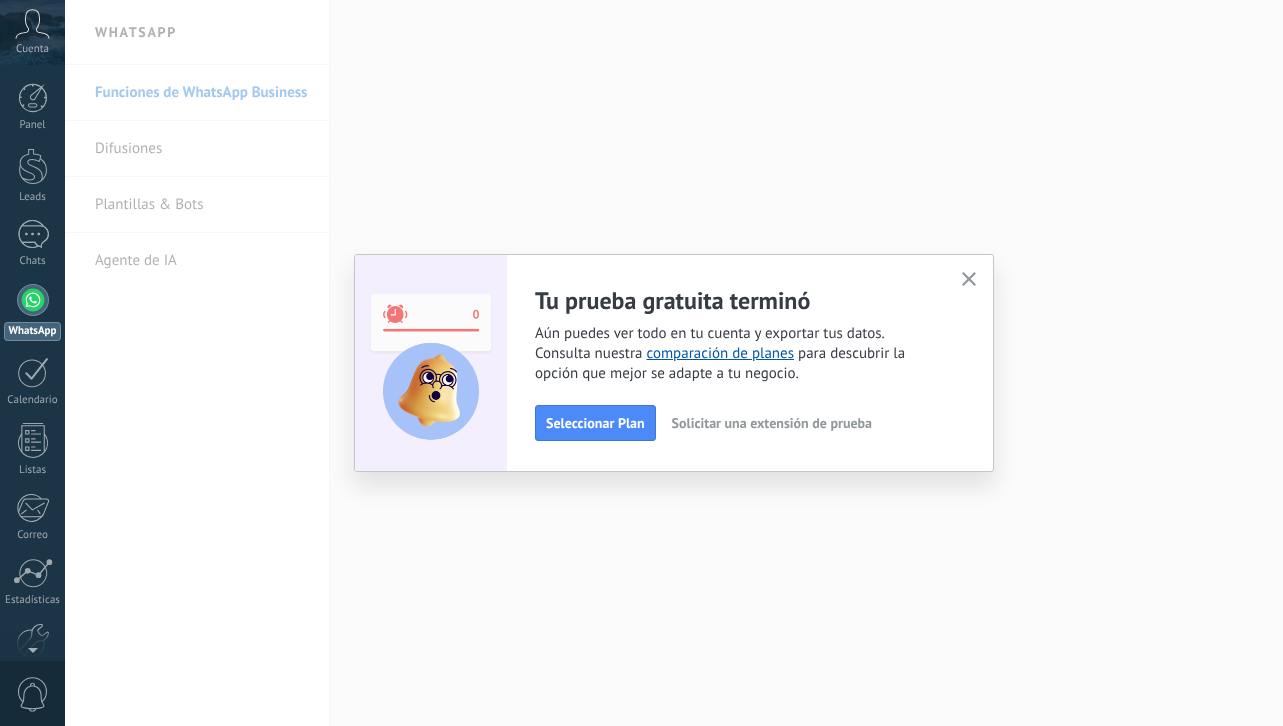 click on "Solicitar una extensión de prueba" at bounding box center [772, 423] 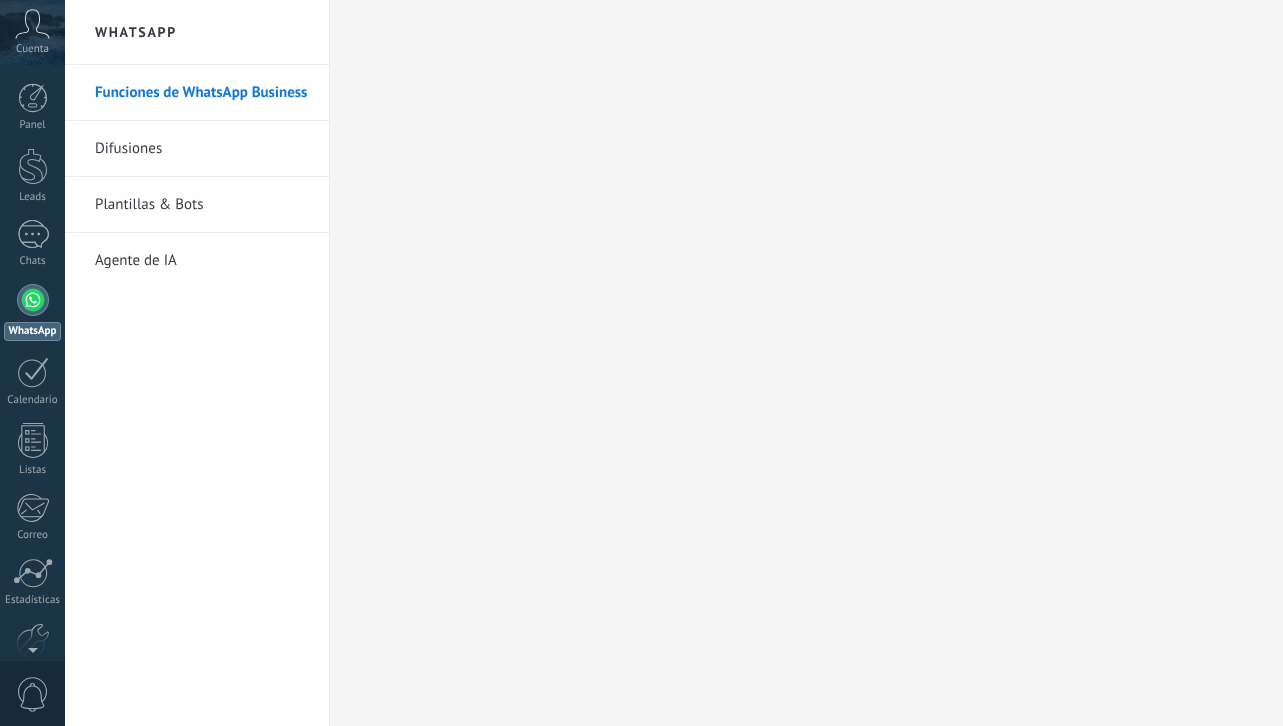 click 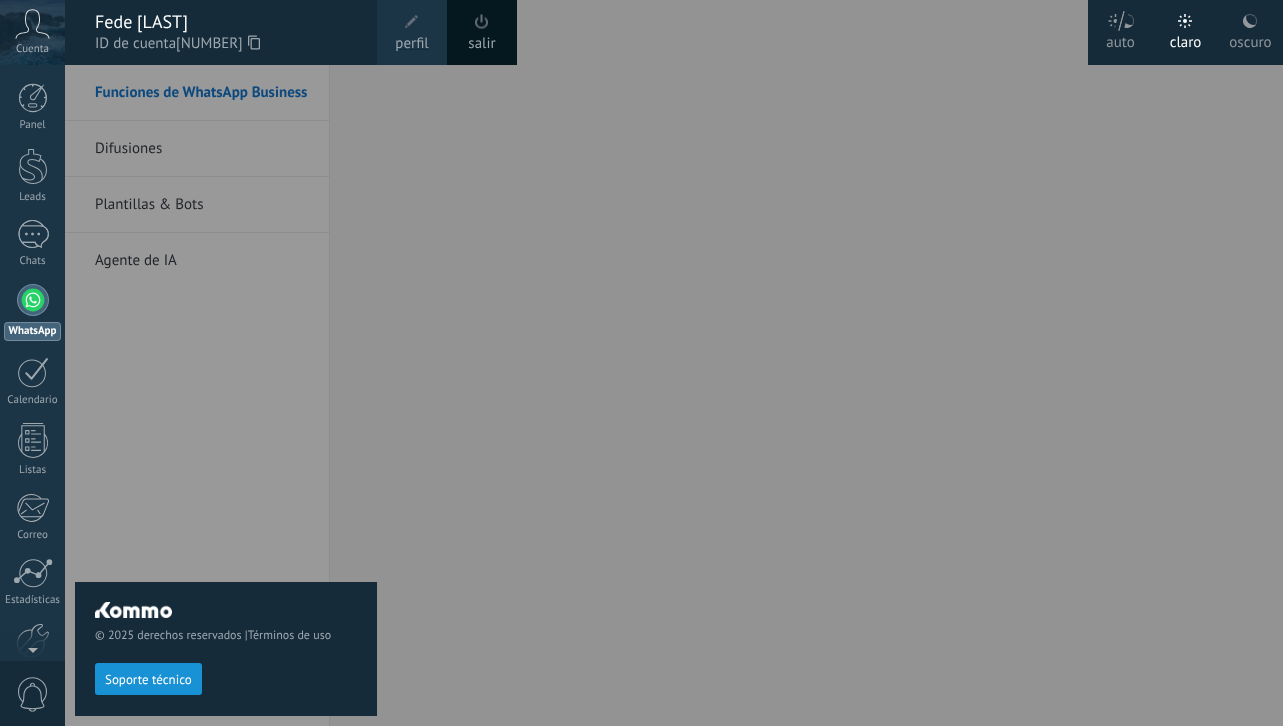 click at bounding box center (33, 300) 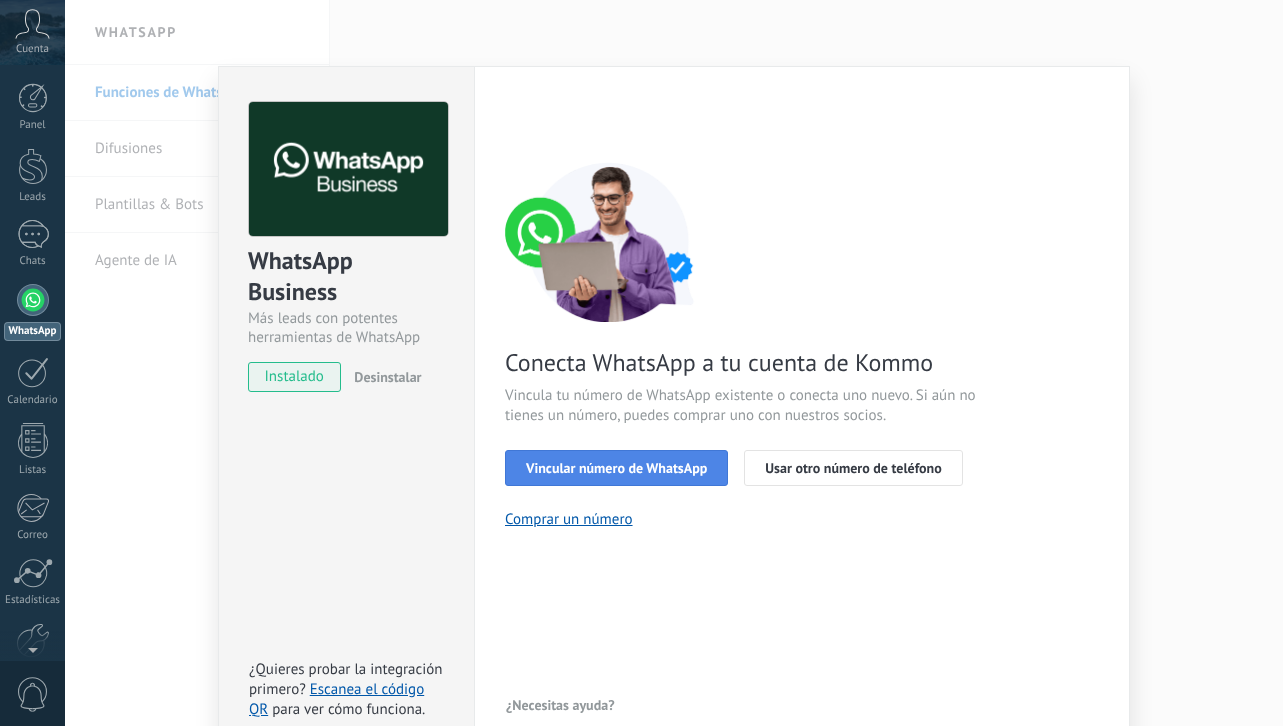 click on "Vincular número de WhatsApp" at bounding box center (616, 468) 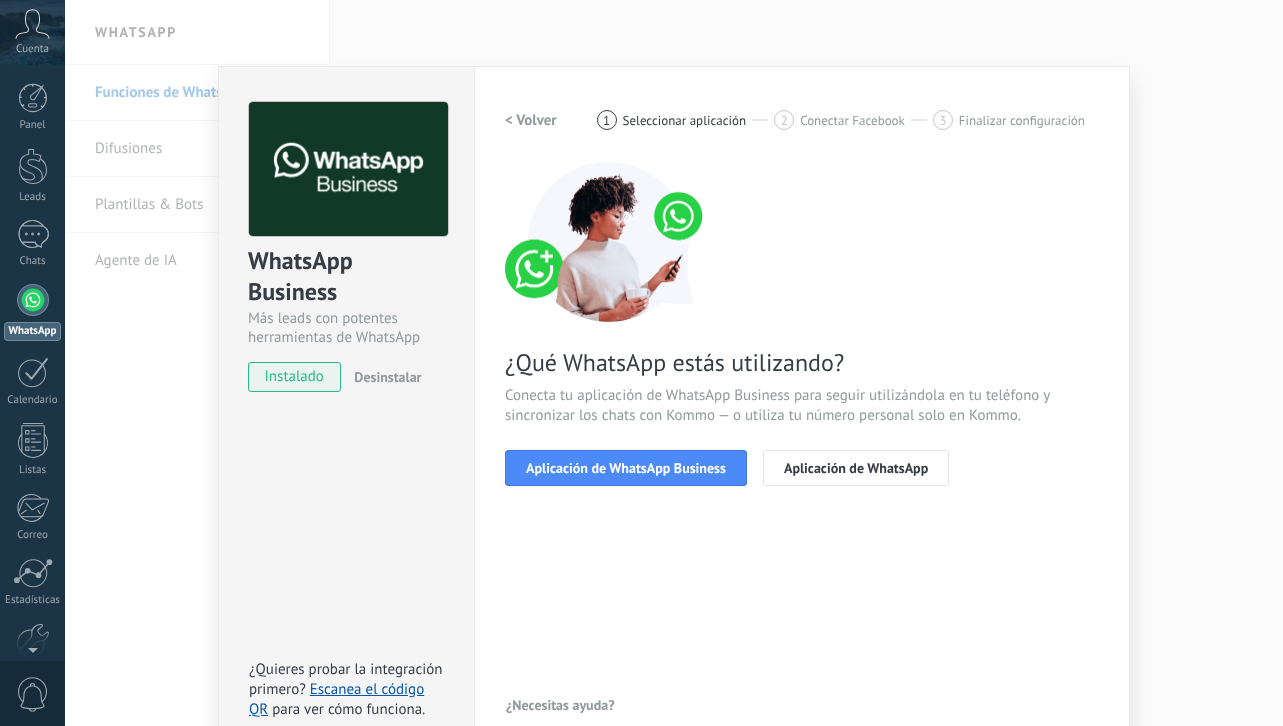 click on "Aplicación de WhatsApp Business" at bounding box center [626, 468] 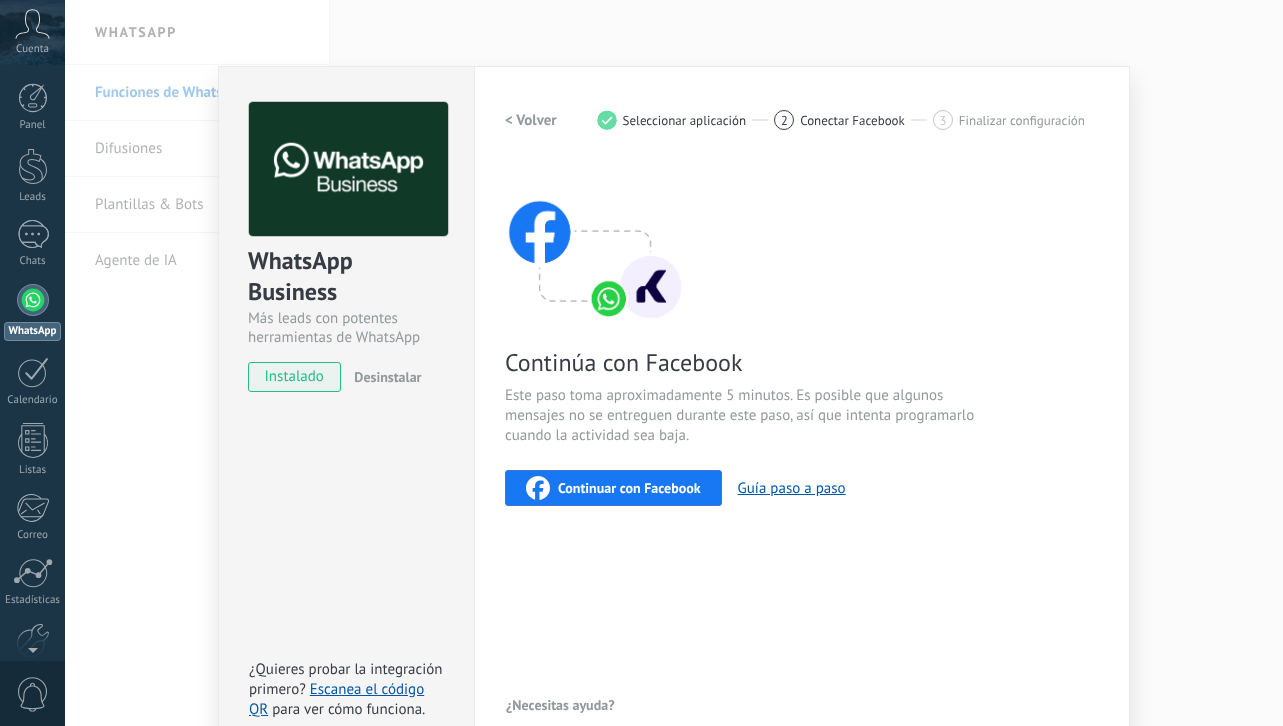 click on "Continuar con Facebook" at bounding box center [629, 488] 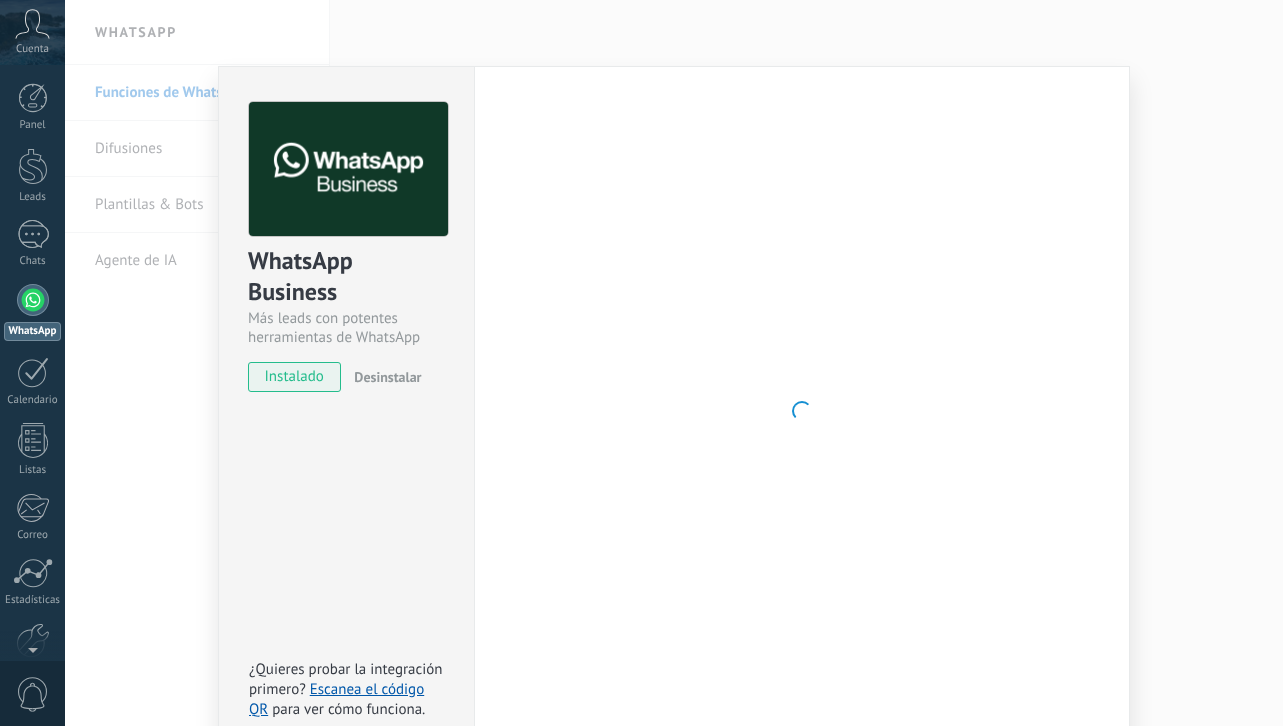 click on "WhatsApp Business Más leads con potentes herramientas de WhatsApp instalado Desinstalar ¿Quieres probar la integración primero?   Escanea el código QR   para ver cómo funciona. Configuraciones Autorizaciones This tab logs the users who have granted integration access to this account. If you want to to remove a user's ability to send requests to the account on behalf of this integration, you can revoke access. If access is revoked from all users, the integration will stop working. This app is installed, but no one has given it access yet. WhatsApp Cloud API más _:  Guardar < Volver 1 Seleccionar aplicación 2 Conectar Facebook  3 Finalizar configuración Continúa con Facebook Este paso toma aproximadamente 5 minutos. Es posible que algunos mensajes no se entreguen durante este paso, así que intenta programarlo cuando la actividad sea baja. Continuar con Facebook Guía paso a paso ¿Necesitas ayuda?" at bounding box center [674, 363] 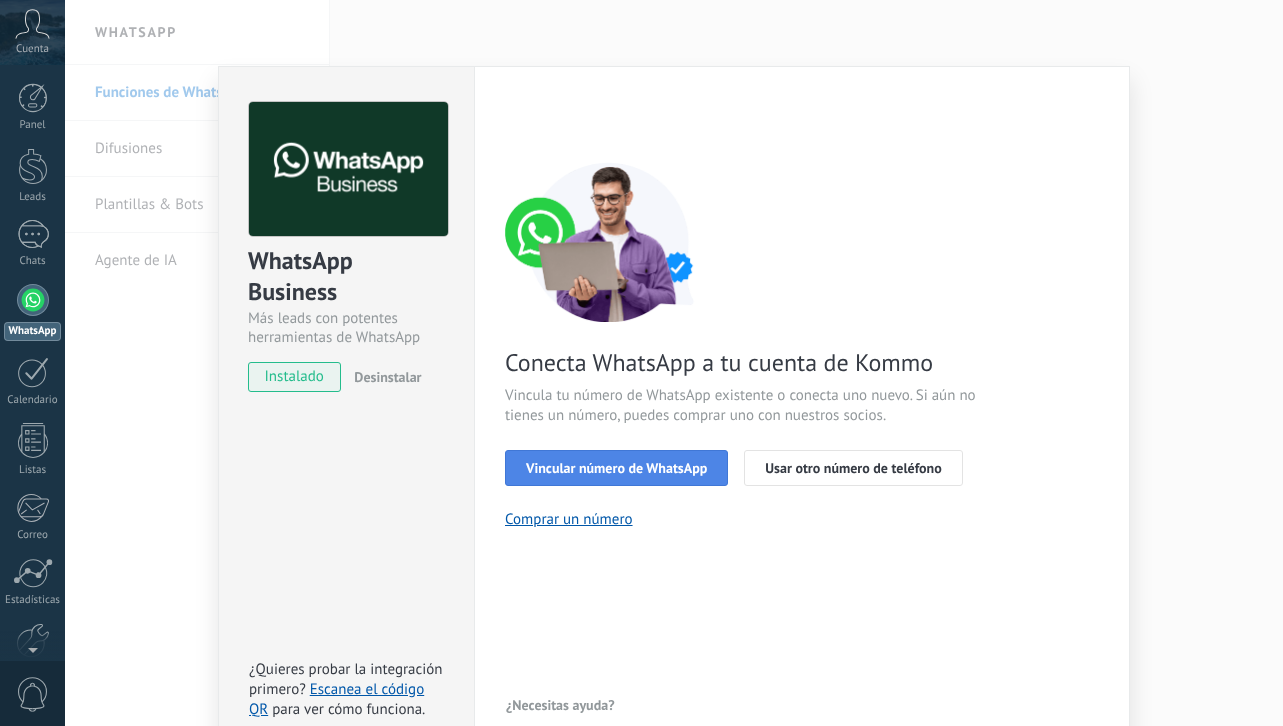 click on "Vincular número de WhatsApp" at bounding box center [616, 468] 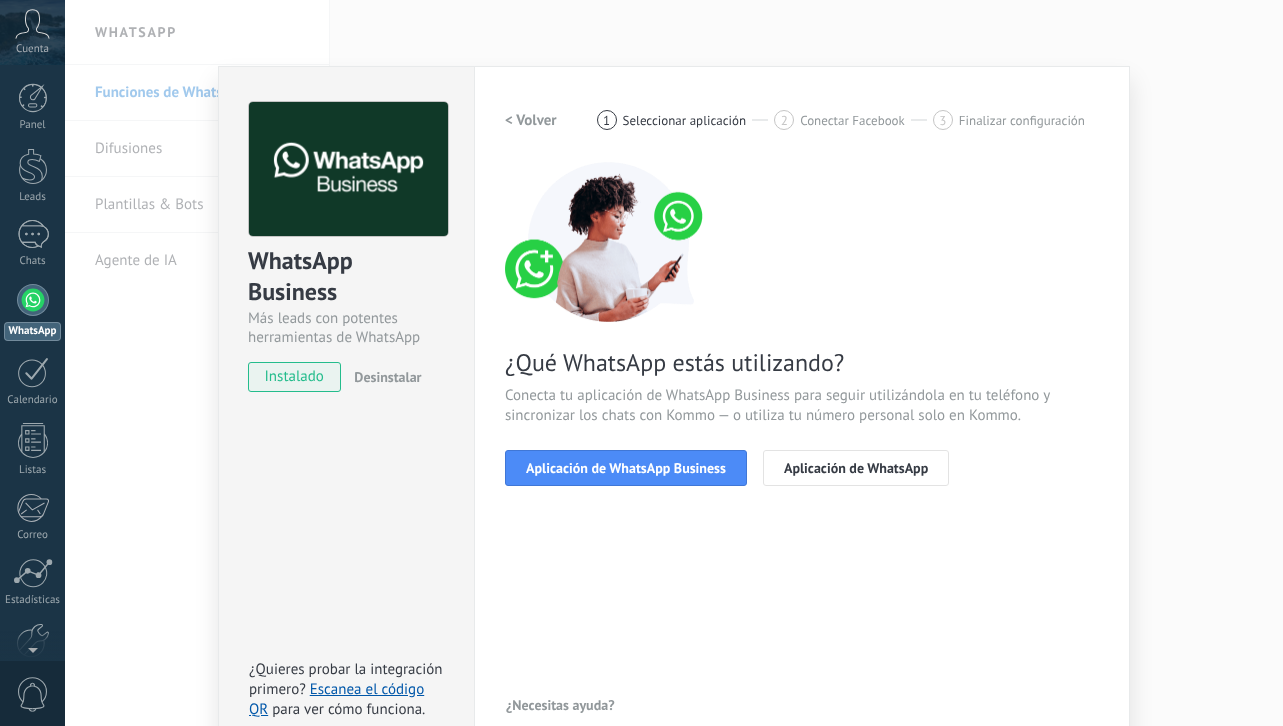 click on "Aplicación de WhatsApp Business" at bounding box center [626, 468] 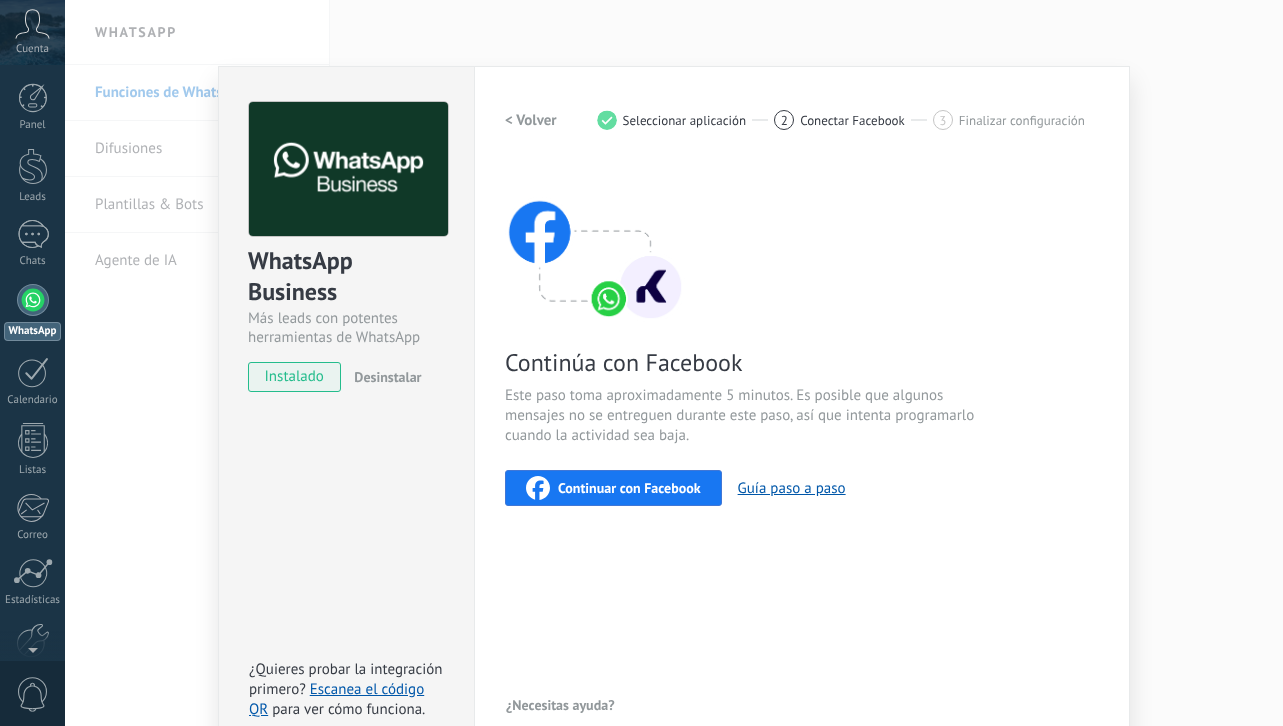click on "Continúa con Facebook Este paso toma aproximadamente 5 minutos. Es posible que algunos mensajes no se entreguen durante este paso, así que intenta programarlo cuando la actividad sea baja. Continuar con Facebook Guía paso a paso" at bounding box center (802, 334) 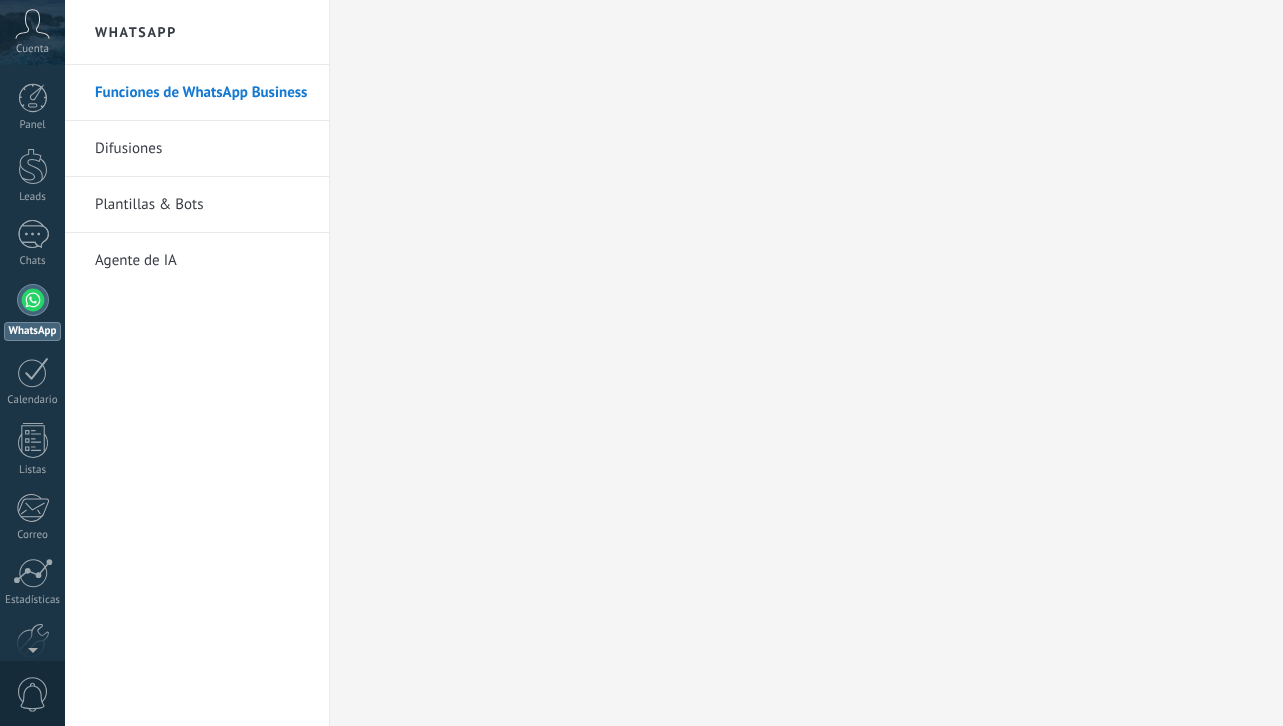 click 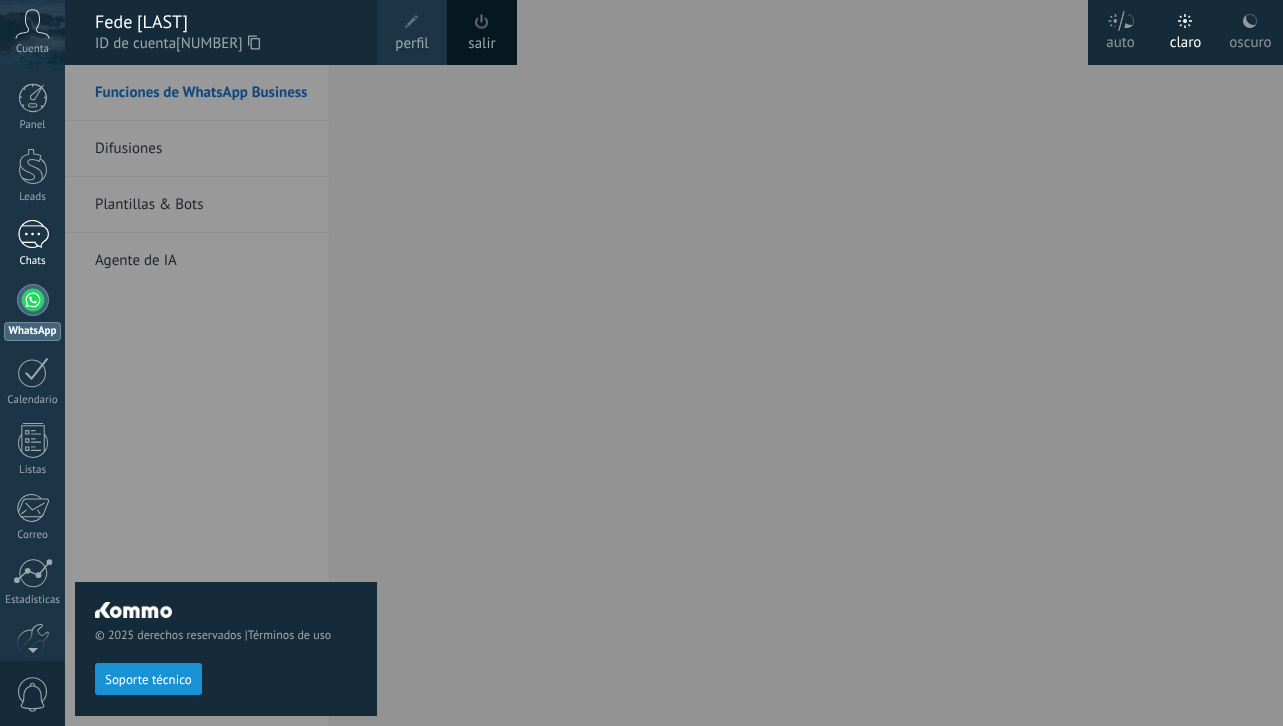 click at bounding box center (33, 234) 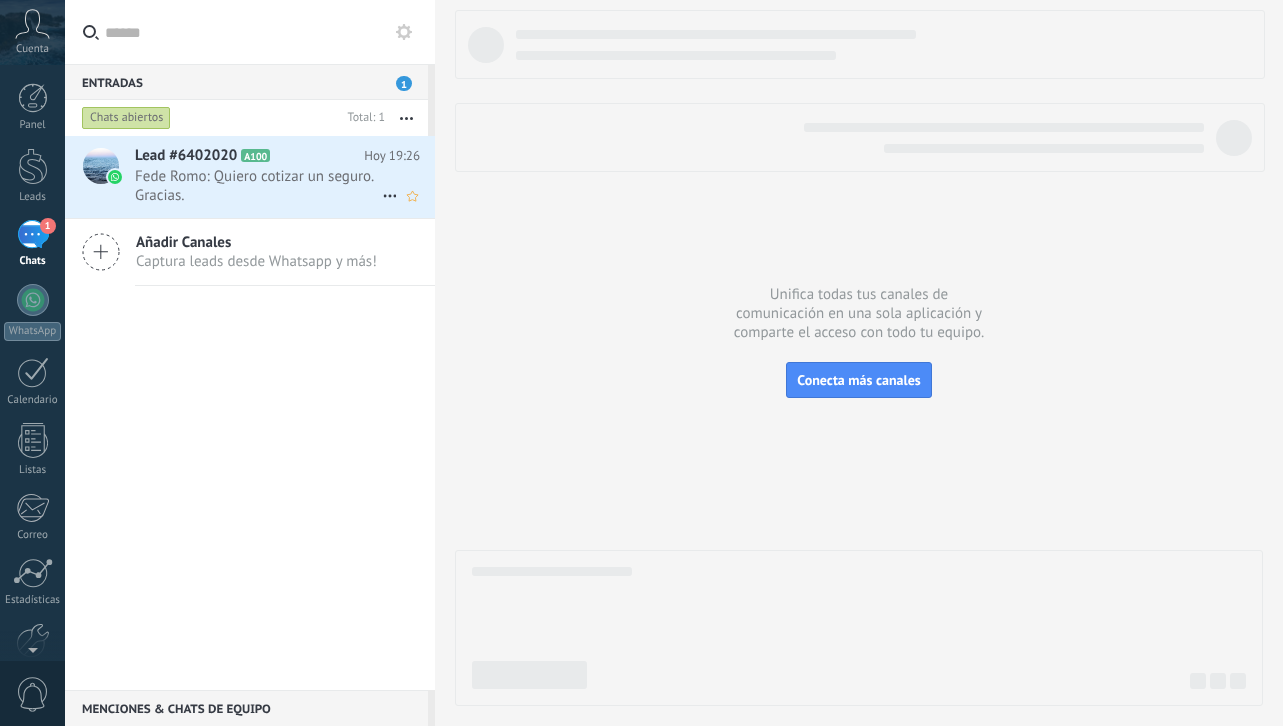 click on "Fede Romo: Quiero cotizar un seguro. Gracias." at bounding box center (258, 186) 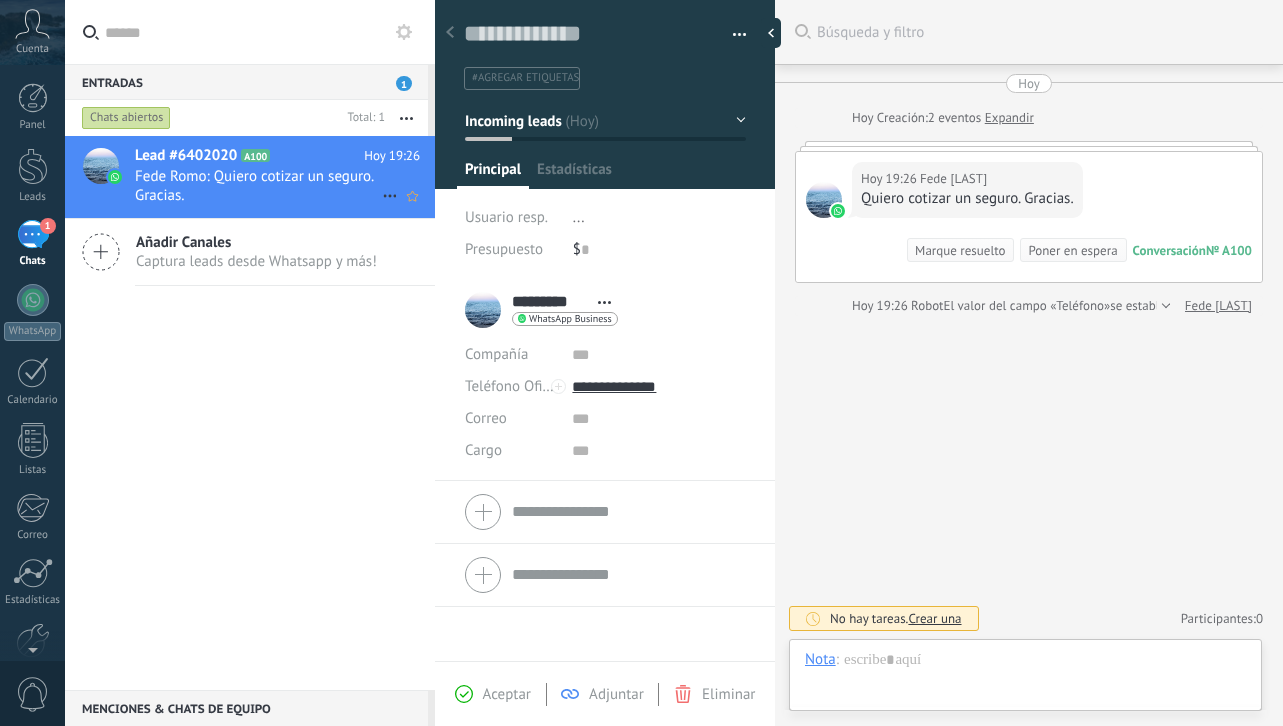 scroll, scrollTop: 30, scrollLeft: 0, axis: vertical 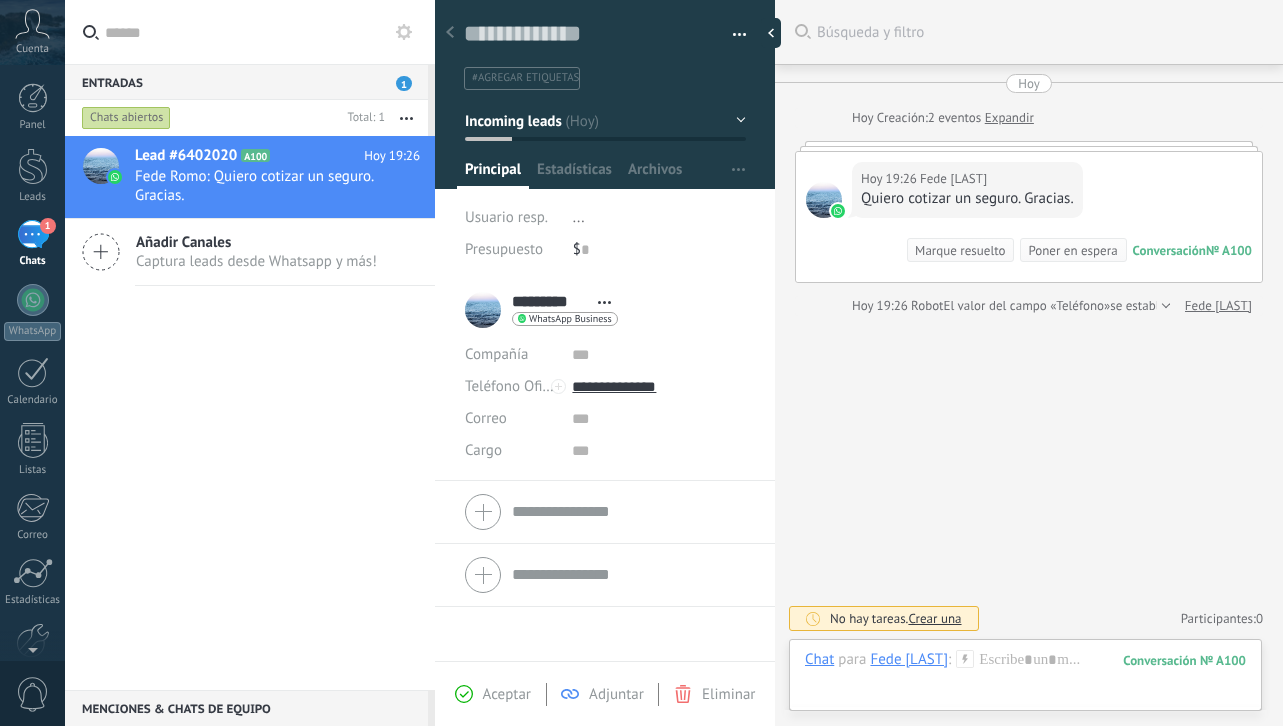 click on "Aceptar" at bounding box center [507, 694] 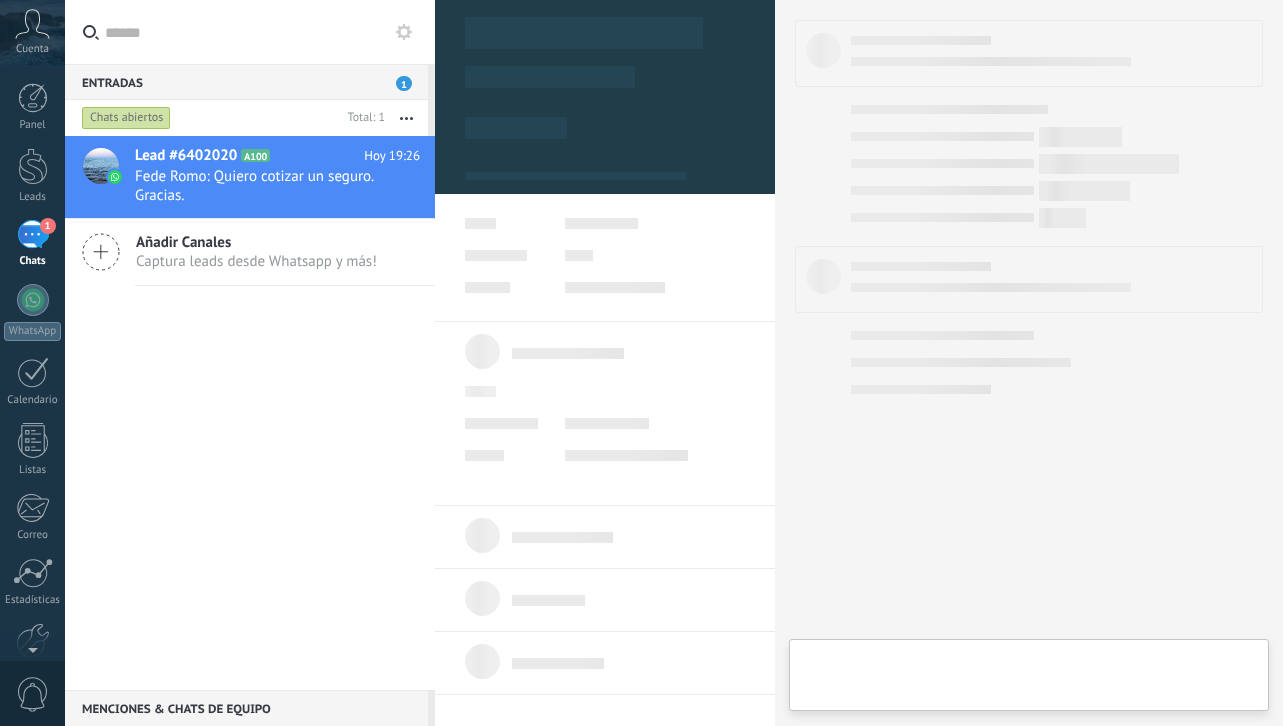 type on "**********" 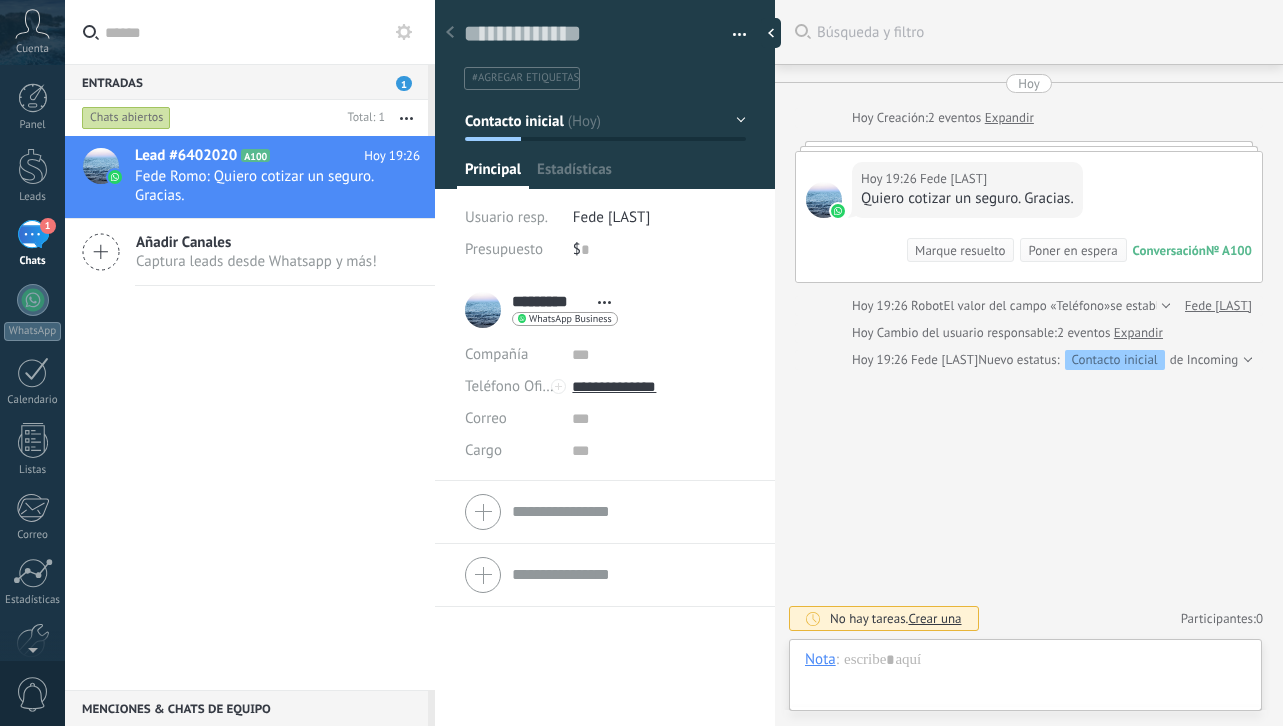 scroll, scrollTop: 30, scrollLeft: 0, axis: vertical 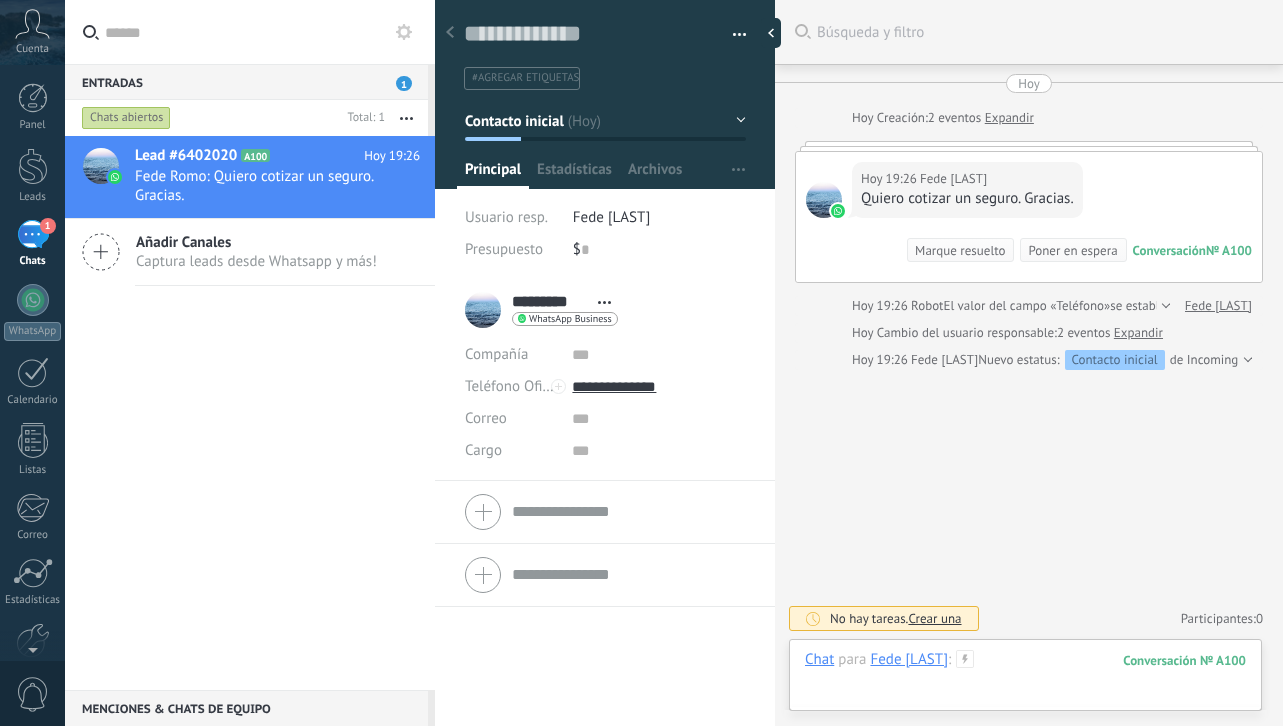 click at bounding box center [1025, 680] 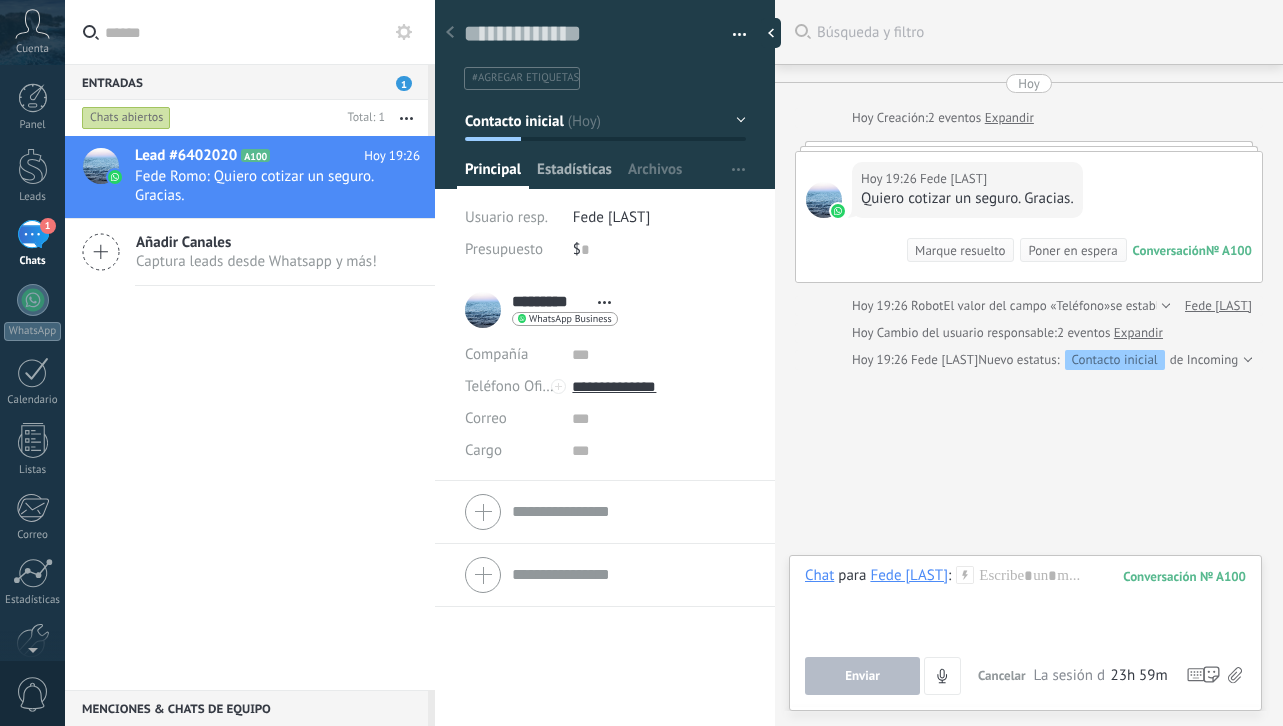 click on "Estadísticas" at bounding box center [574, 174] 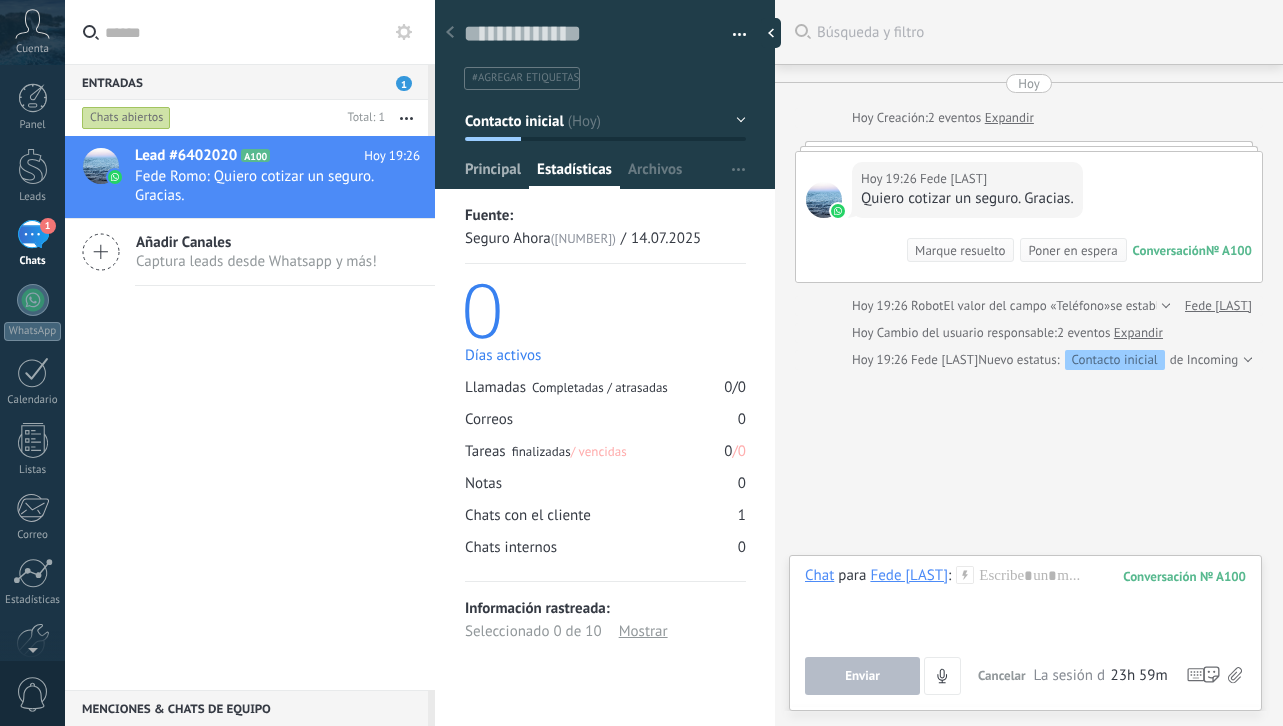 click on "Principal" at bounding box center (493, 174) 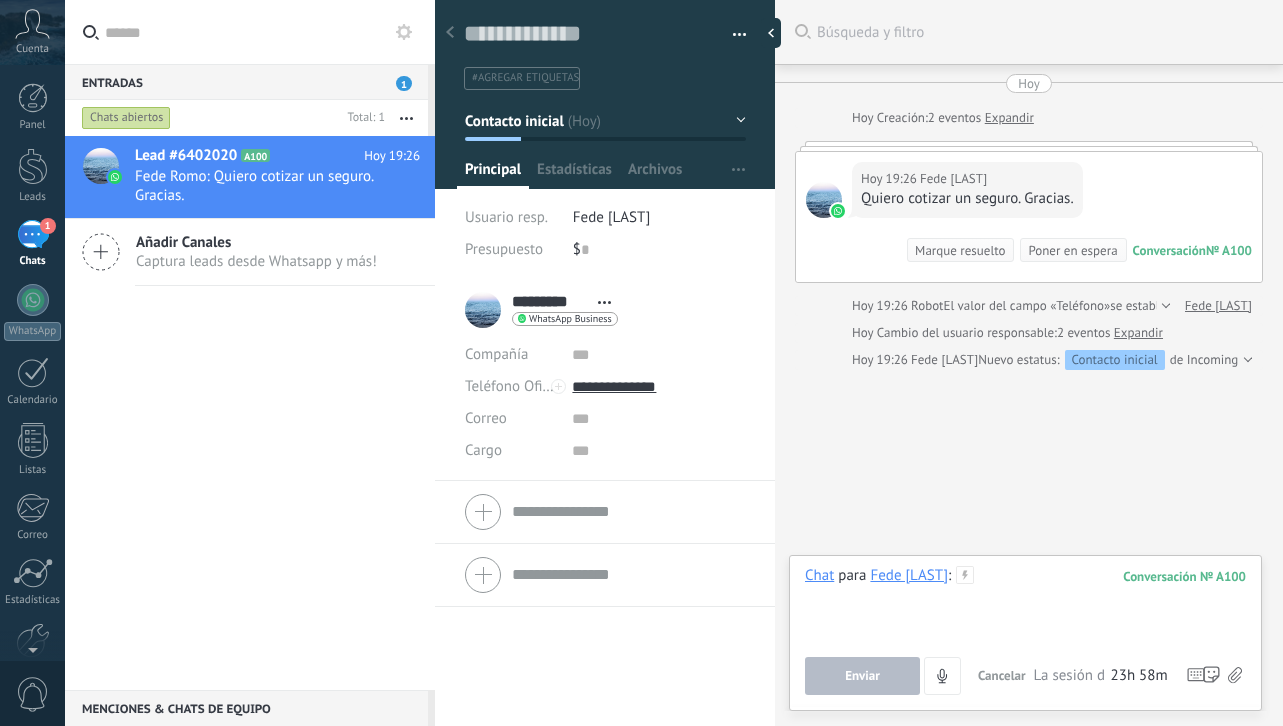 click at bounding box center (1025, 604) 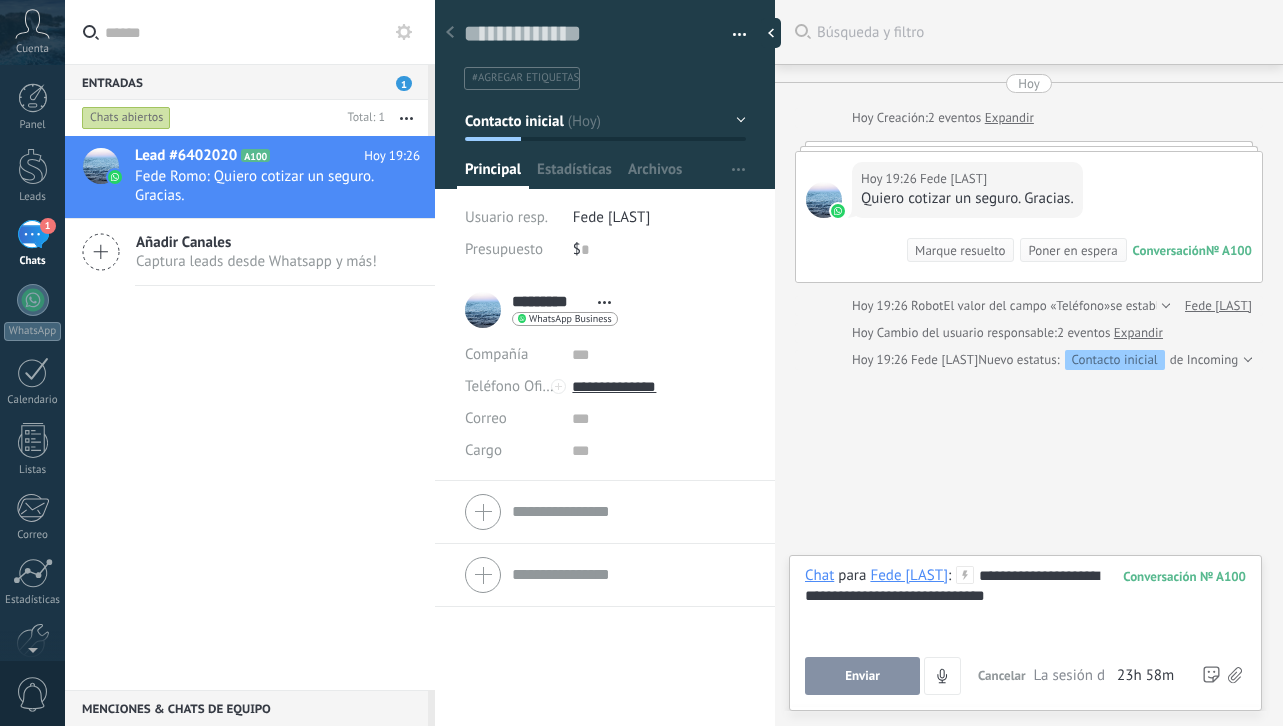 click on "Enviar" at bounding box center (862, 676) 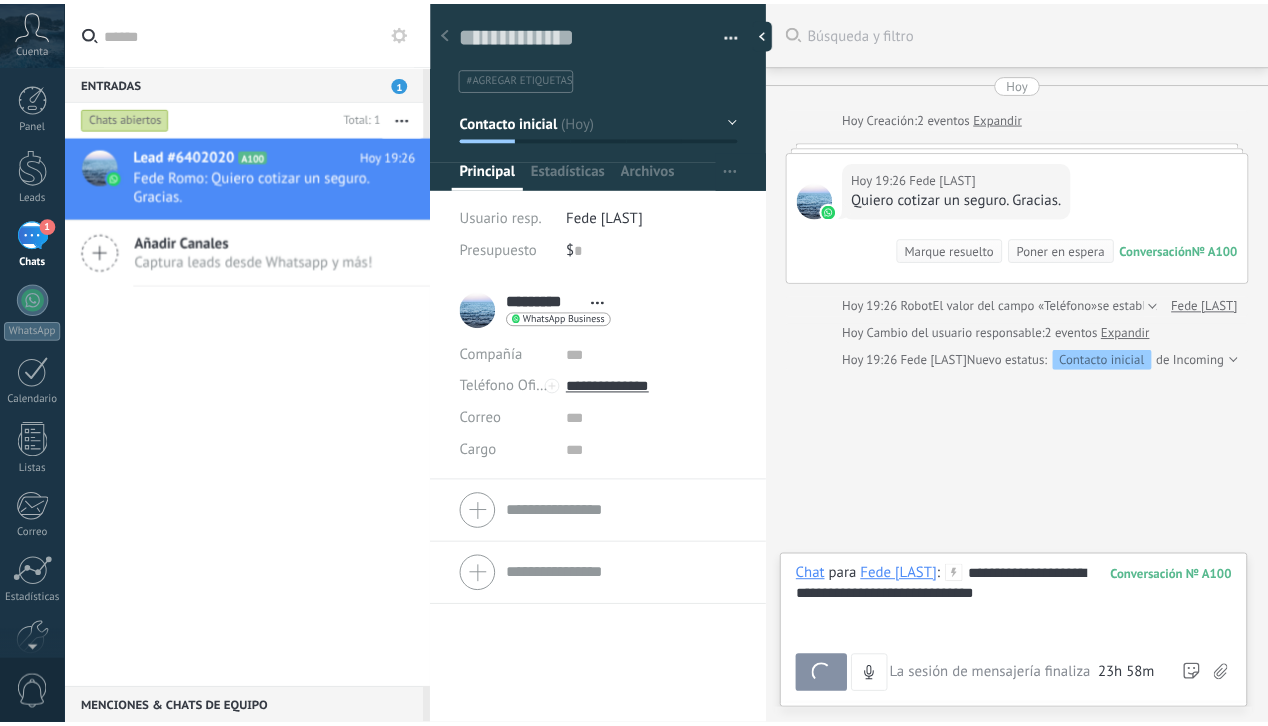 scroll, scrollTop: 174, scrollLeft: 0, axis: vertical 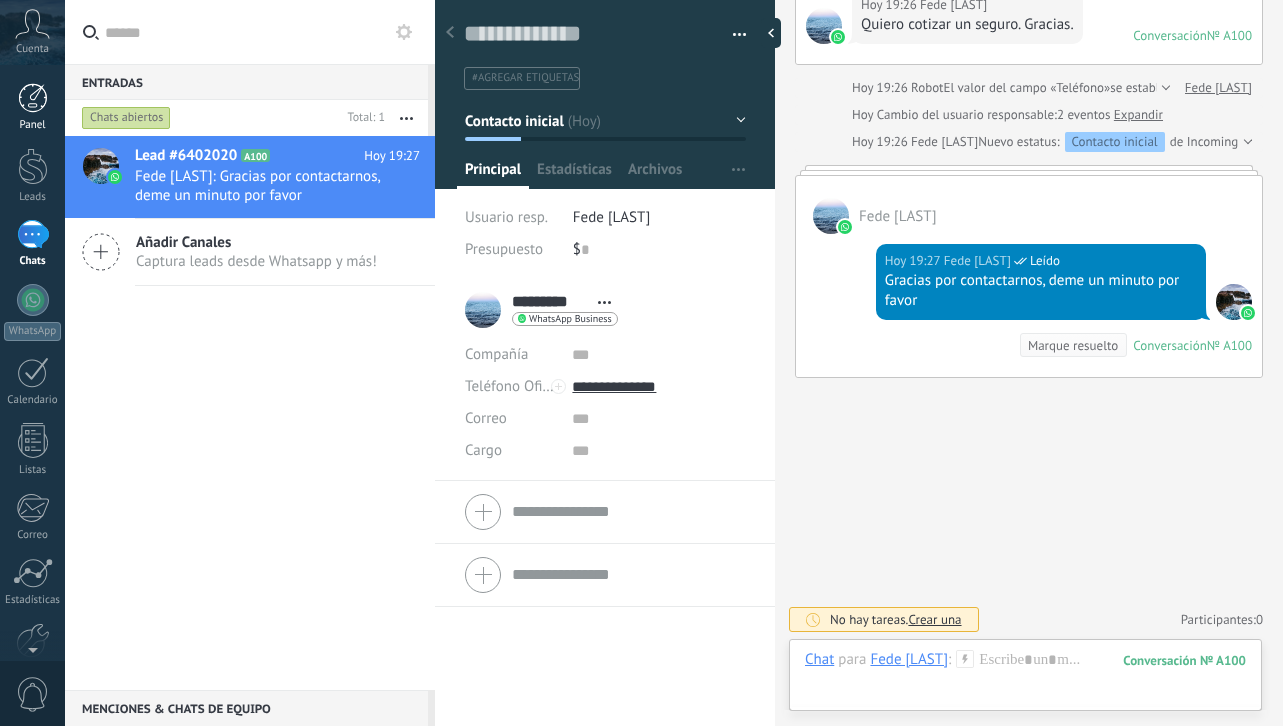 click at bounding box center (33, 98) 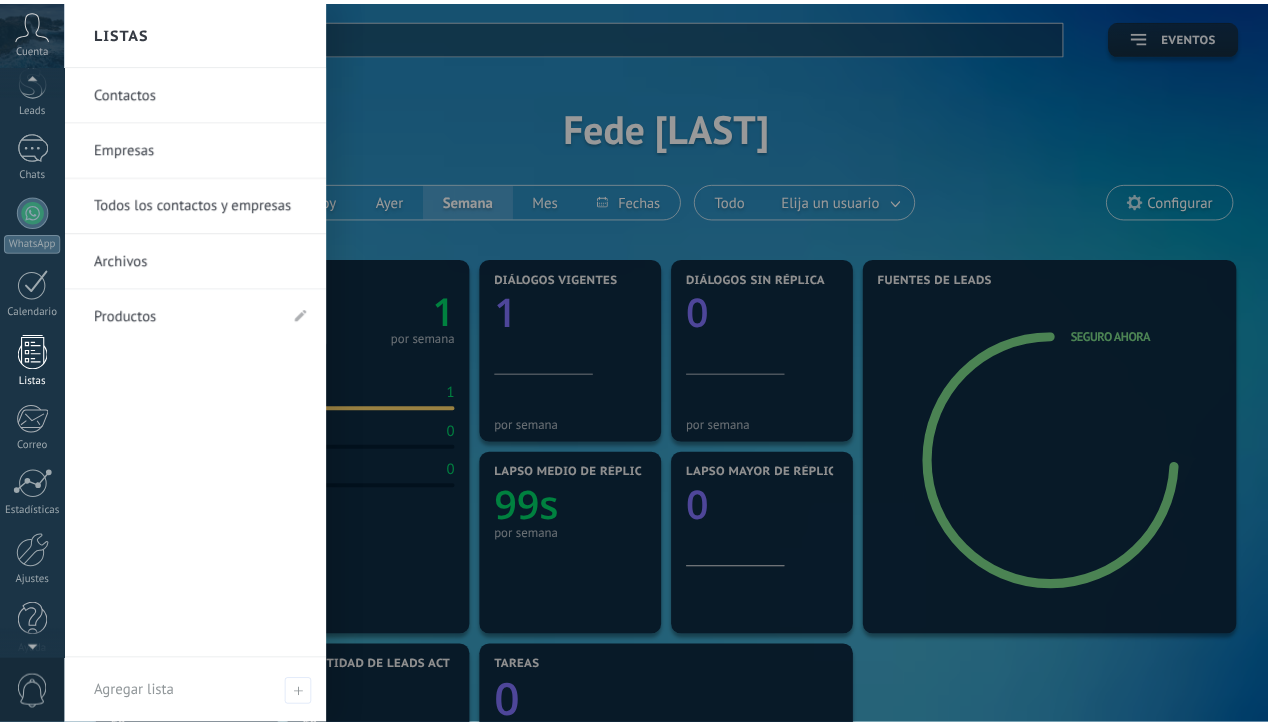 scroll, scrollTop: 106, scrollLeft: 0, axis: vertical 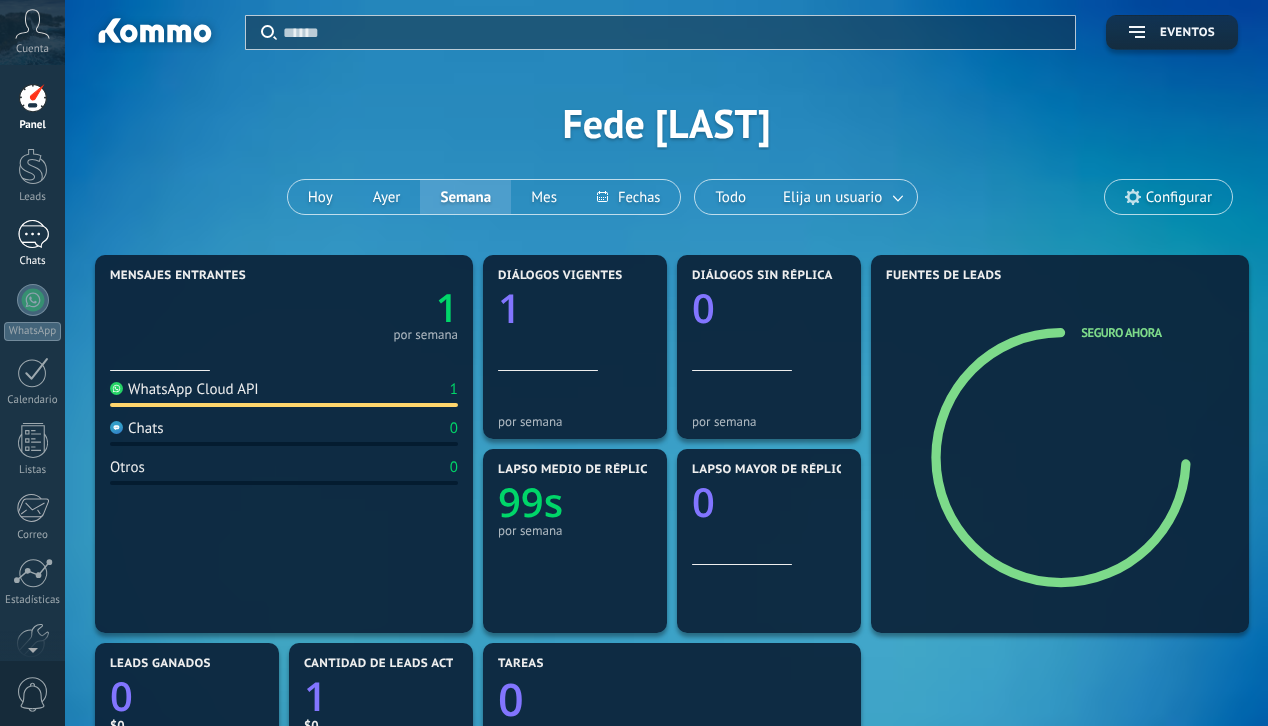 click on "1" at bounding box center [33, 234] 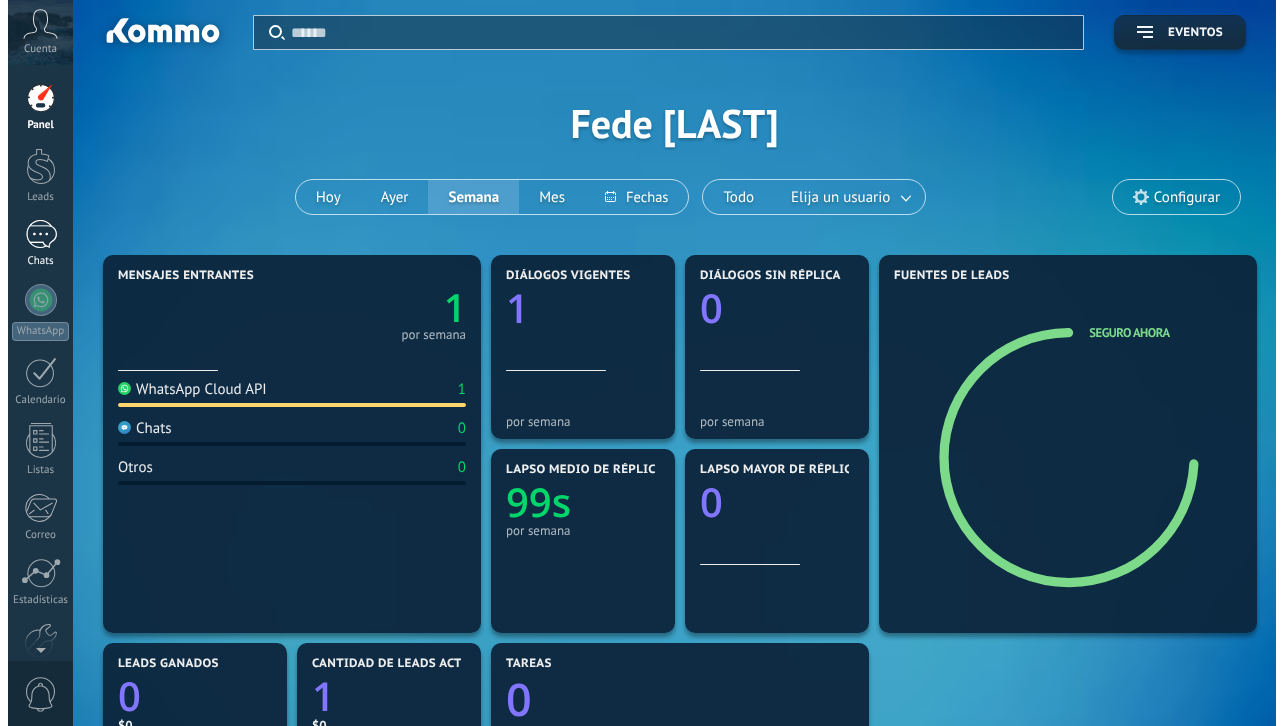 scroll, scrollTop: 0, scrollLeft: 0, axis: both 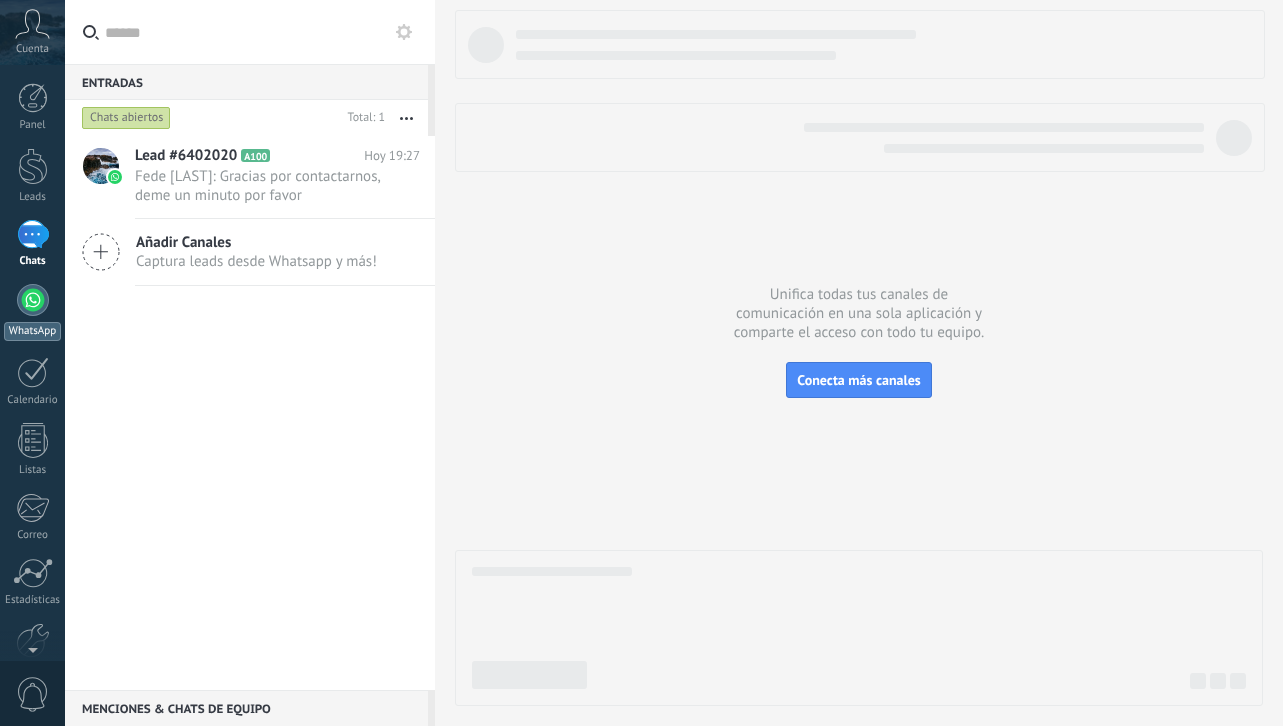 click at bounding box center [33, 300] 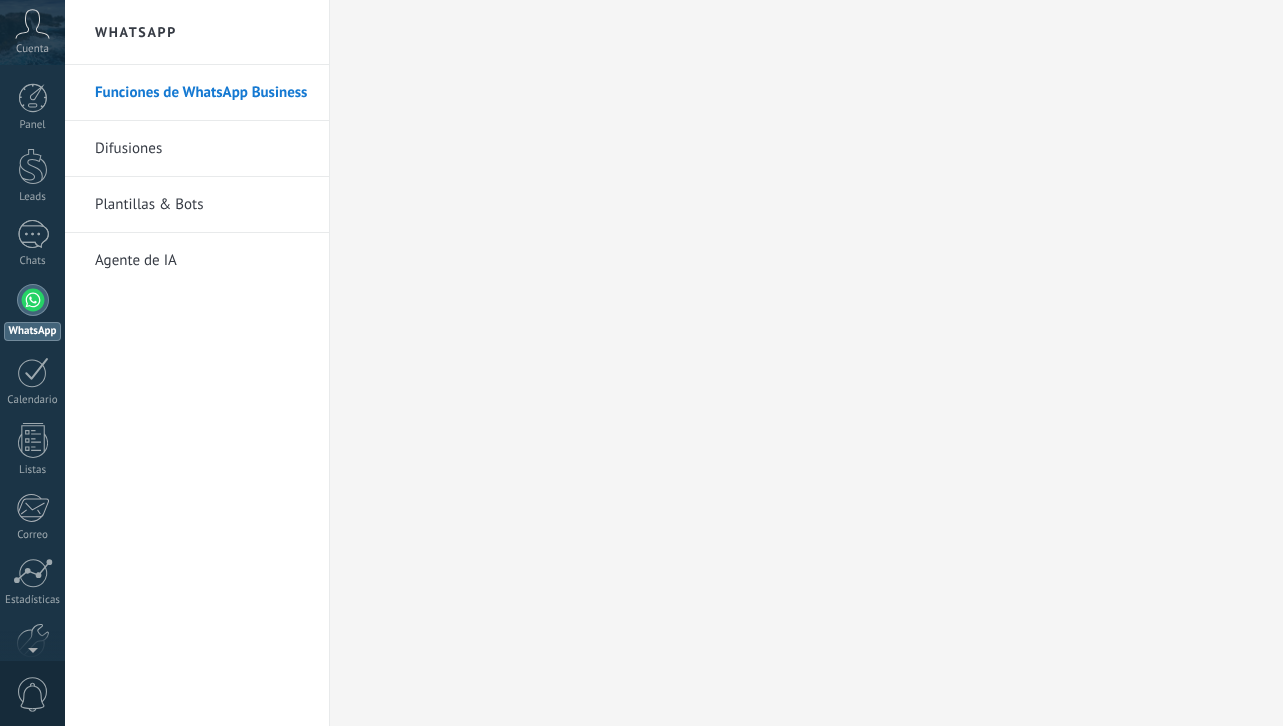 click on "Plantillas & Bots" at bounding box center (202, 205) 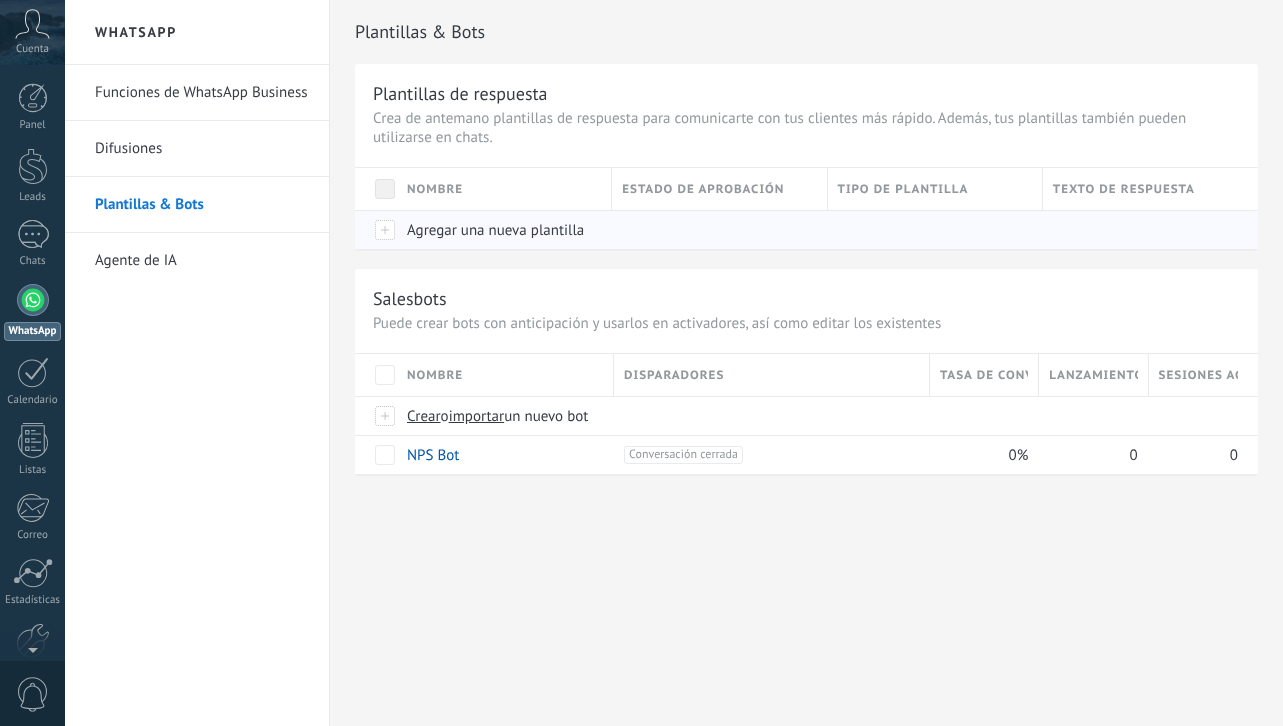 click on "Agregar una nueva plantilla" at bounding box center [495, 230] 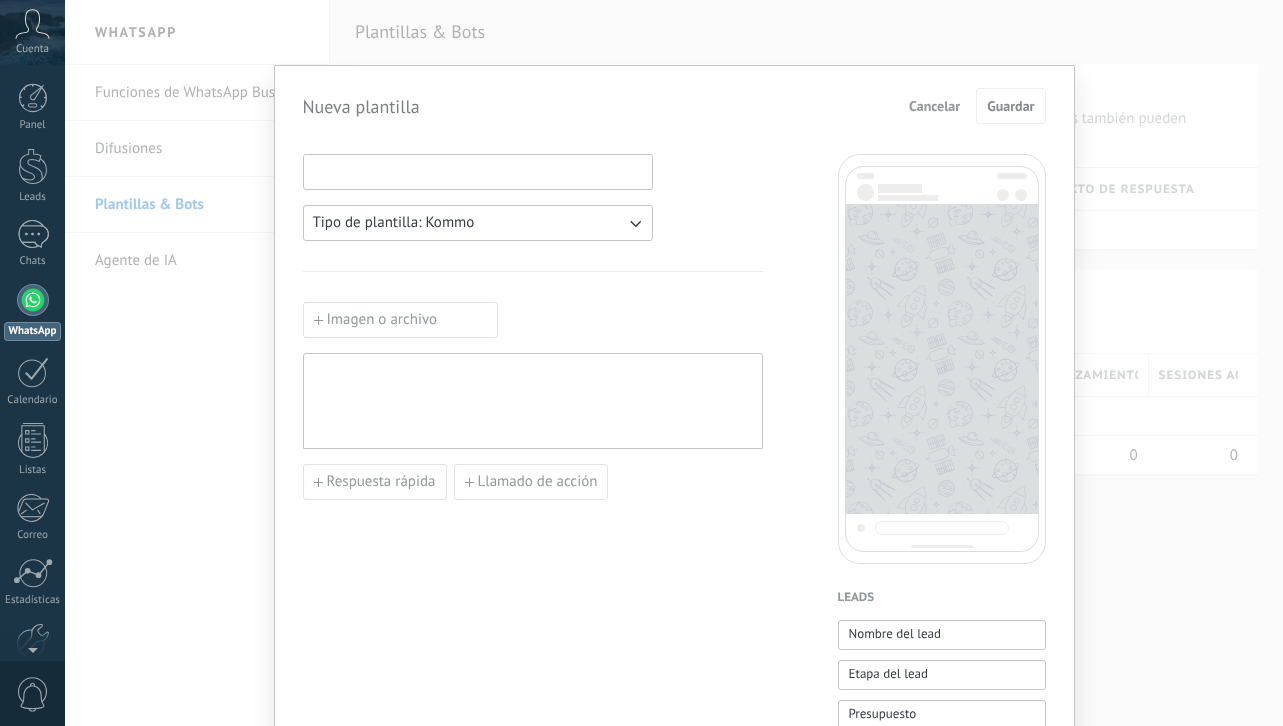 click at bounding box center [478, 171] 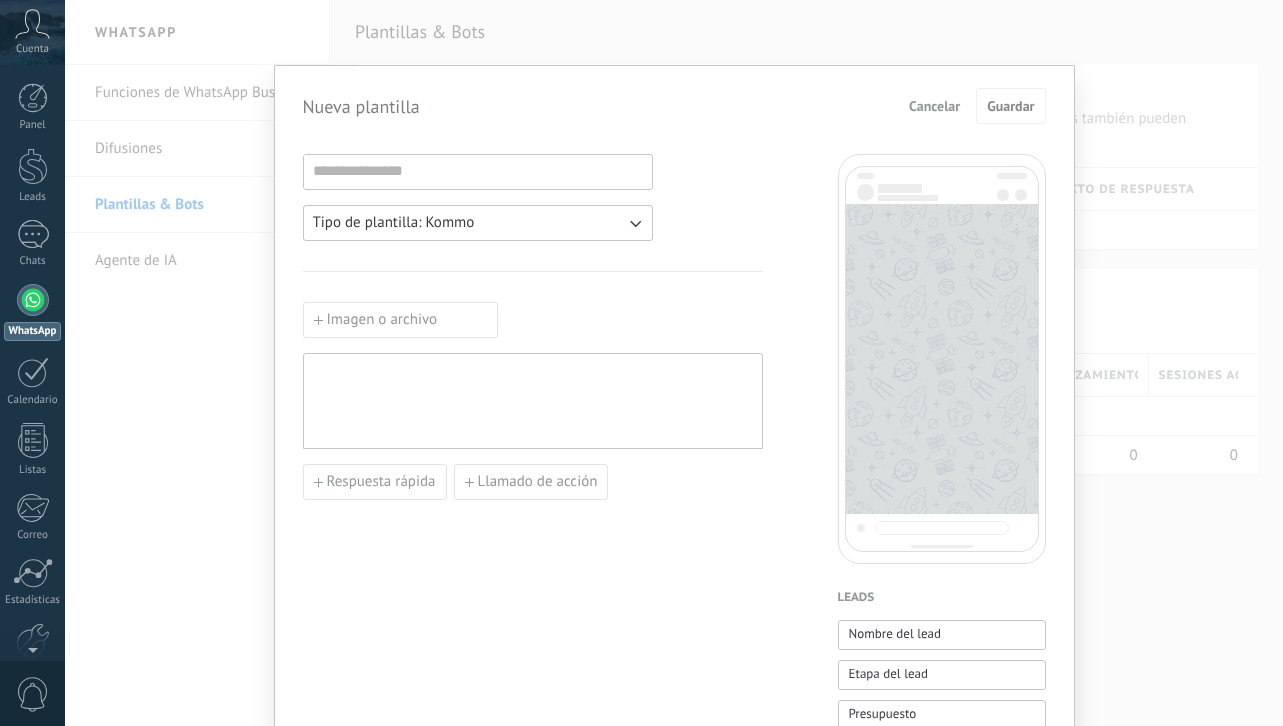 click on "Tipo de plantilla: Kommo" at bounding box center [394, 223] 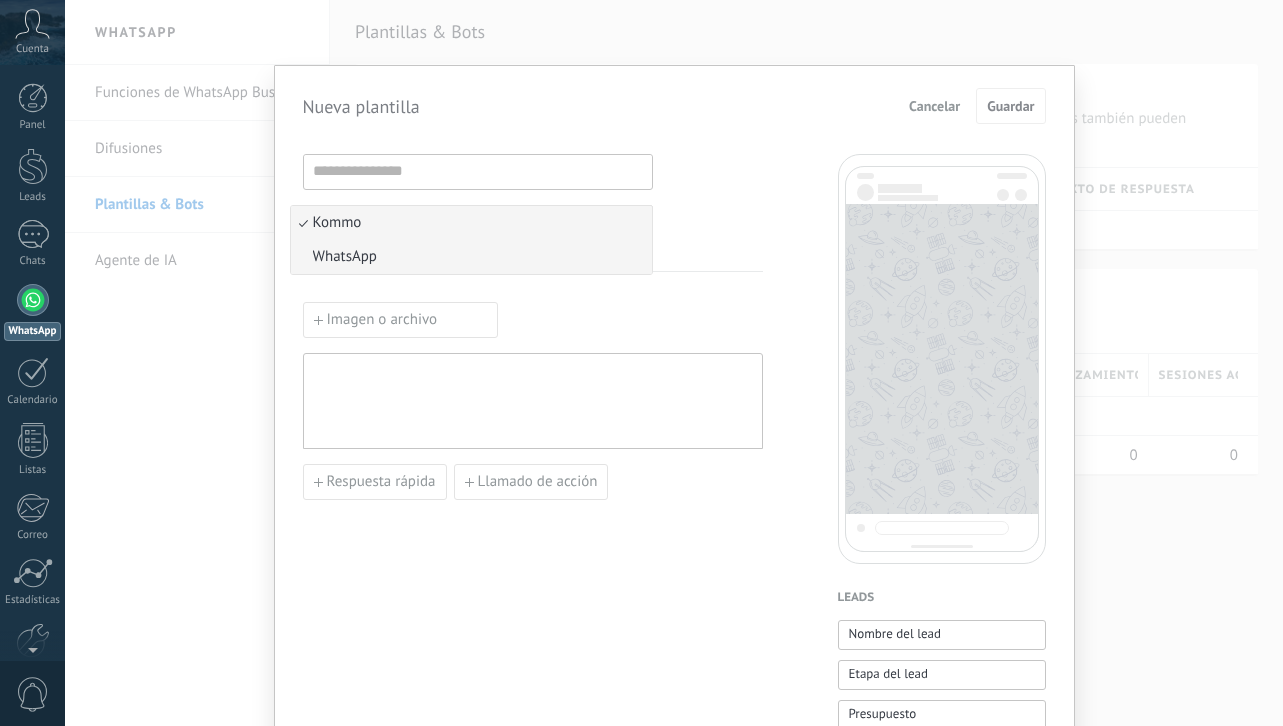 click on "WhatsApp" at bounding box center [471, 257] 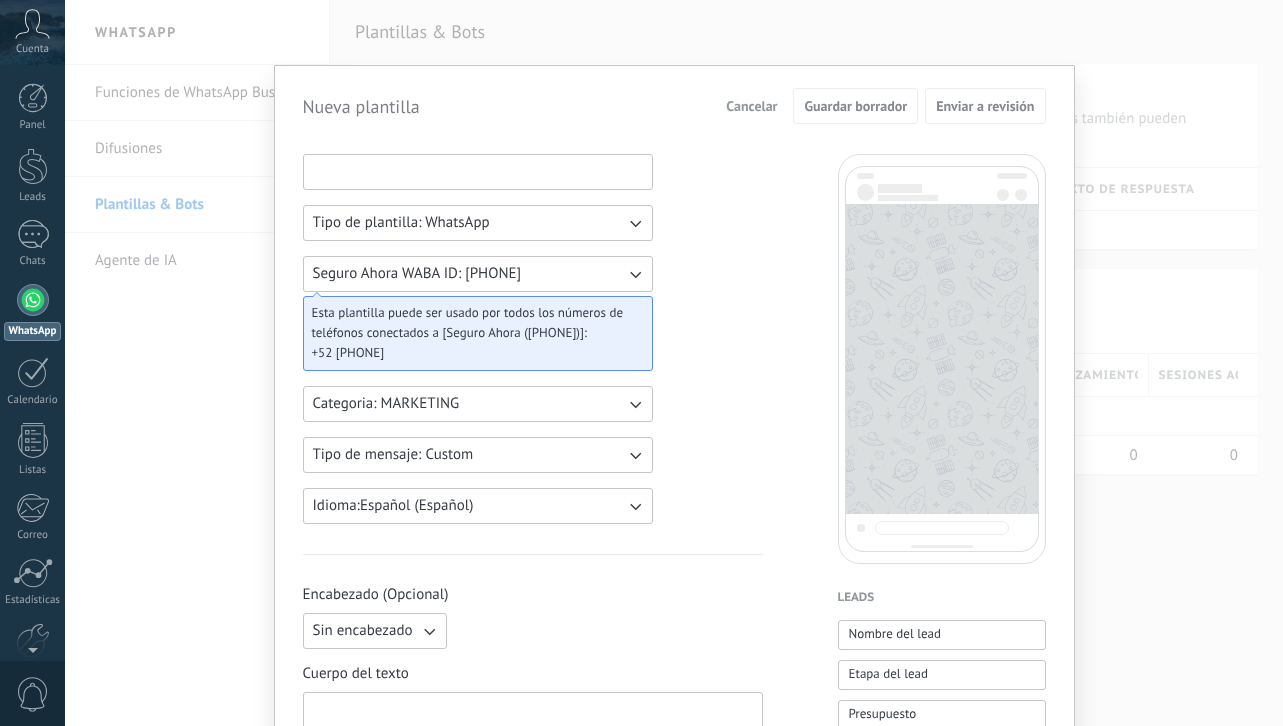 click at bounding box center [478, 171] 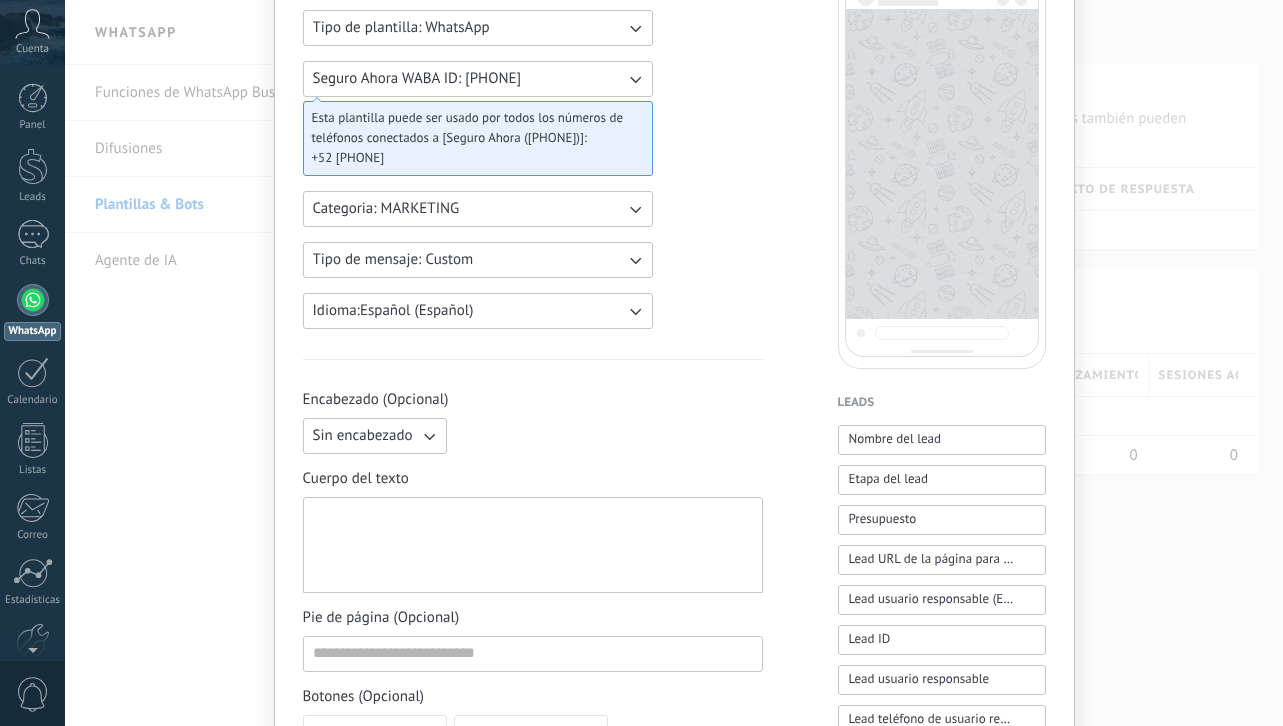 scroll, scrollTop: 221, scrollLeft: 0, axis: vertical 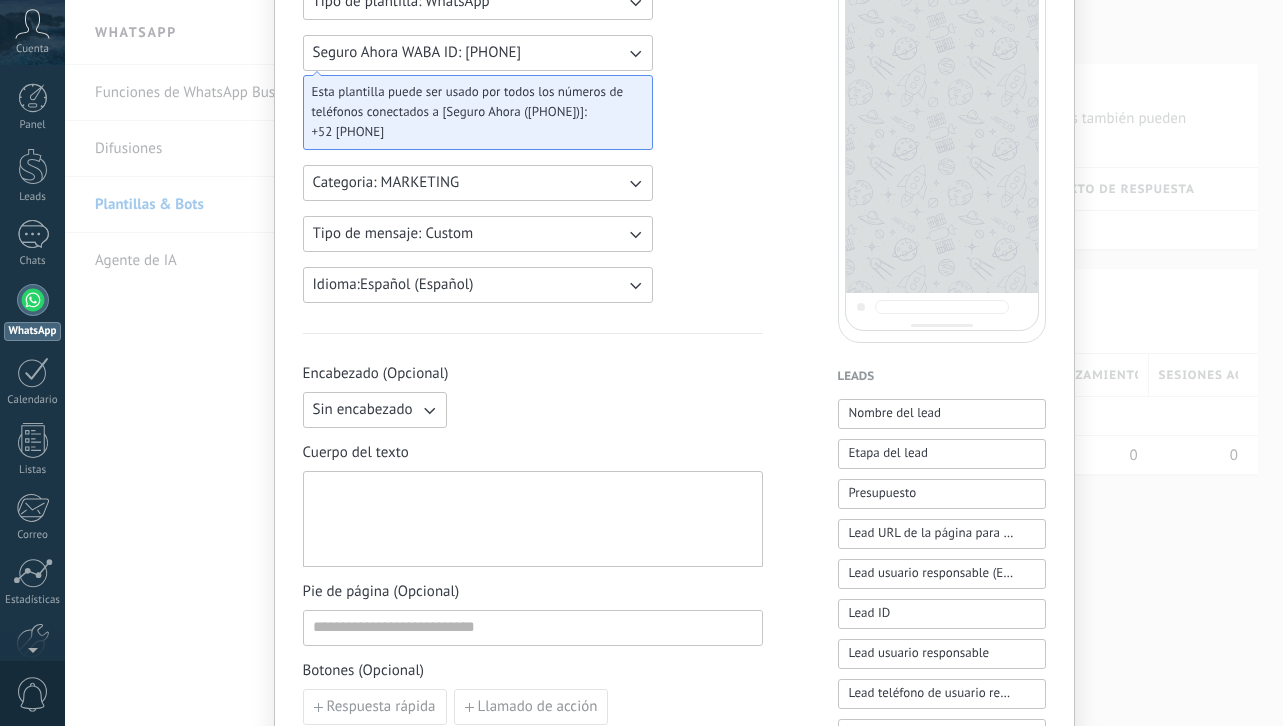 click at bounding box center [533, 519] 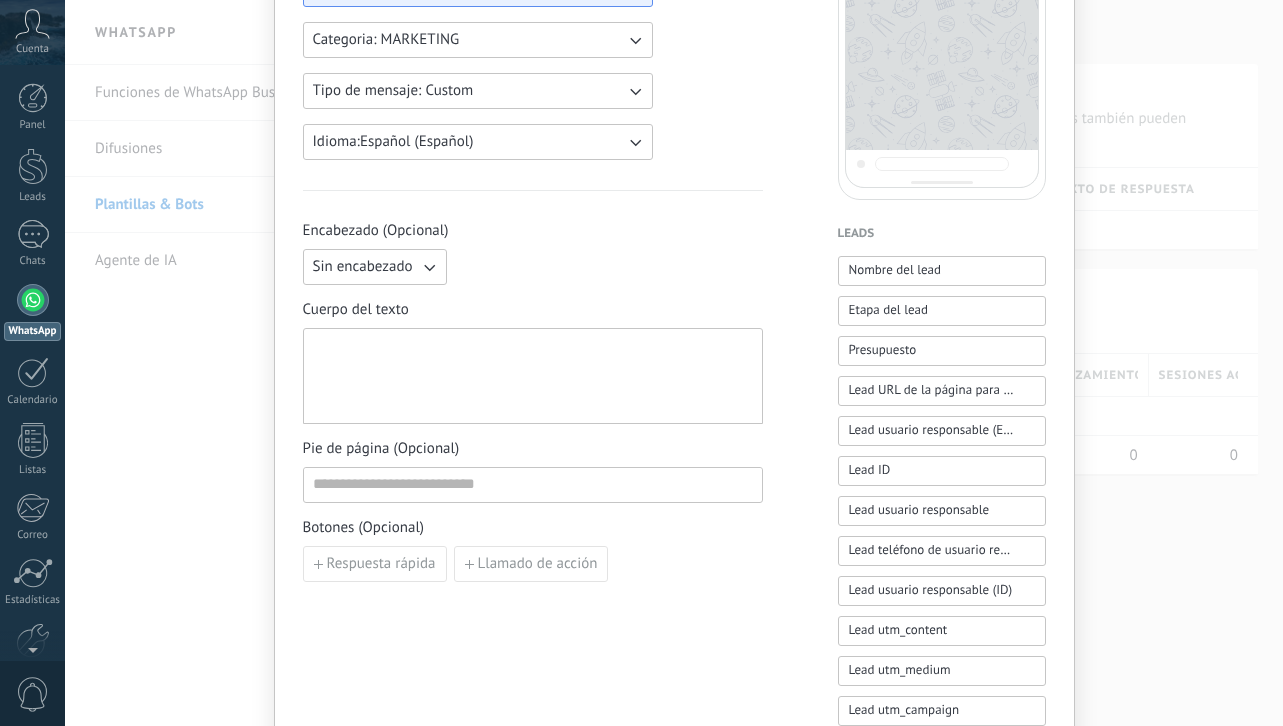 scroll, scrollTop: 363, scrollLeft: 0, axis: vertical 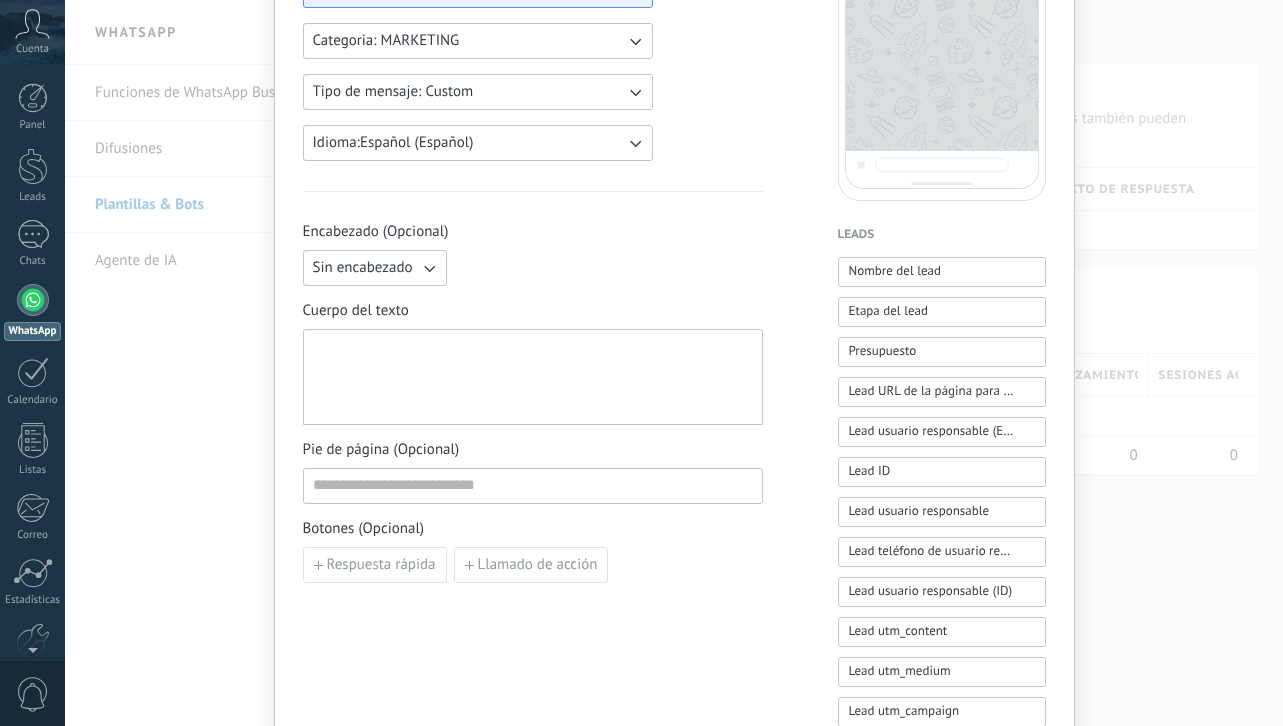 click at bounding box center (533, 377) 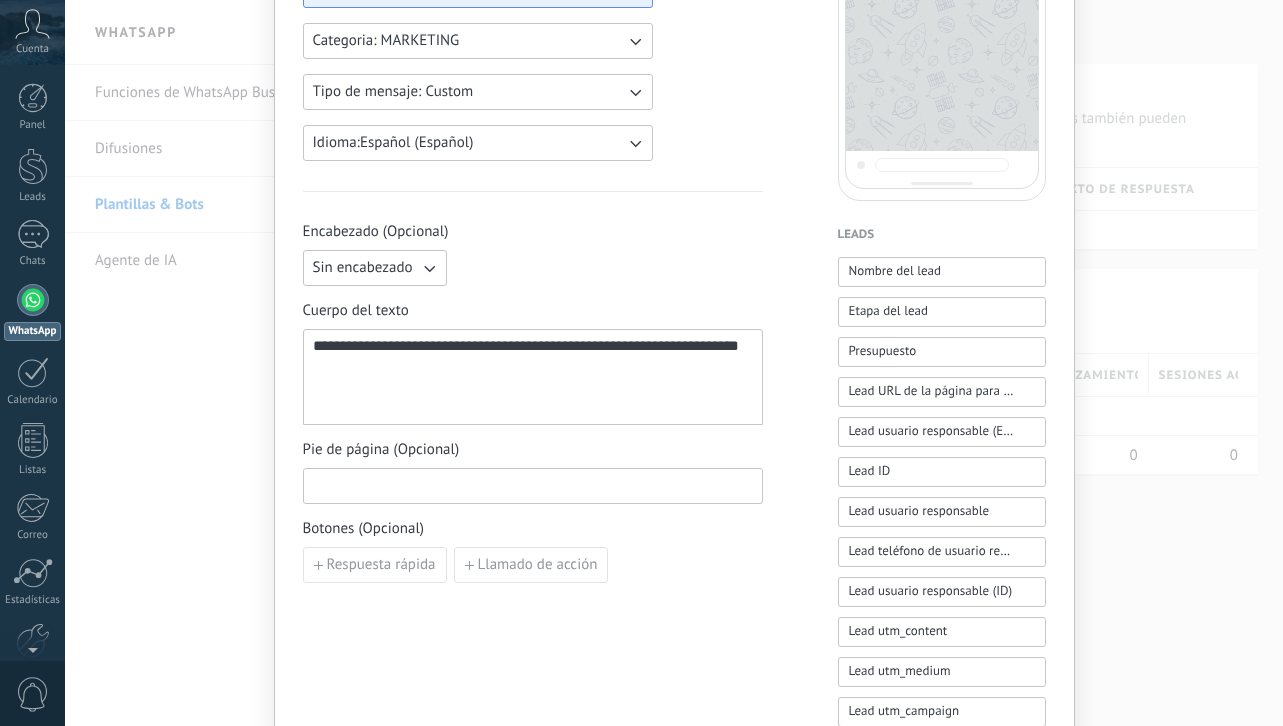 click at bounding box center (533, 485) 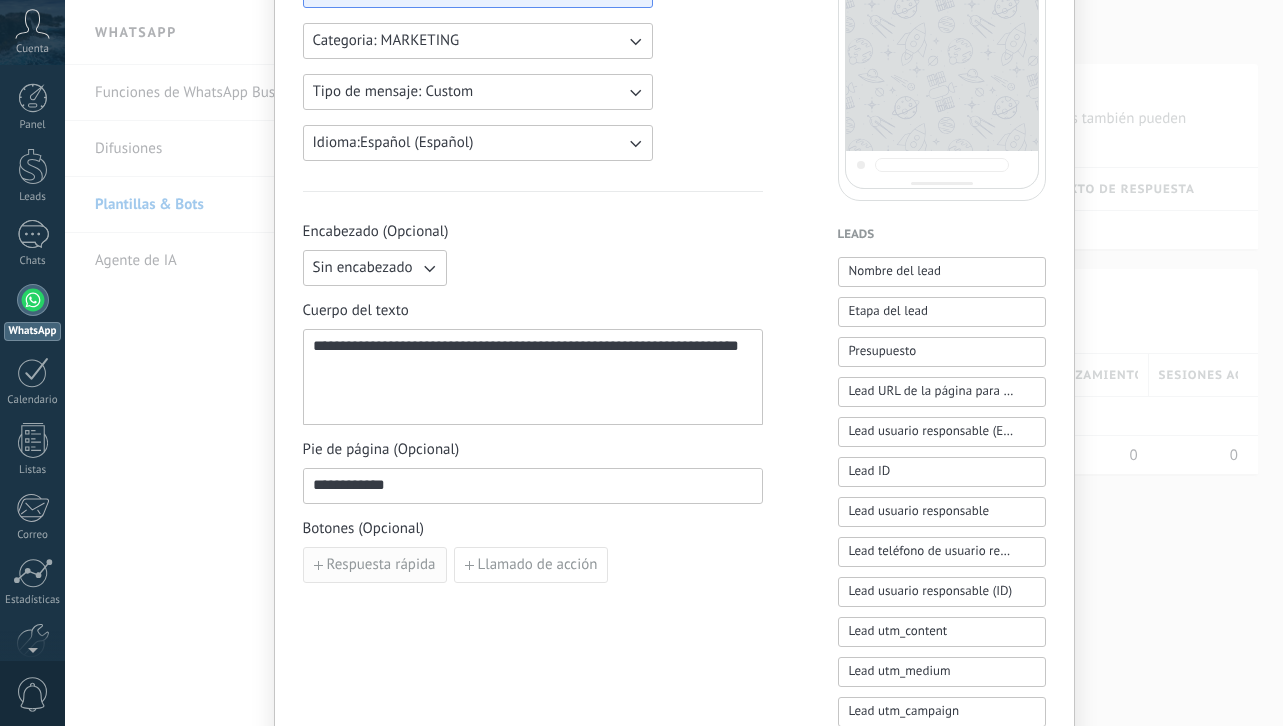 type on "**********" 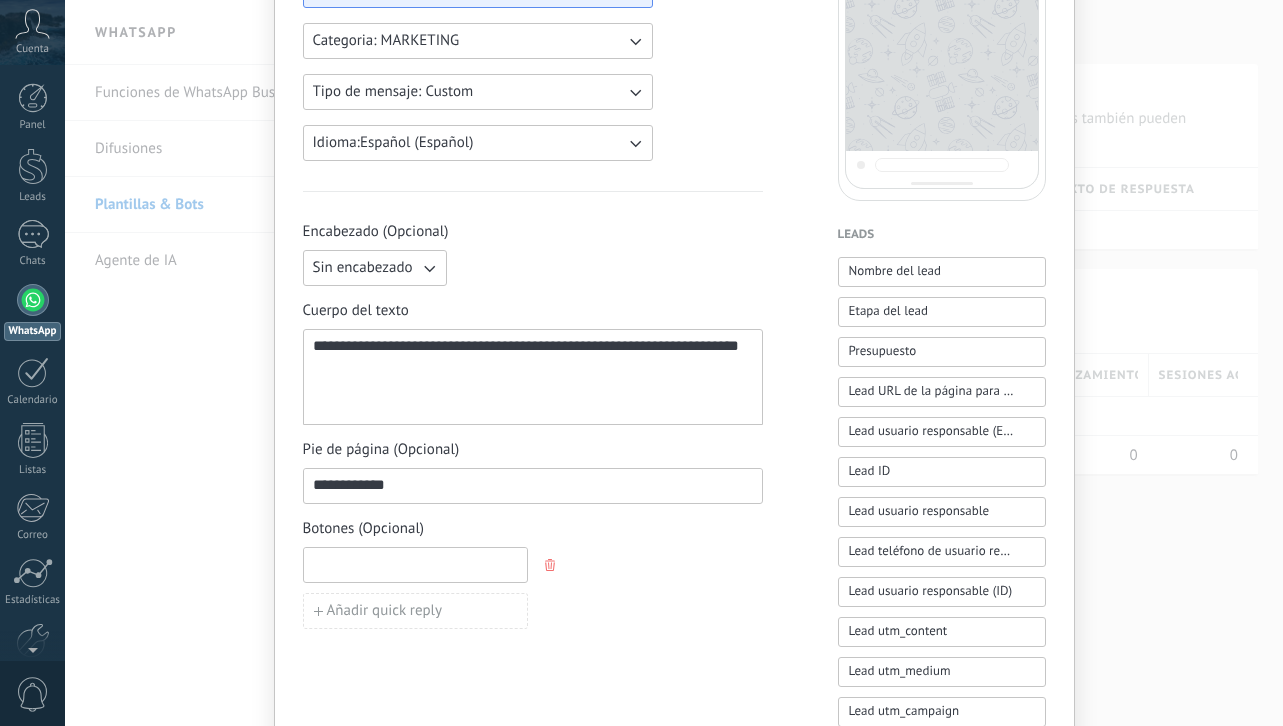 click at bounding box center [415, 564] 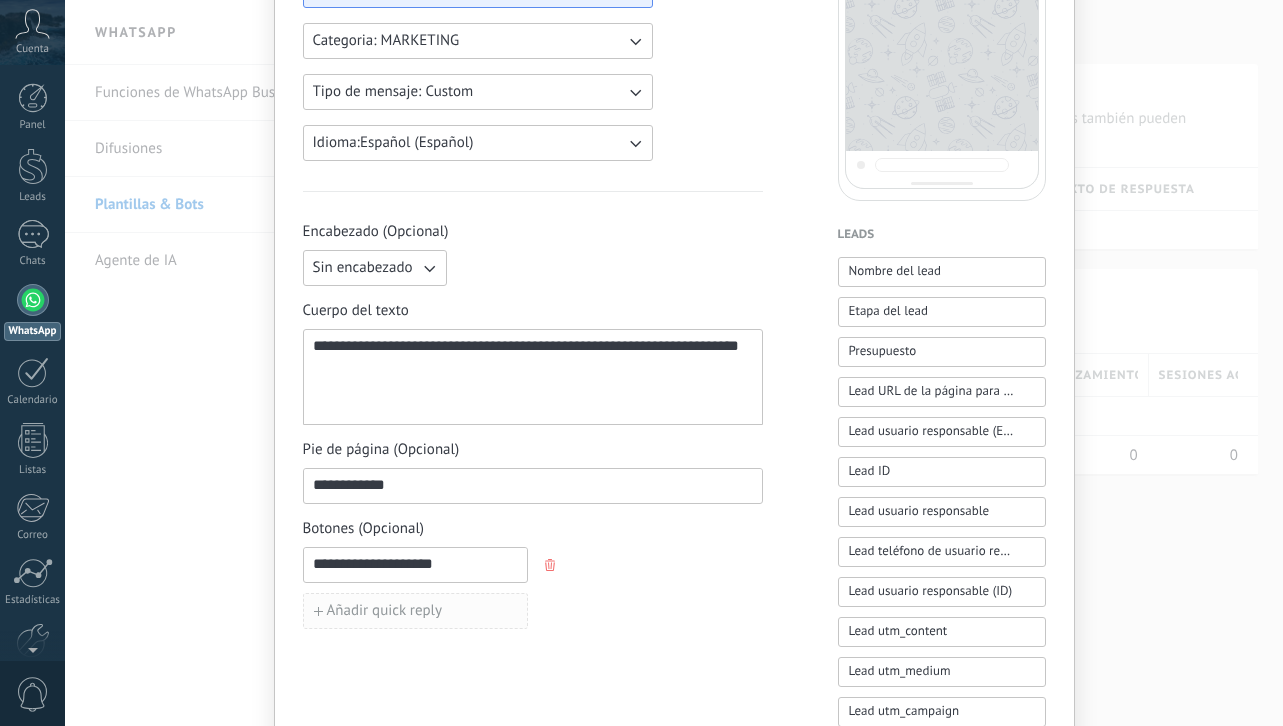 type on "**********" 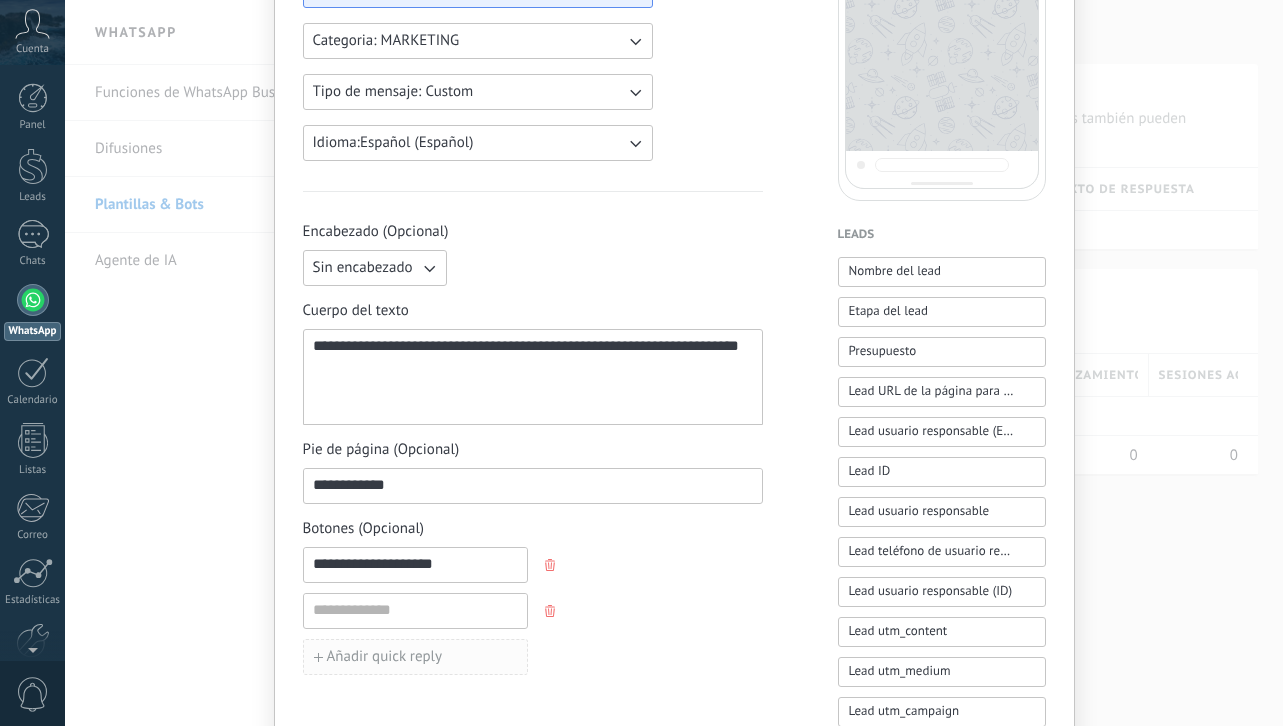type 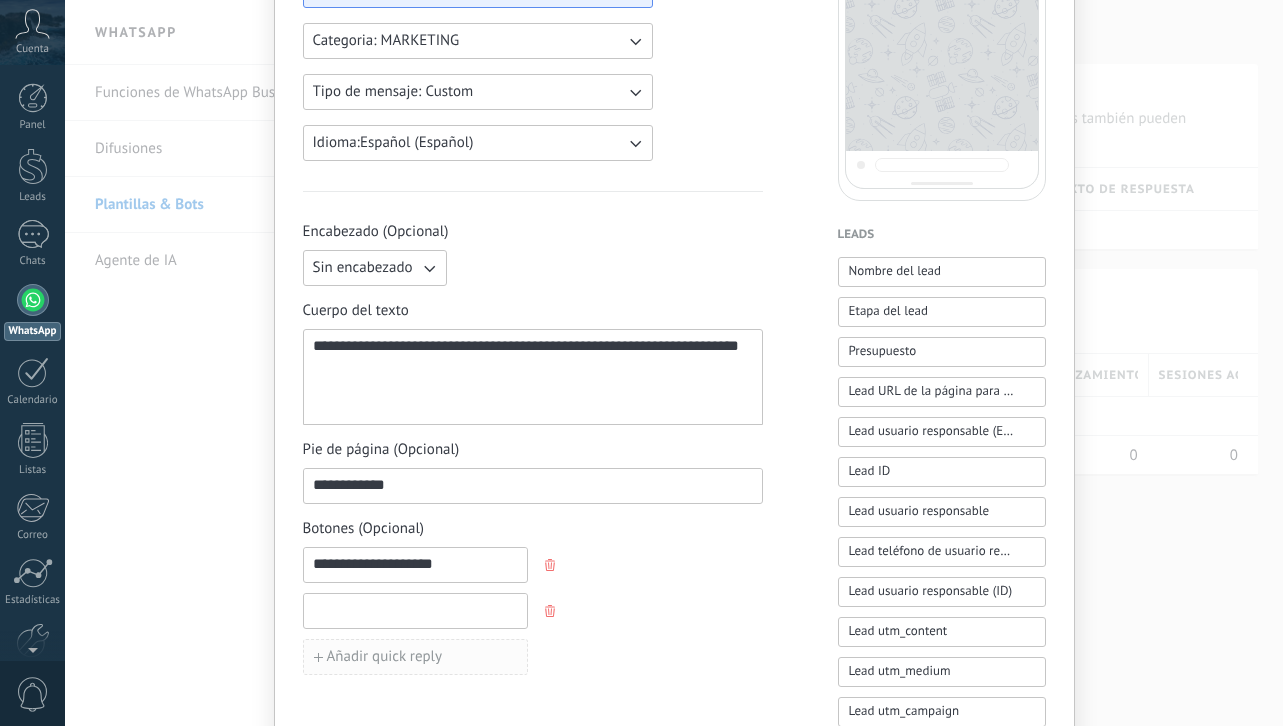 click at bounding box center [415, 610] 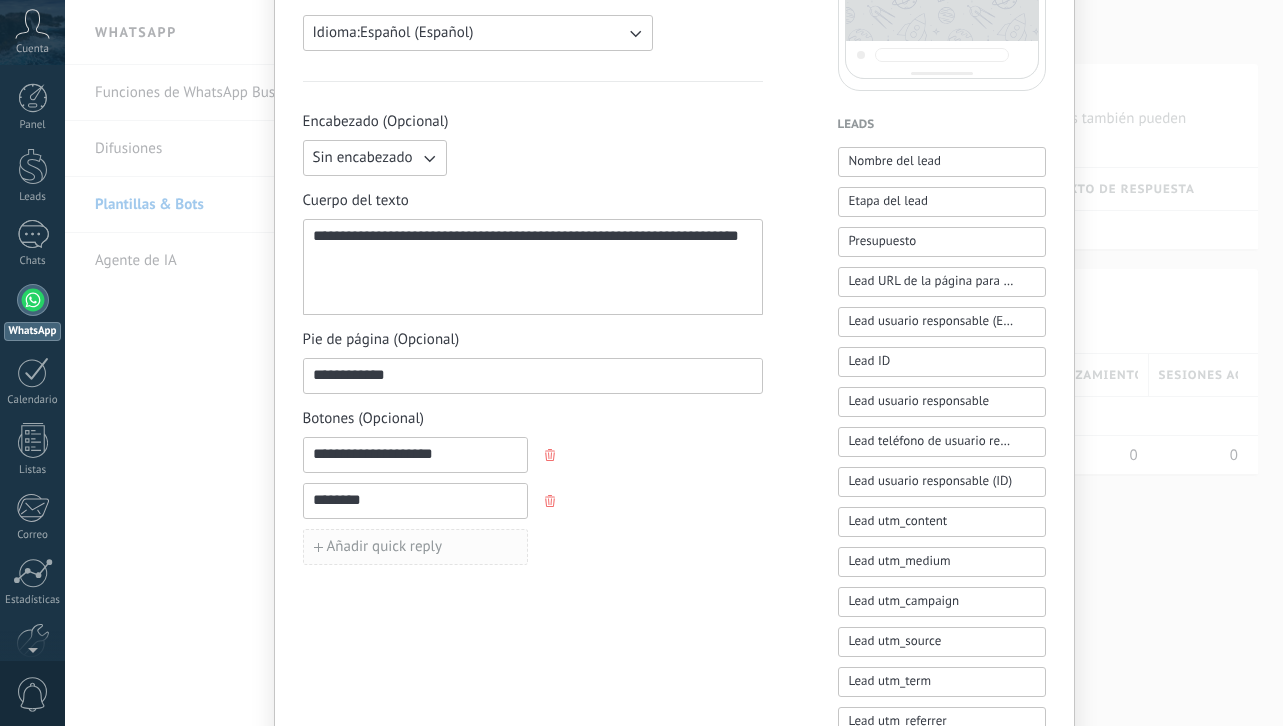 scroll, scrollTop: 480, scrollLeft: 0, axis: vertical 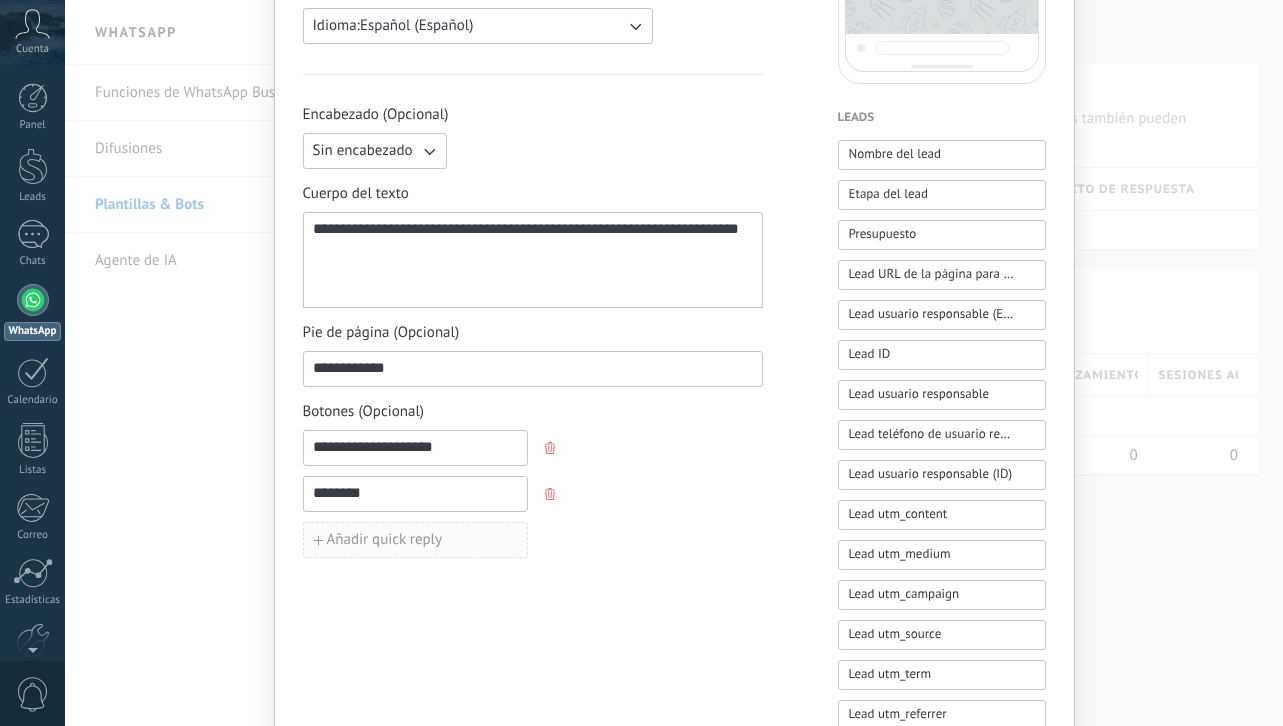type on "********" 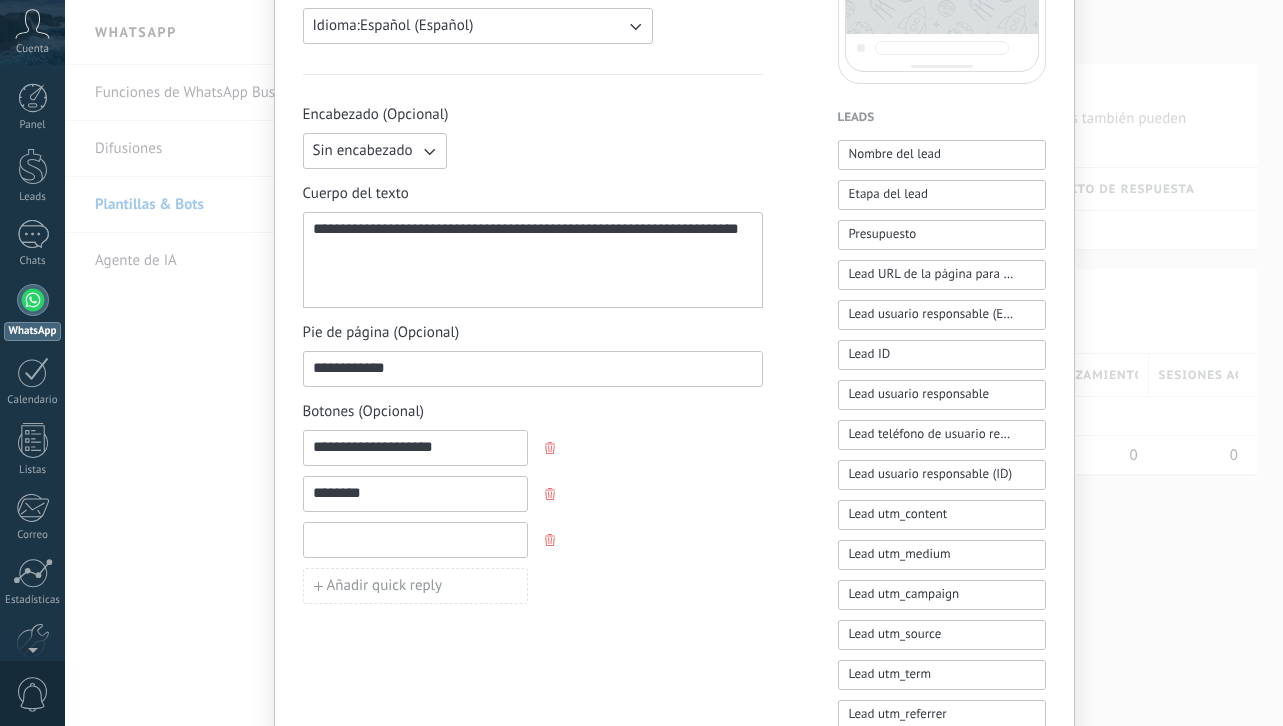 click at bounding box center (415, 539) 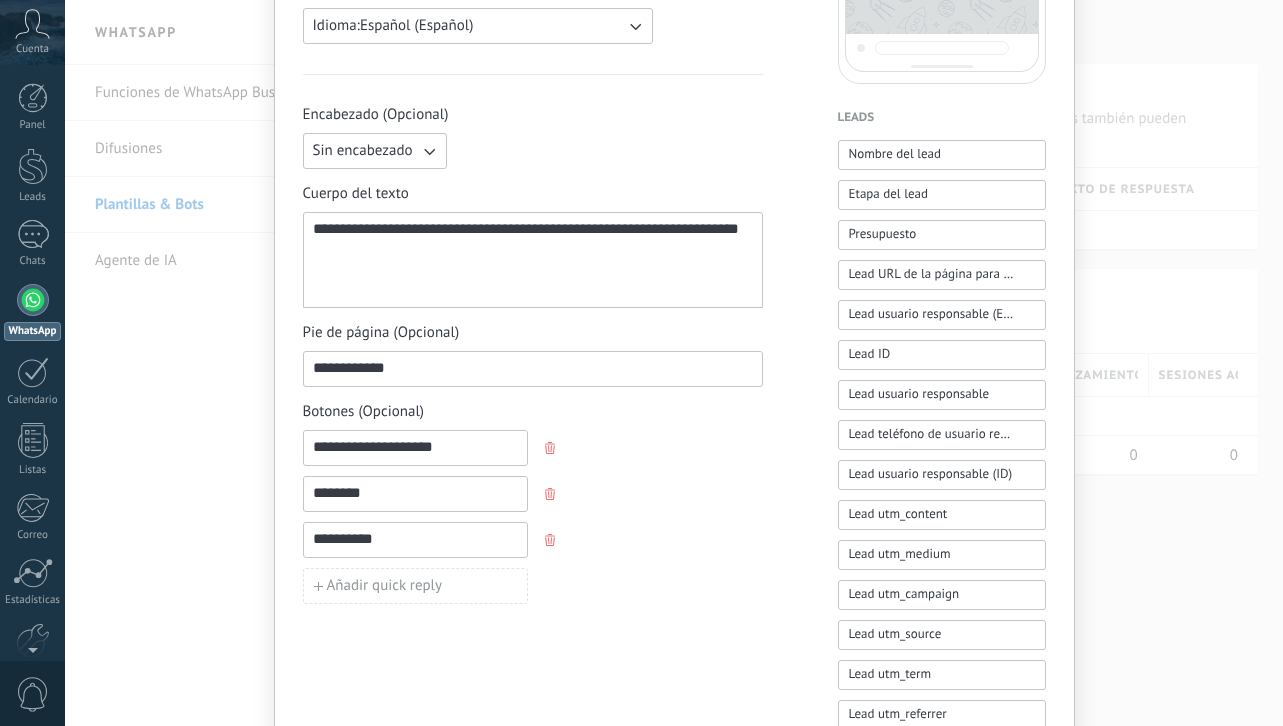 type on "**********" 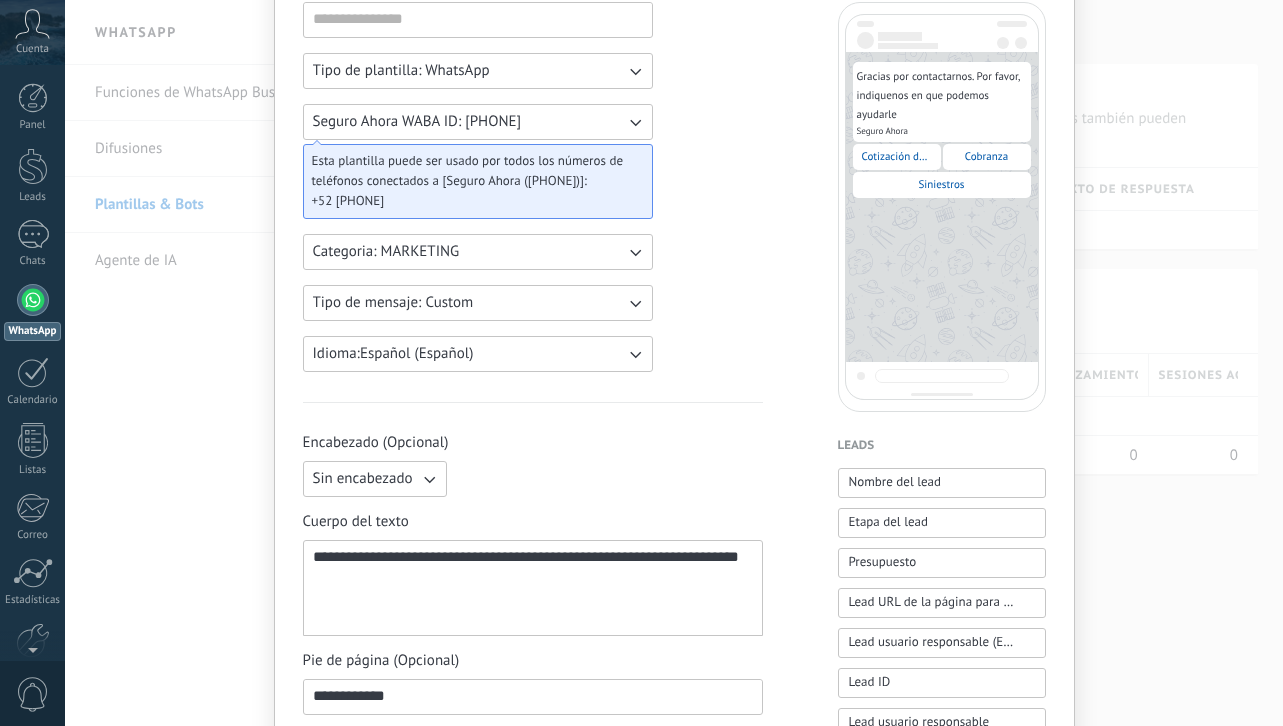scroll, scrollTop: 161, scrollLeft: 0, axis: vertical 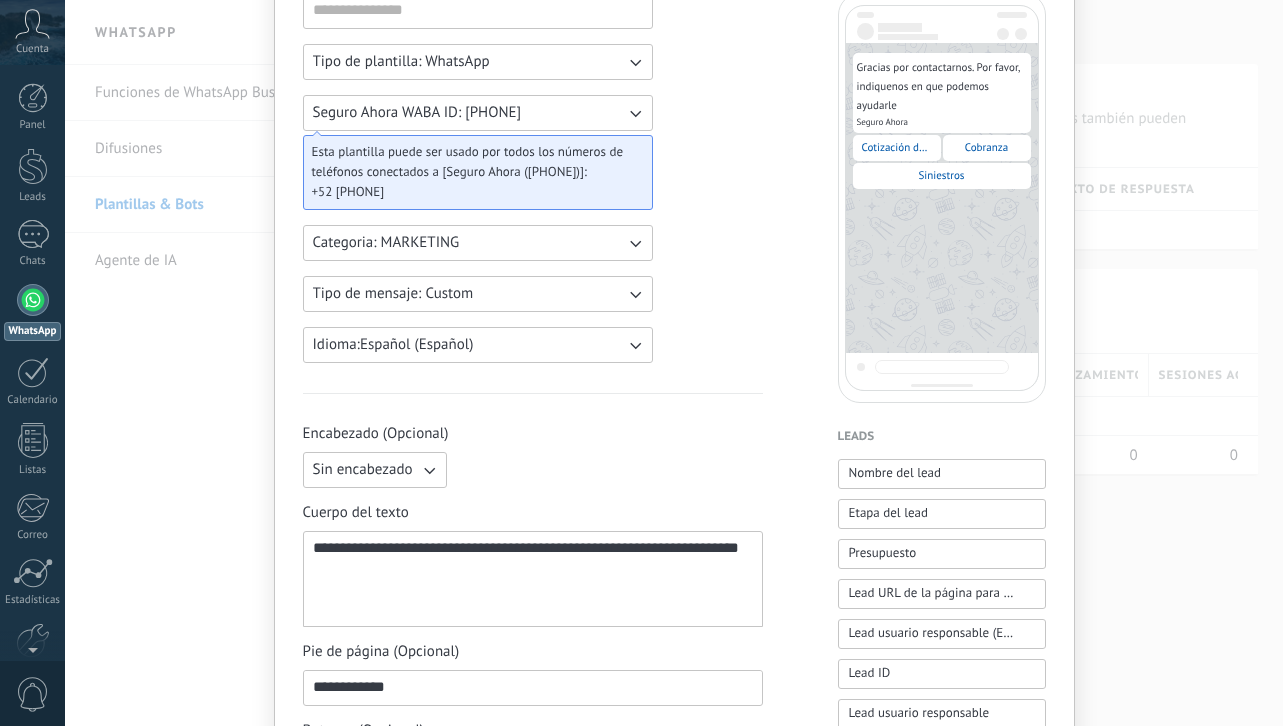 click 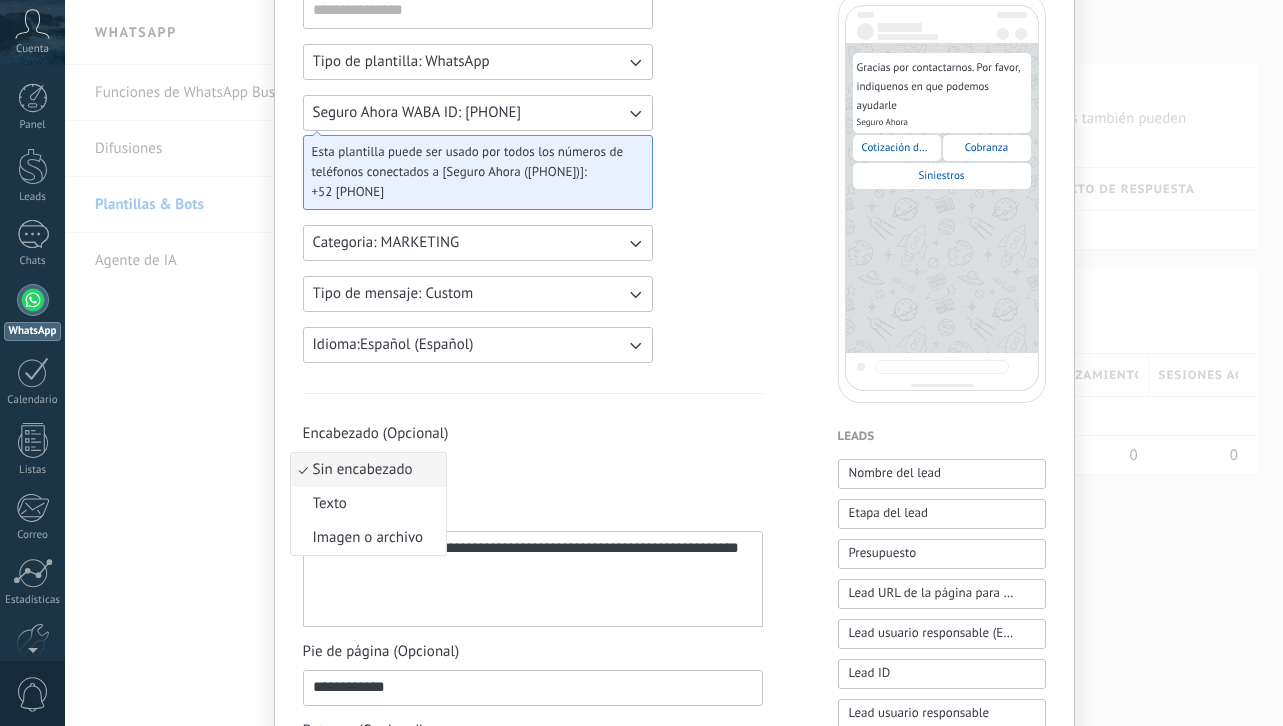 click on "Encabezado (Opcional)" at bounding box center (533, 434) 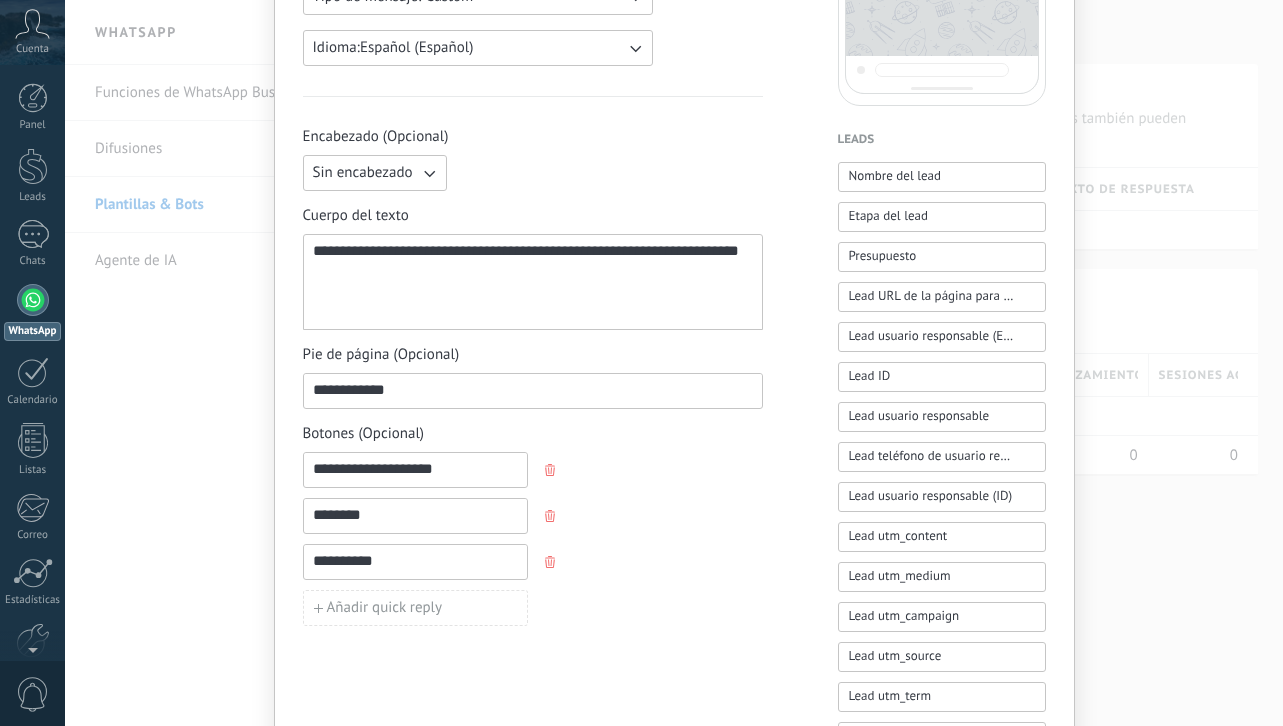 scroll, scrollTop: 459, scrollLeft: 0, axis: vertical 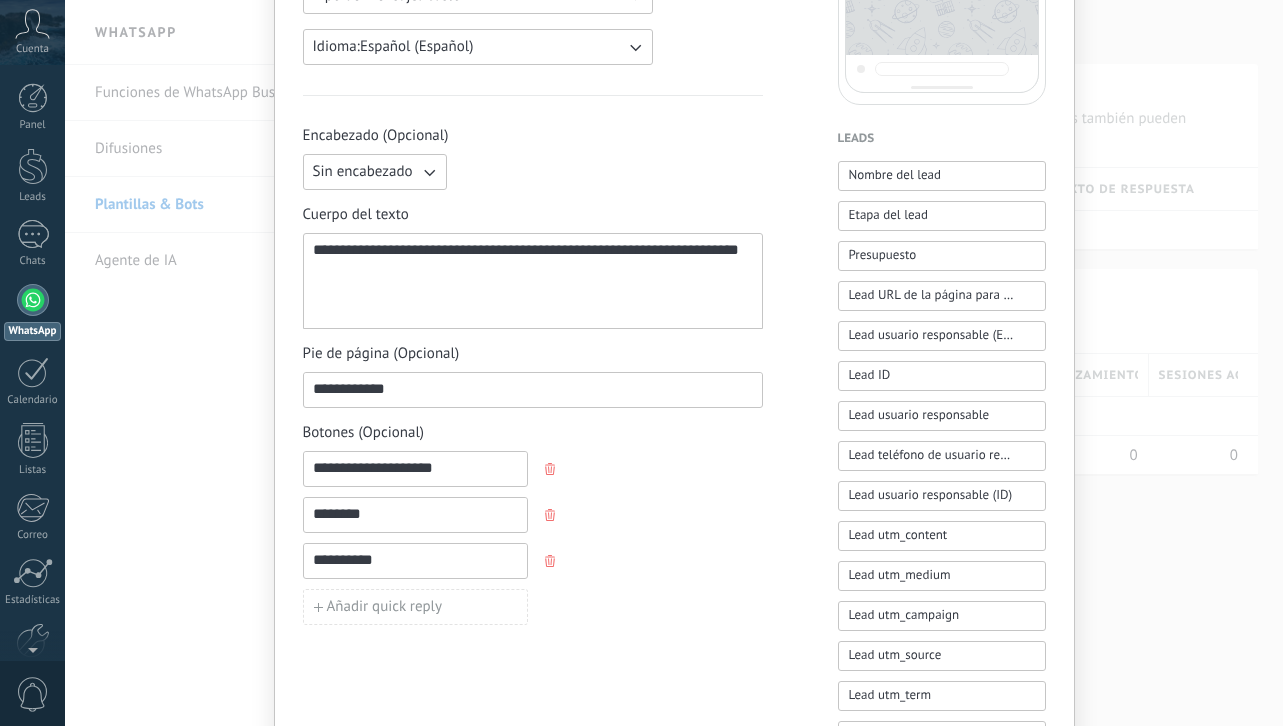 click 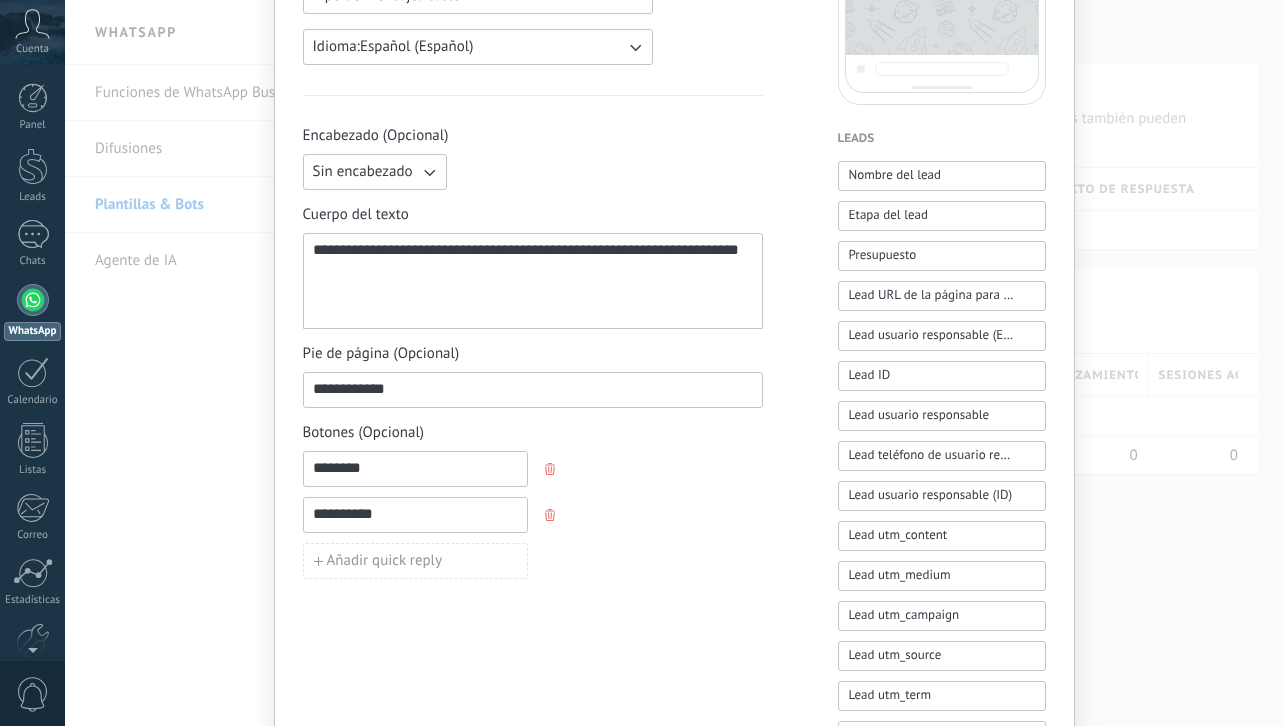 click 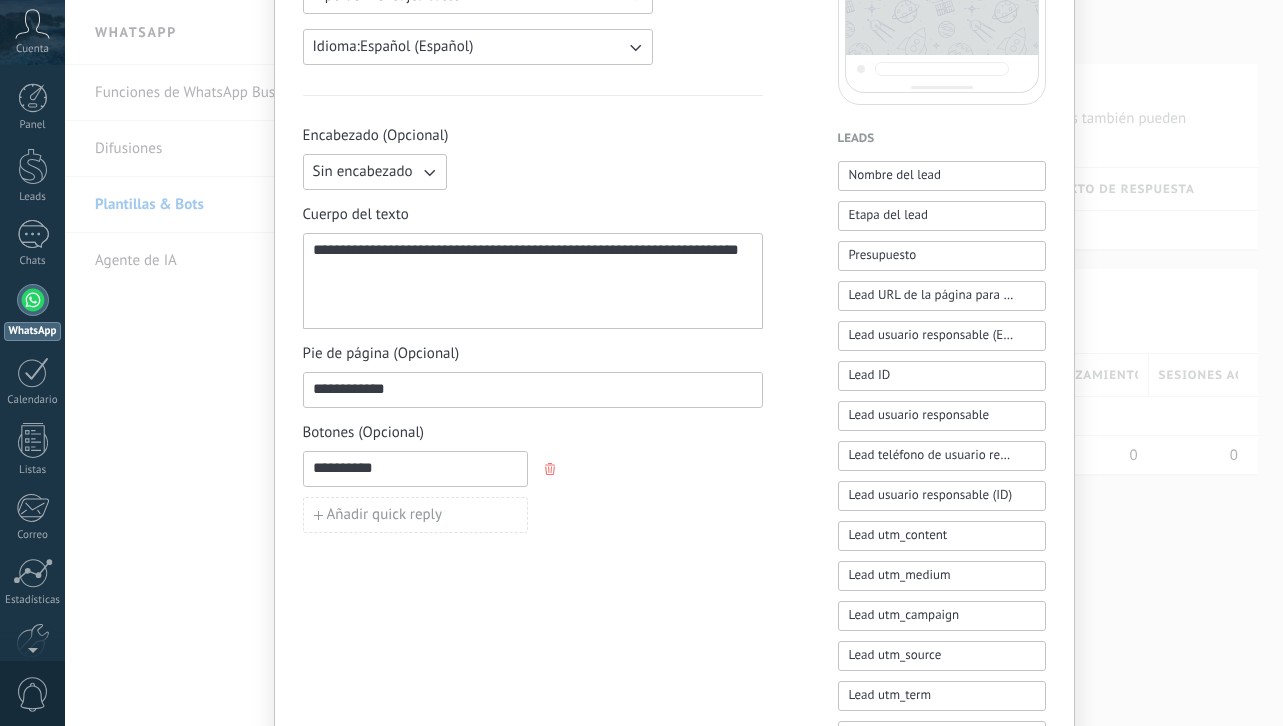 click 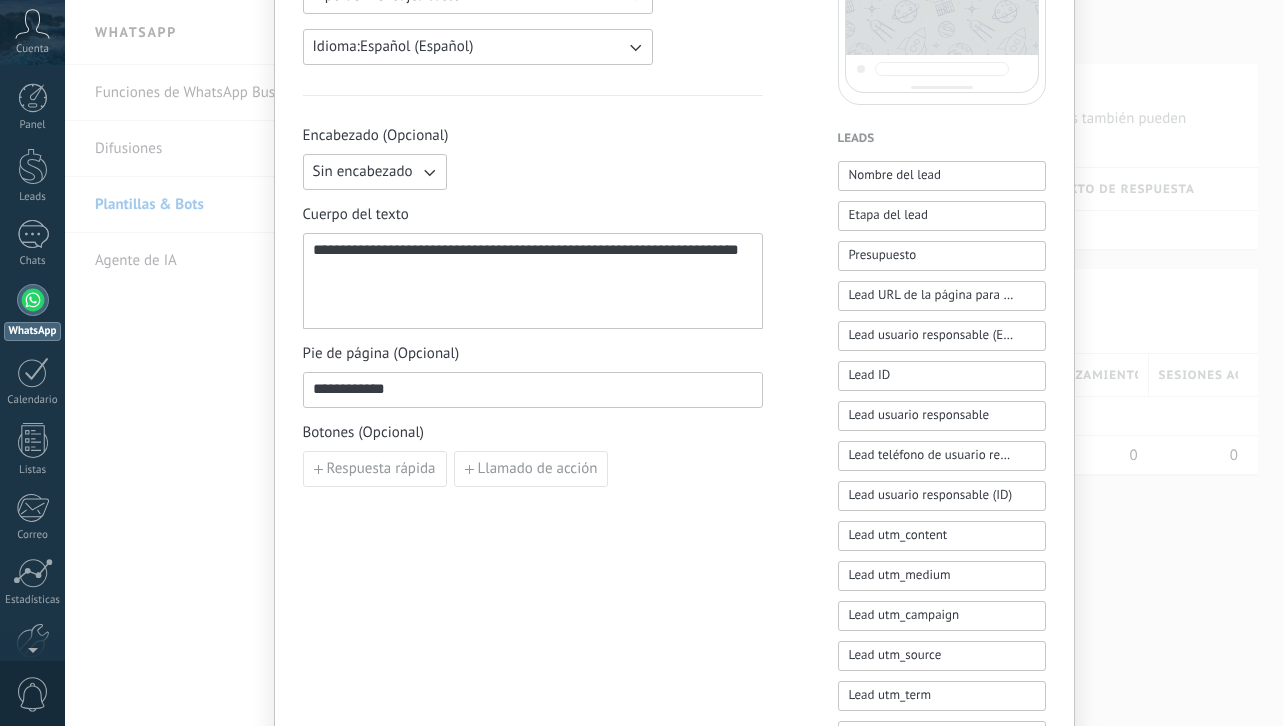 click on "Llamado de acción" at bounding box center (538, 469) 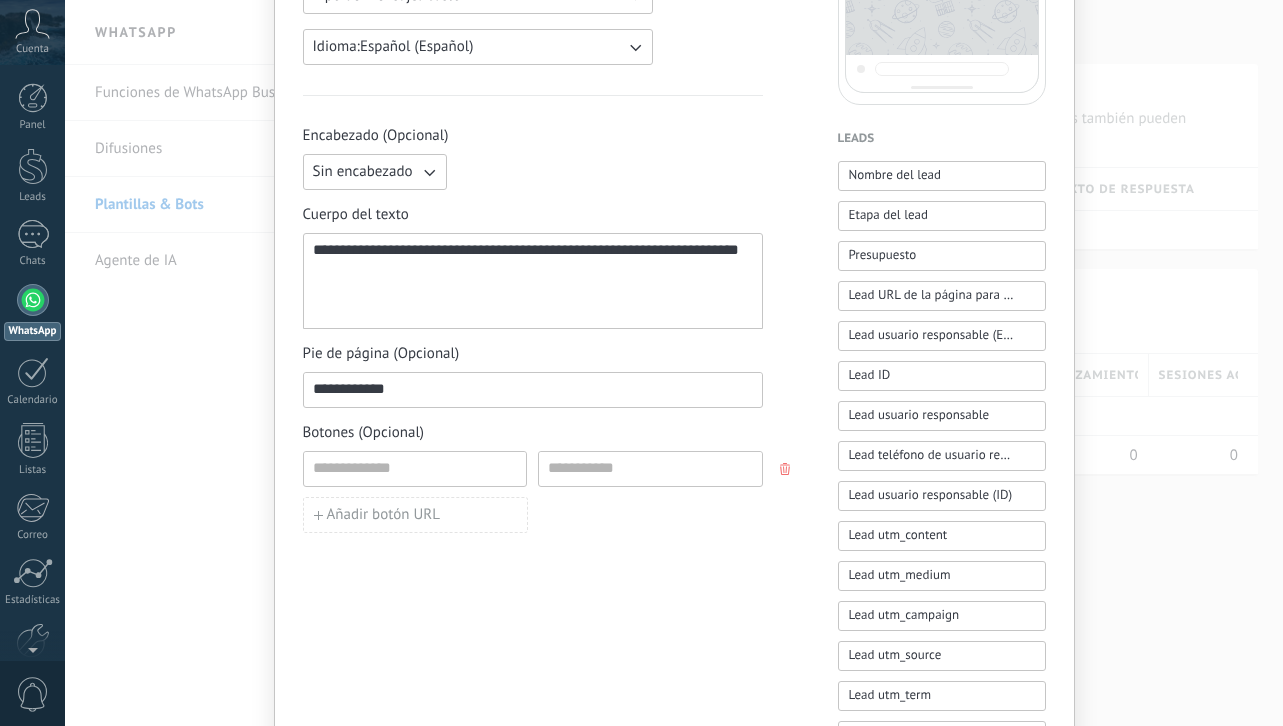 click 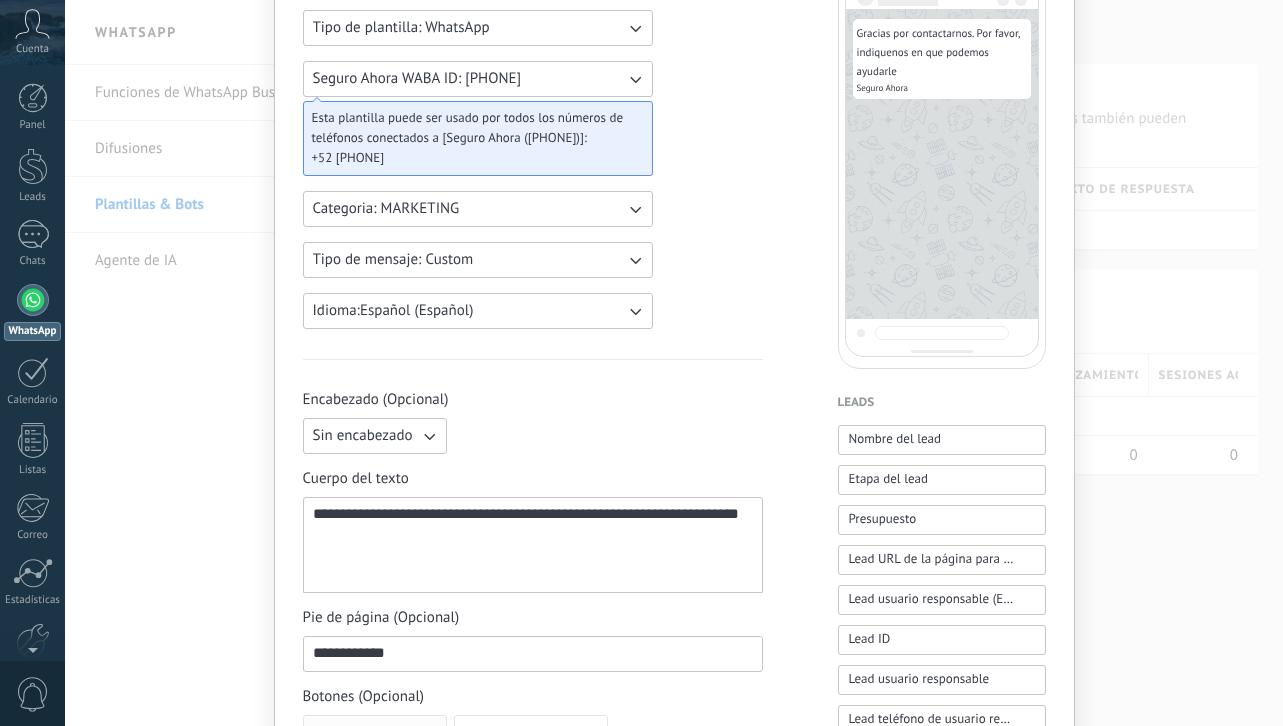 scroll, scrollTop: 189, scrollLeft: 0, axis: vertical 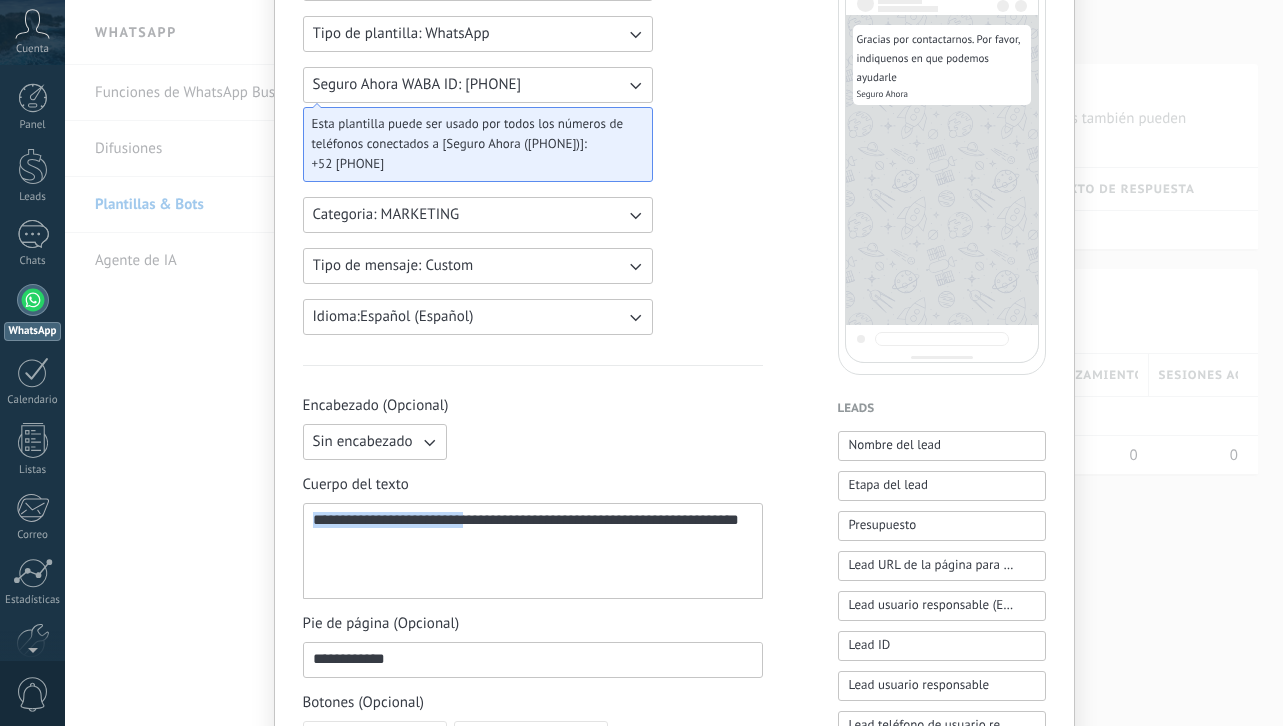 drag, startPoint x: 469, startPoint y: 537, endPoint x: 289, endPoint y: 545, distance: 180.17769 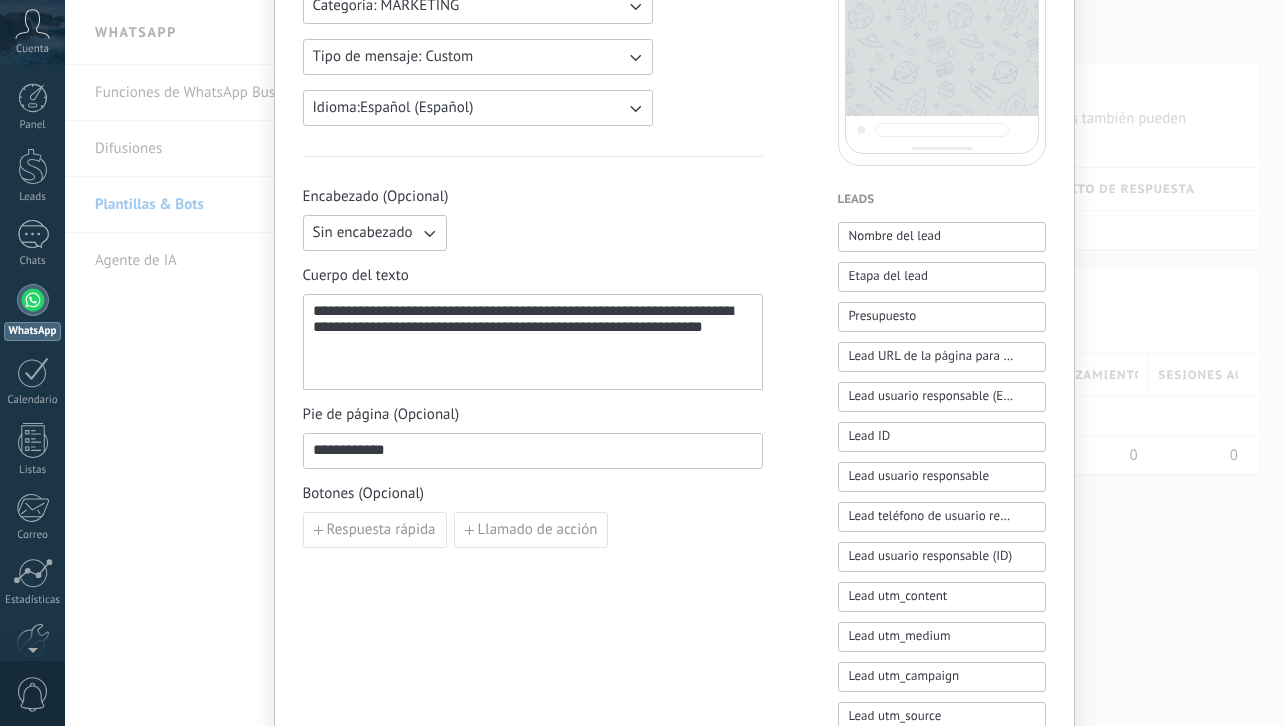 scroll, scrollTop: 401, scrollLeft: 0, axis: vertical 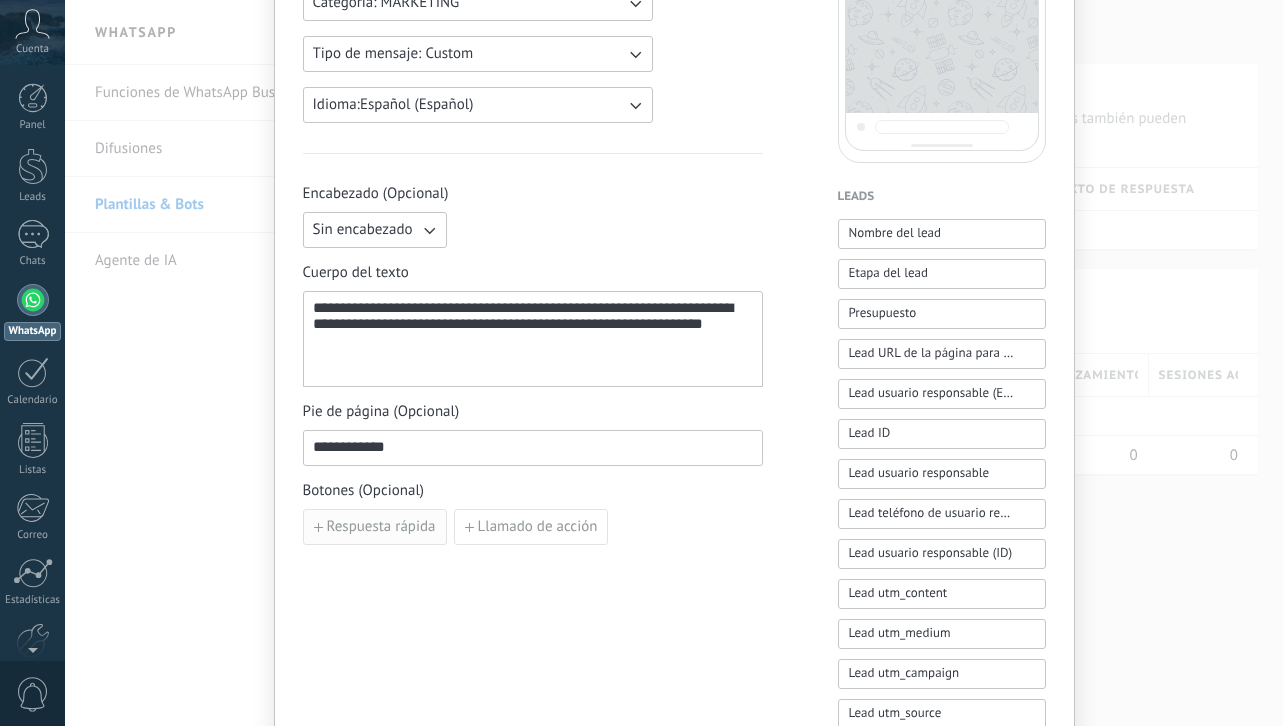 click on "Respuesta rápida" at bounding box center [381, 527] 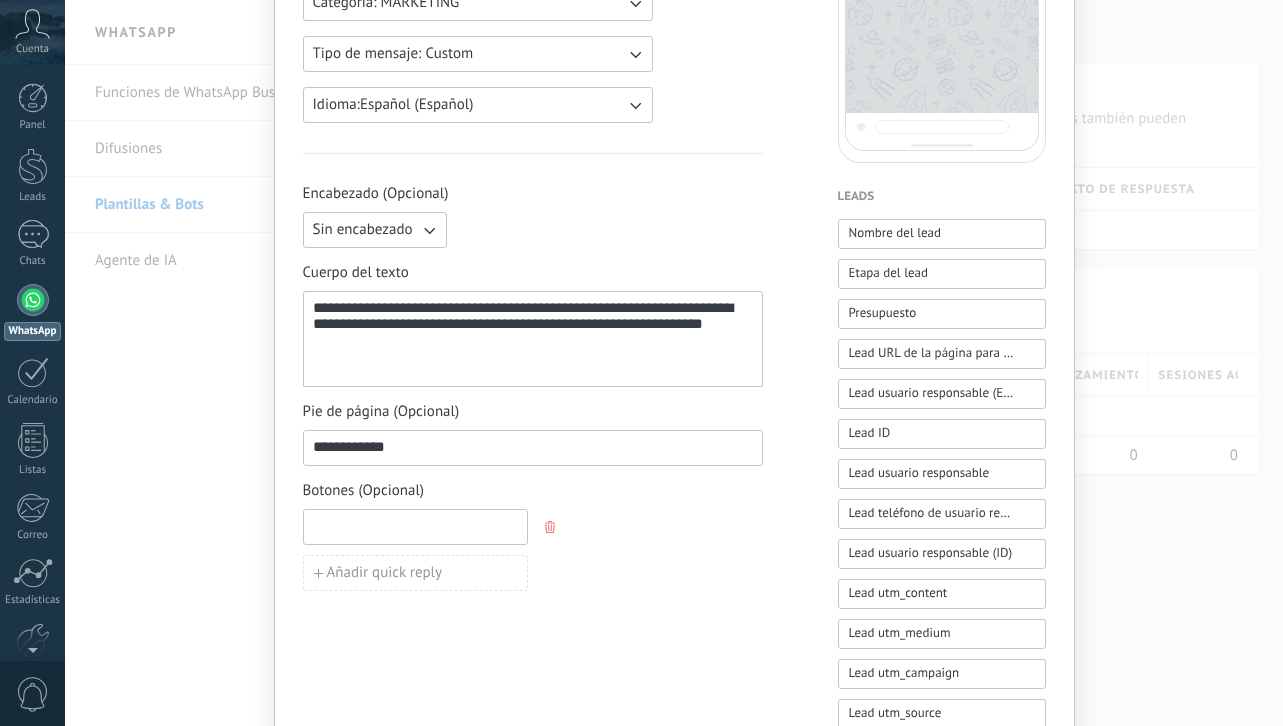 click at bounding box center (415, 526) 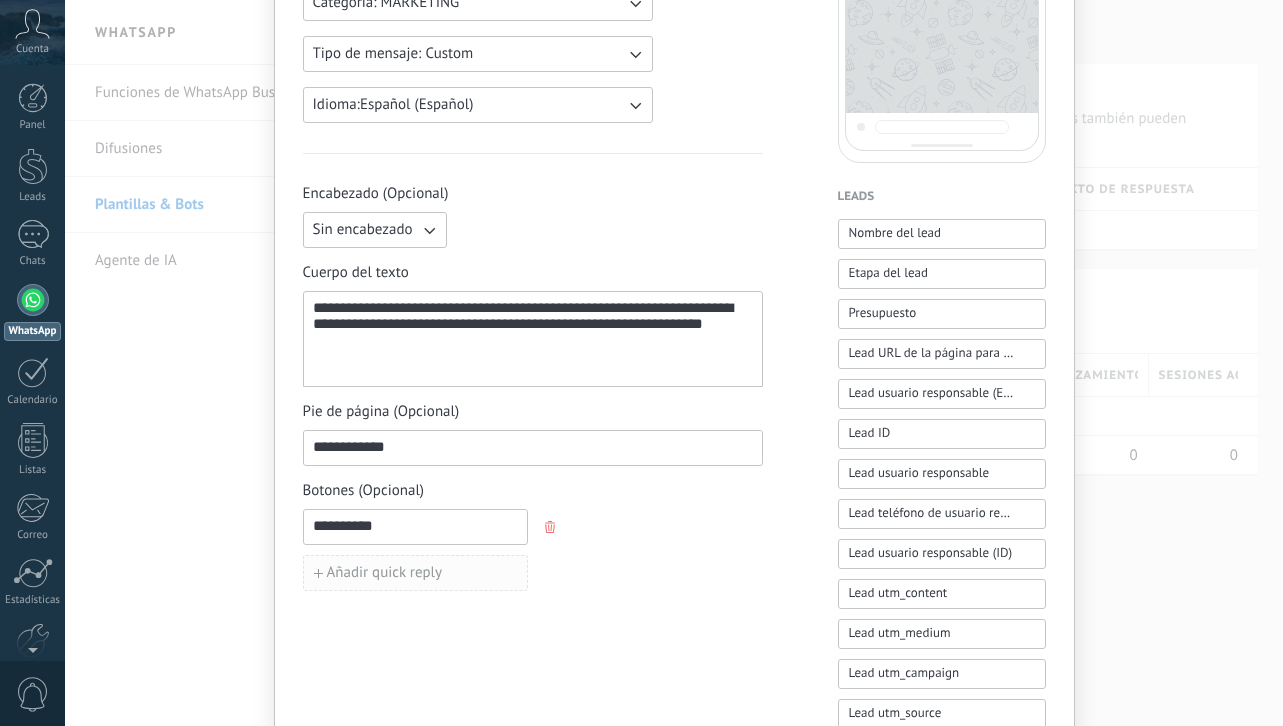type on "**********" 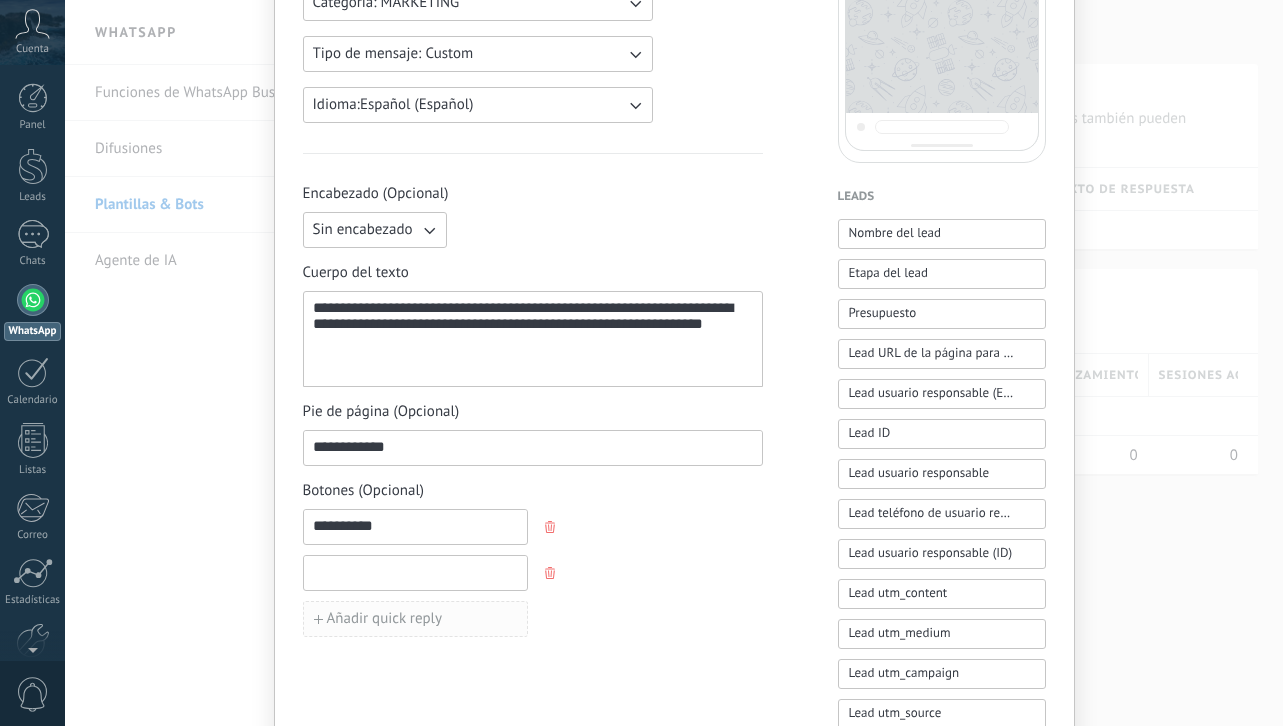click at bounding box center [415, 572] 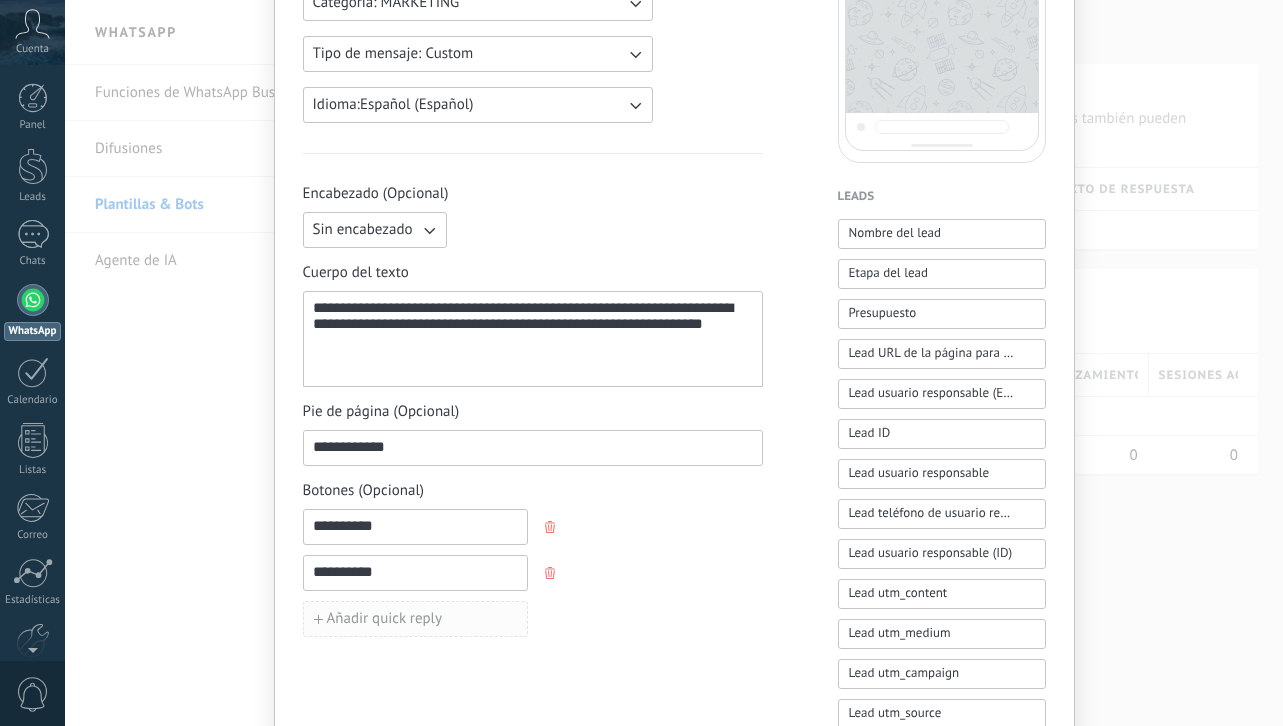 type on "**********" 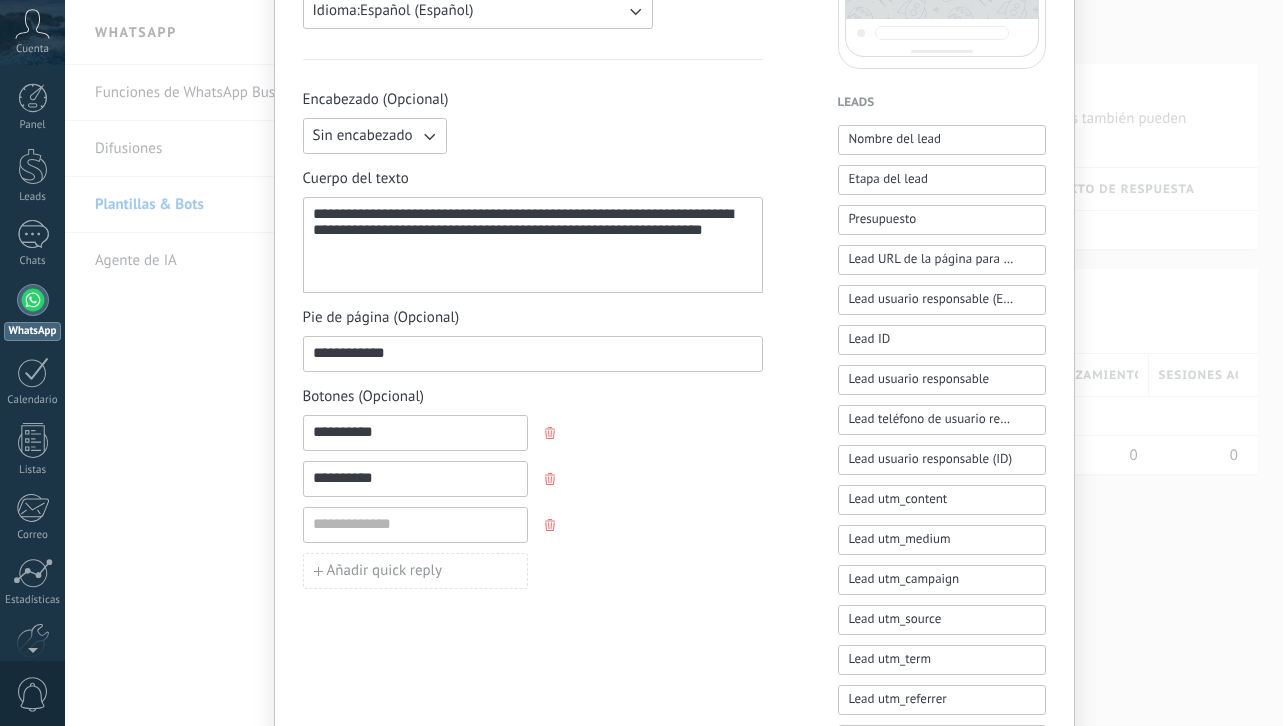 scroll, scrollTop: 532, scrollLeft: 0, axis: vertical 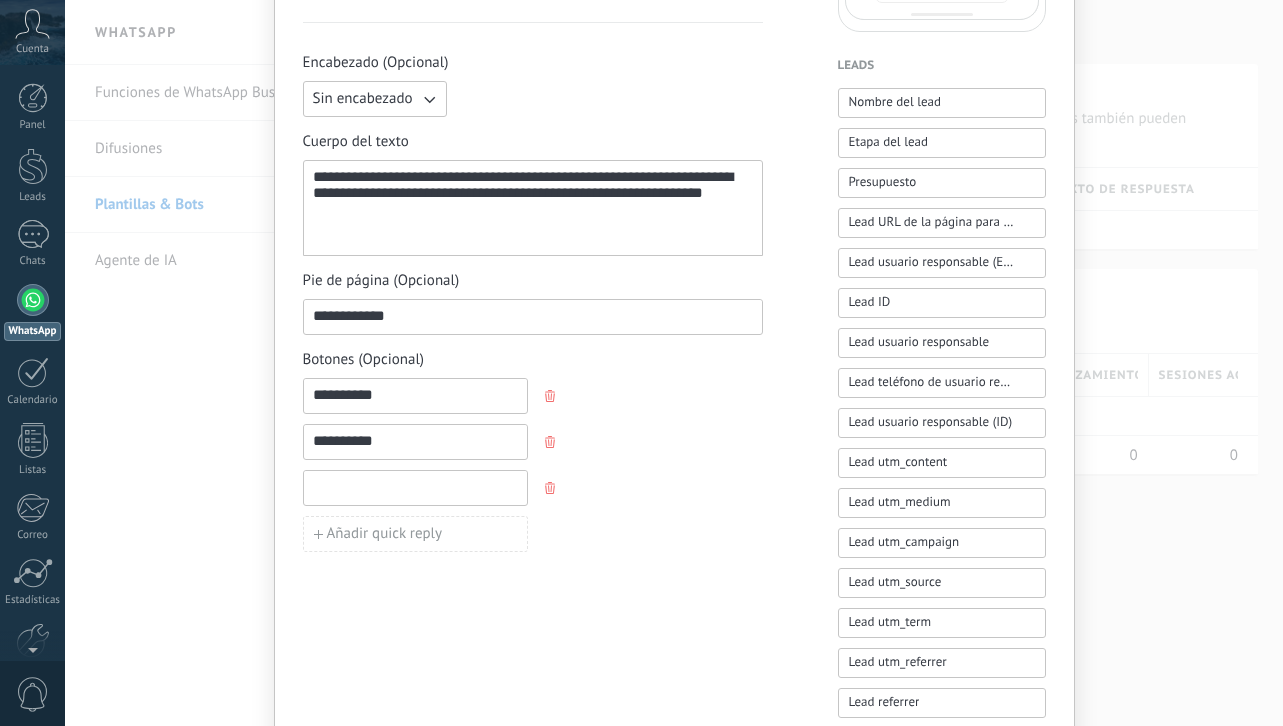 click at bounding box center [415, 487] 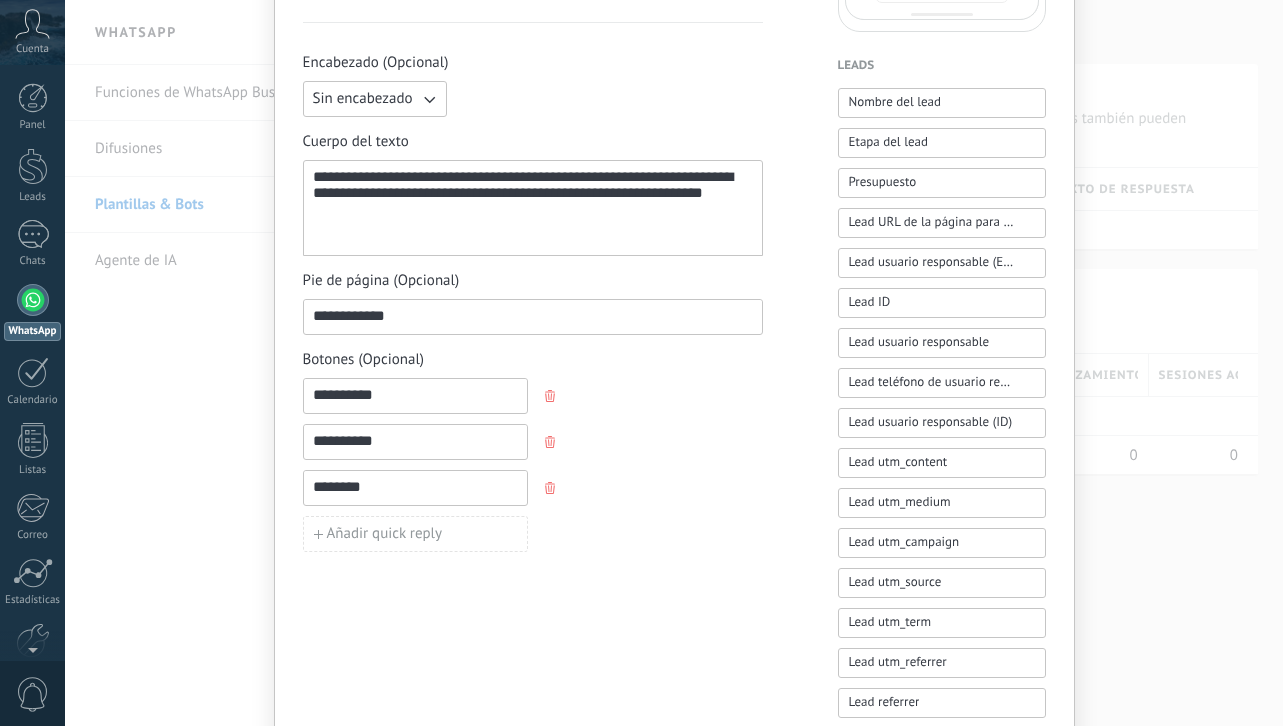 type on "********" 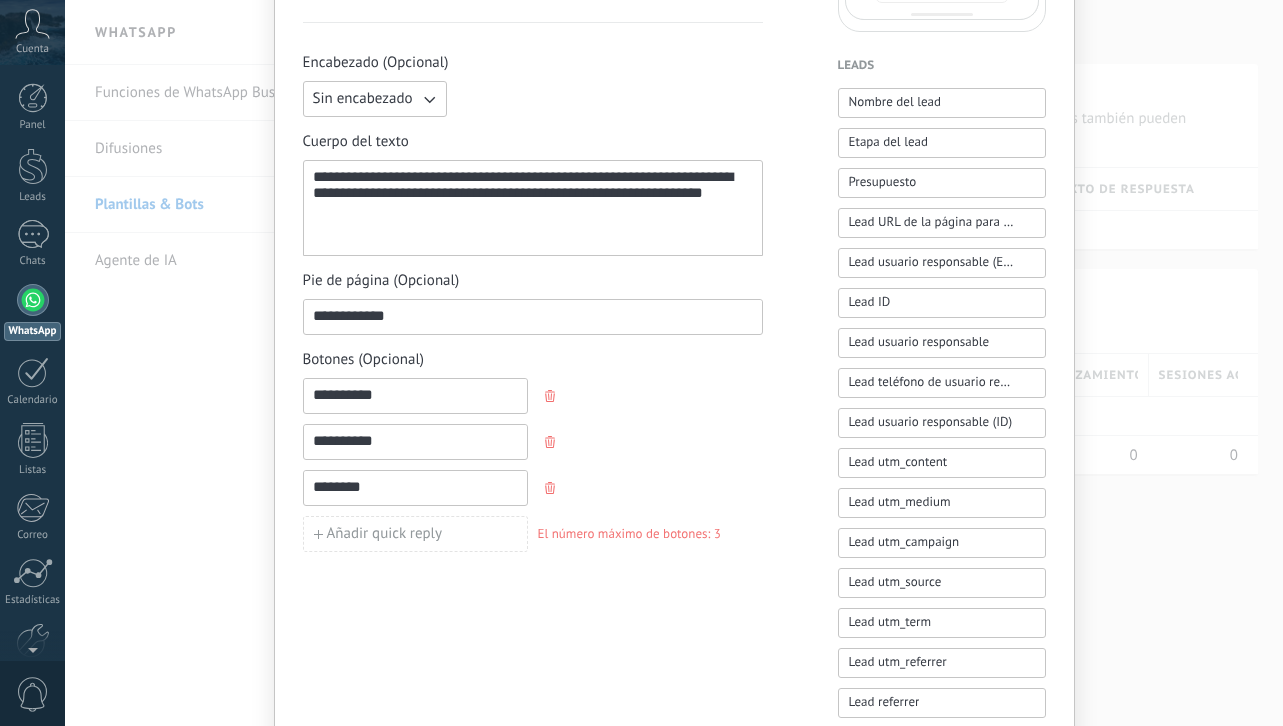 click on "**********" at bounding box center [533, 465] 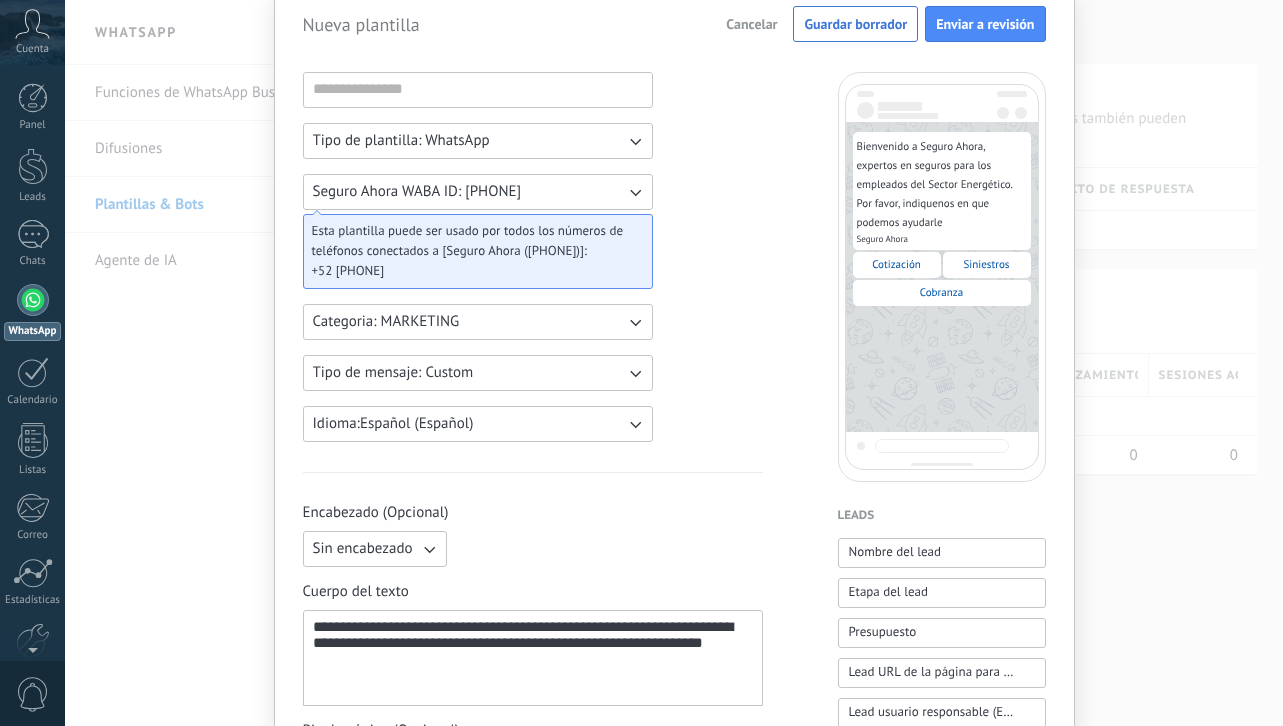 scroll, scrollTop: 0, scrollLeft: 0, axis: both 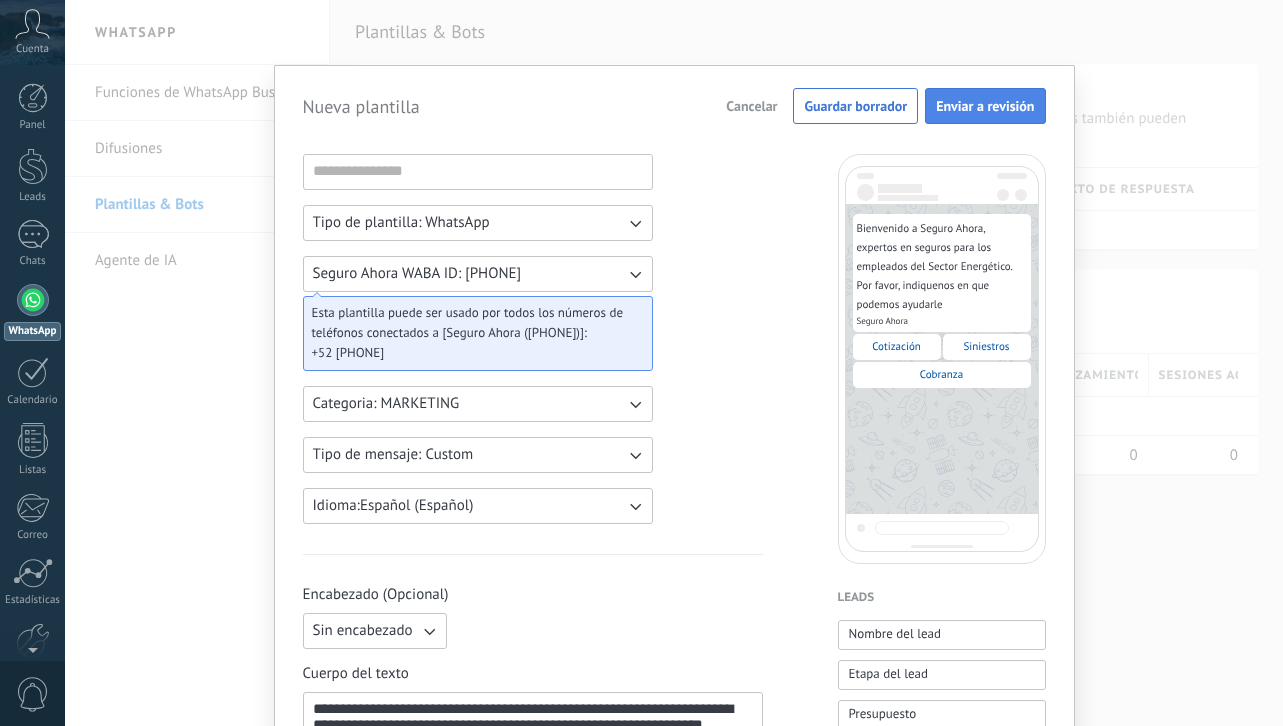click on "Enviar a revisión" at bounding box center [985, 106] 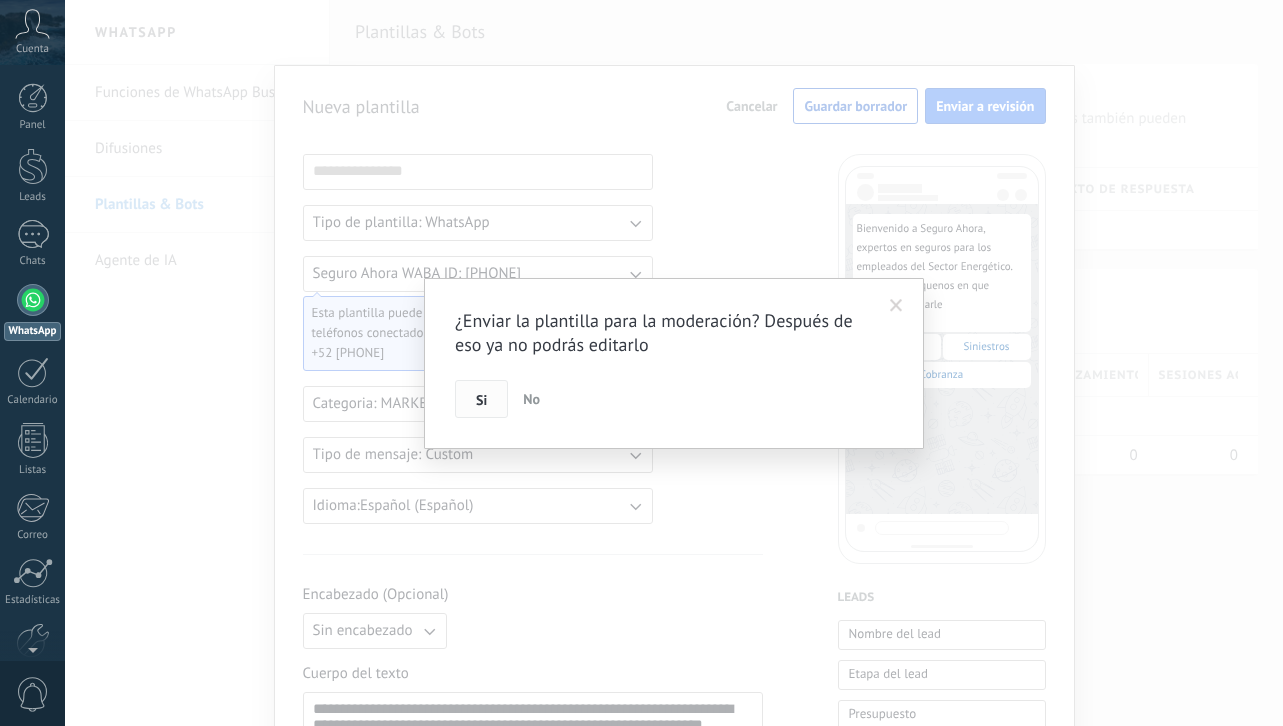 click on "Si" at bounding box center [481, 399] 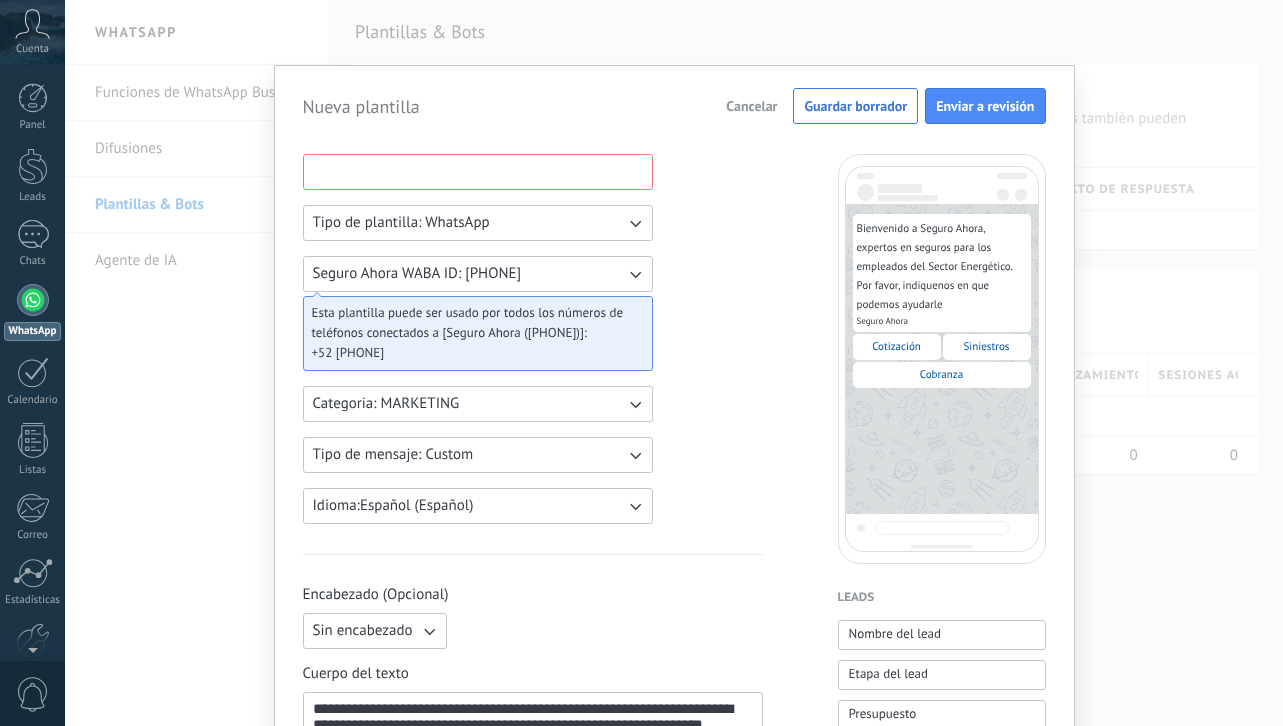 click at bounding box center (478, 171) 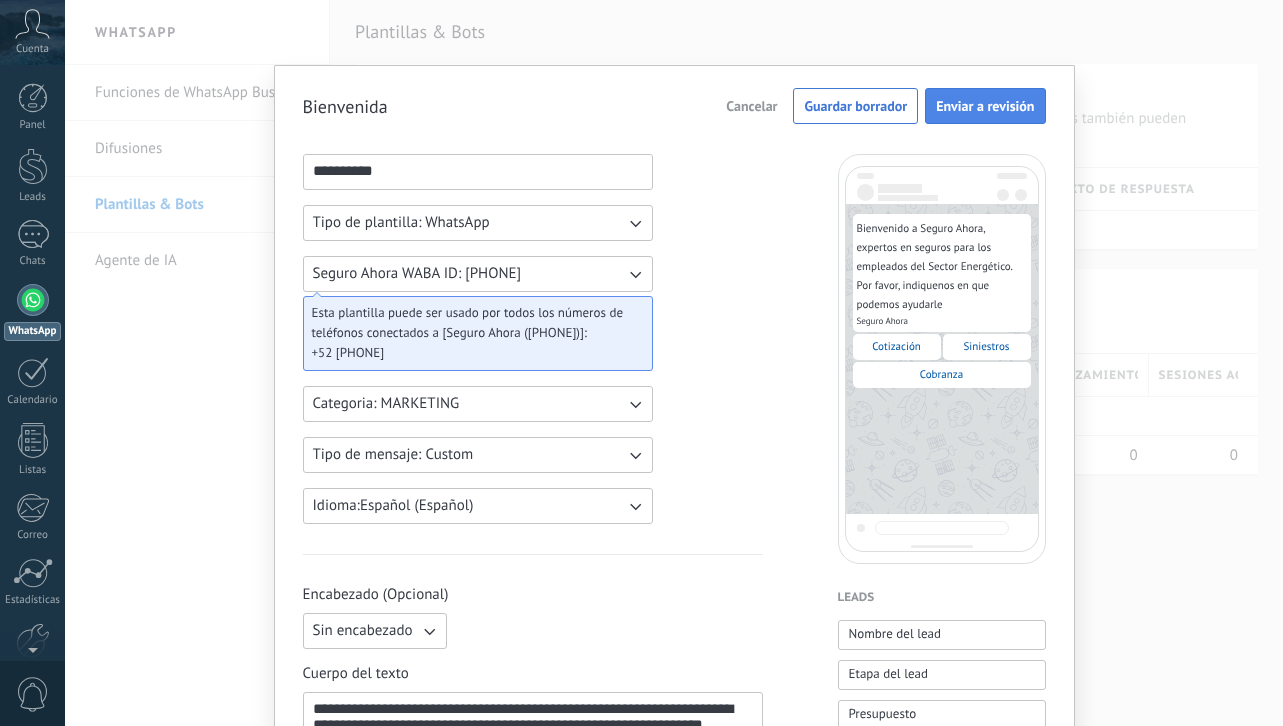 type on "**********" 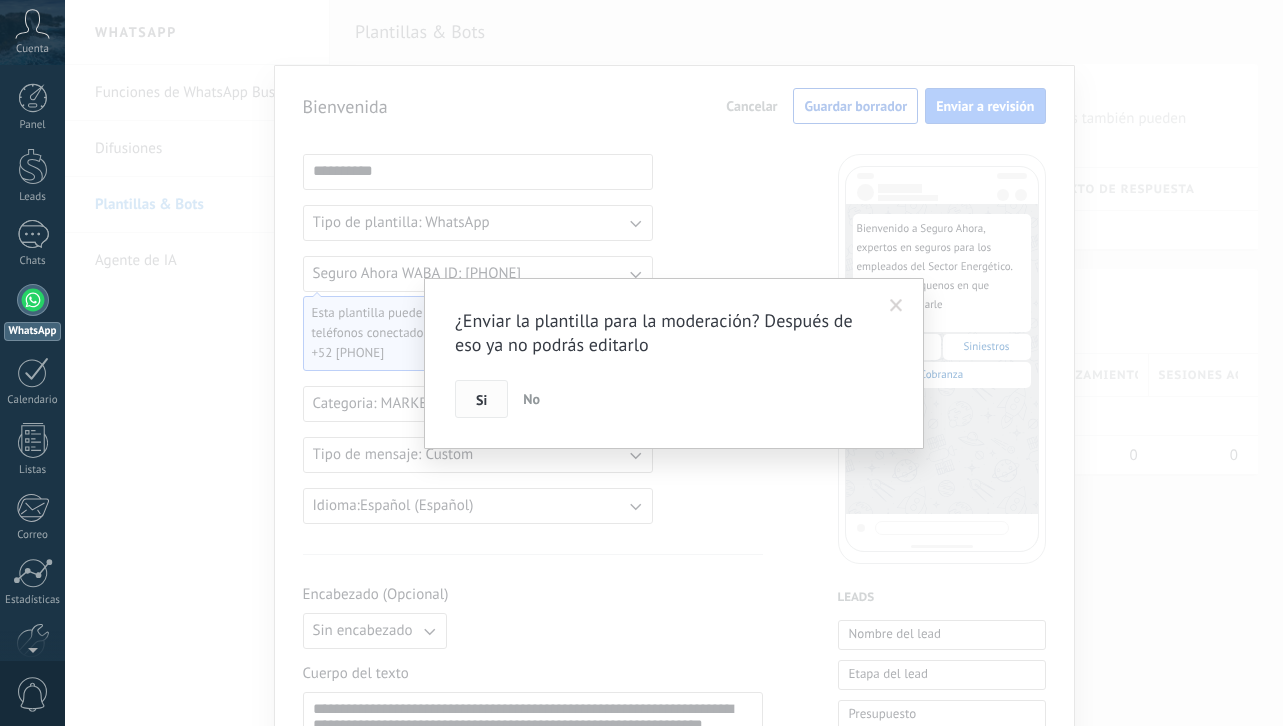 click on "Si" at bounding box center (481, 400) 